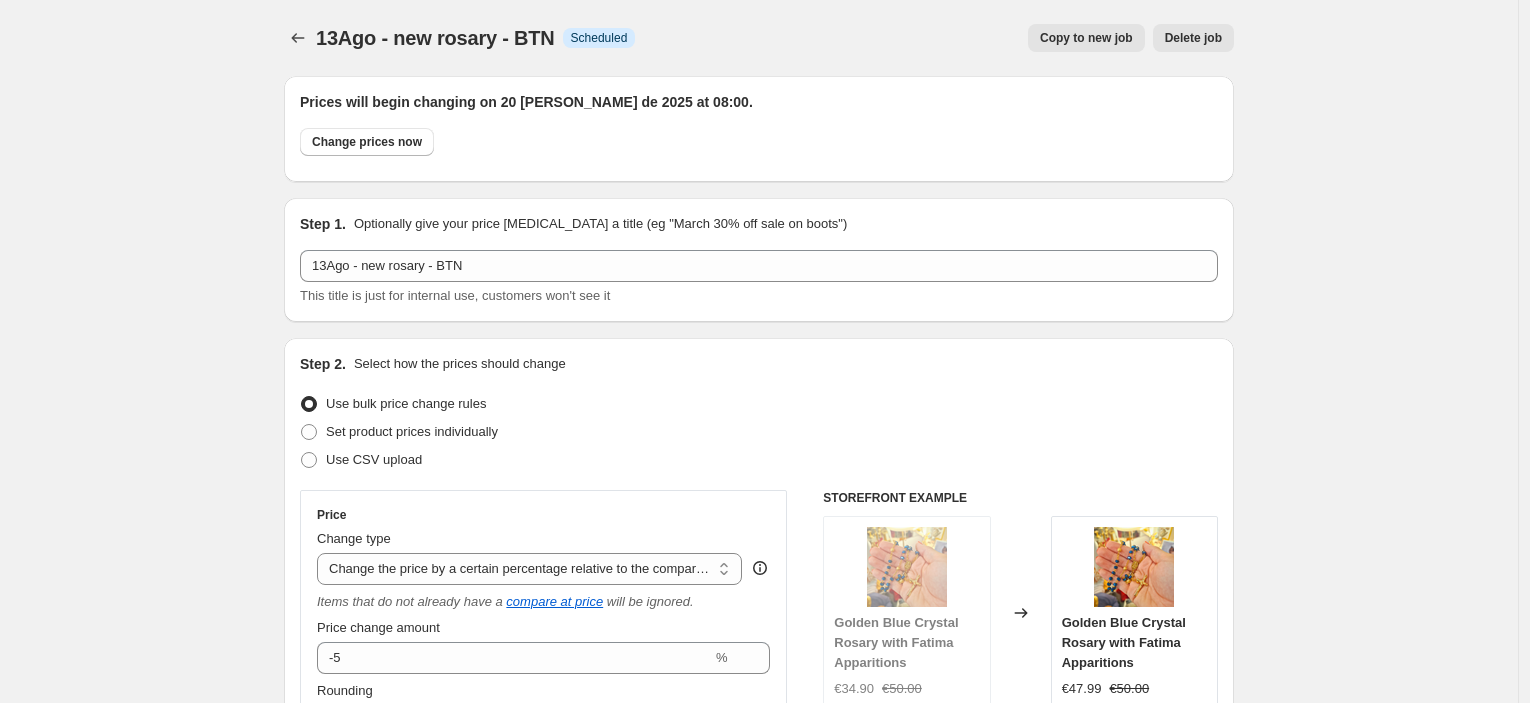 select on "pcap" 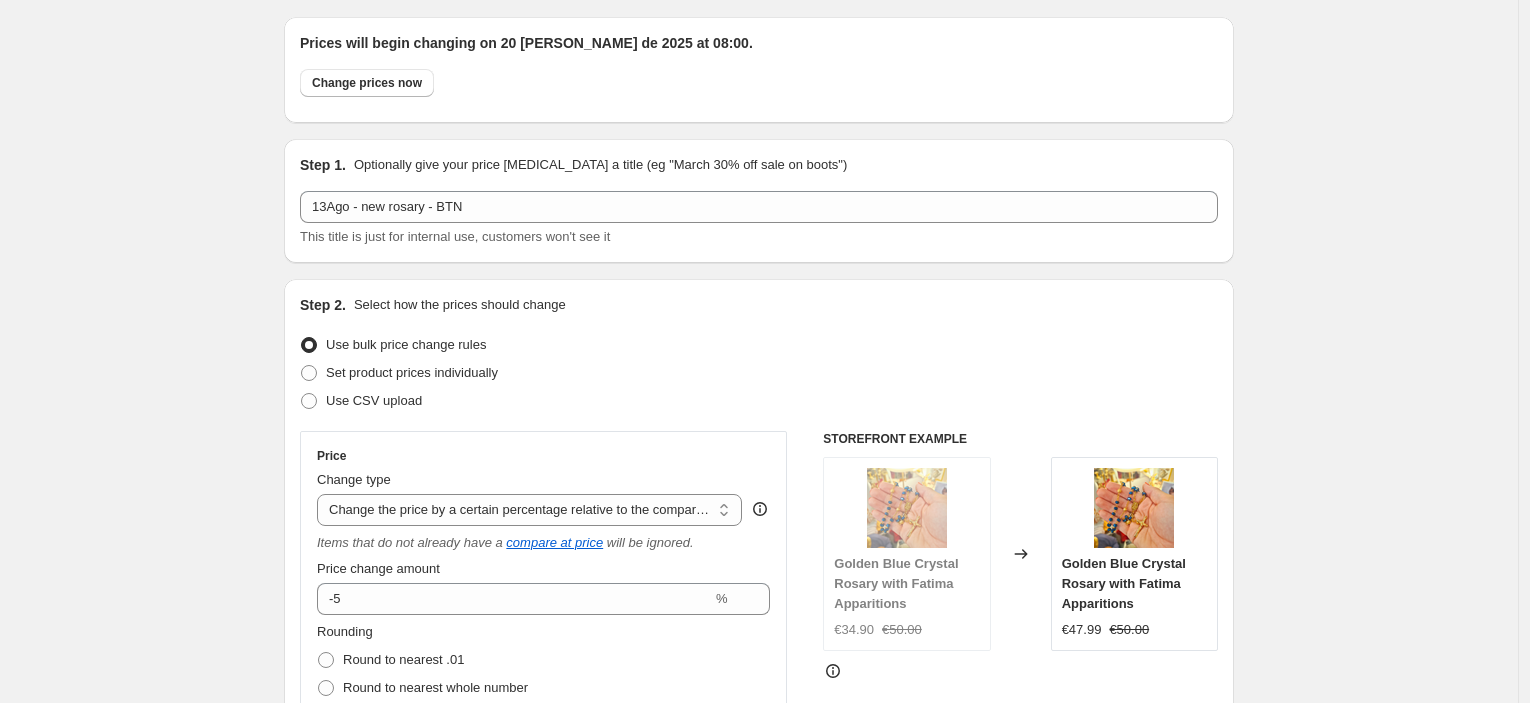 scroll, scrollTop: 0, scrollLeft: 0, axis: both 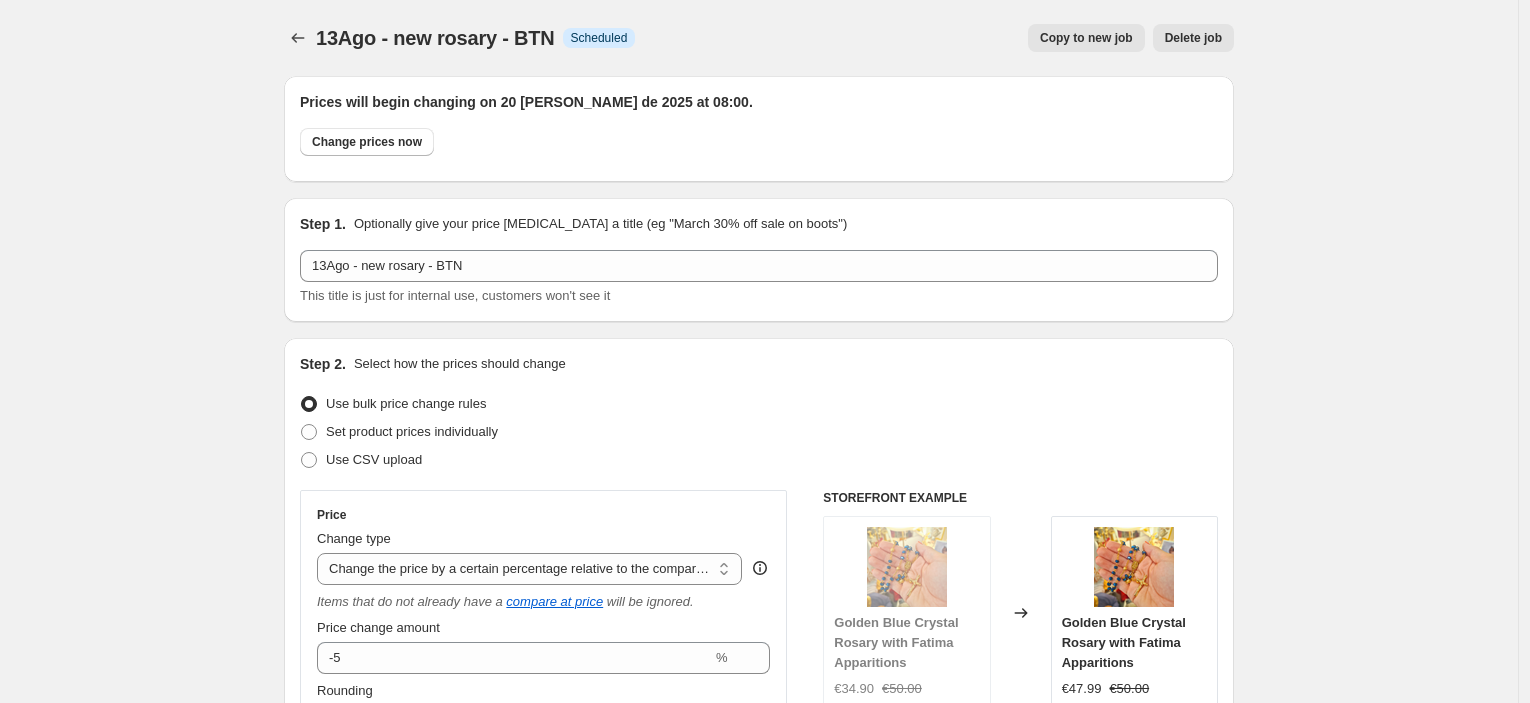 click on "Copy to new job" at bounding box center [1086, 38] 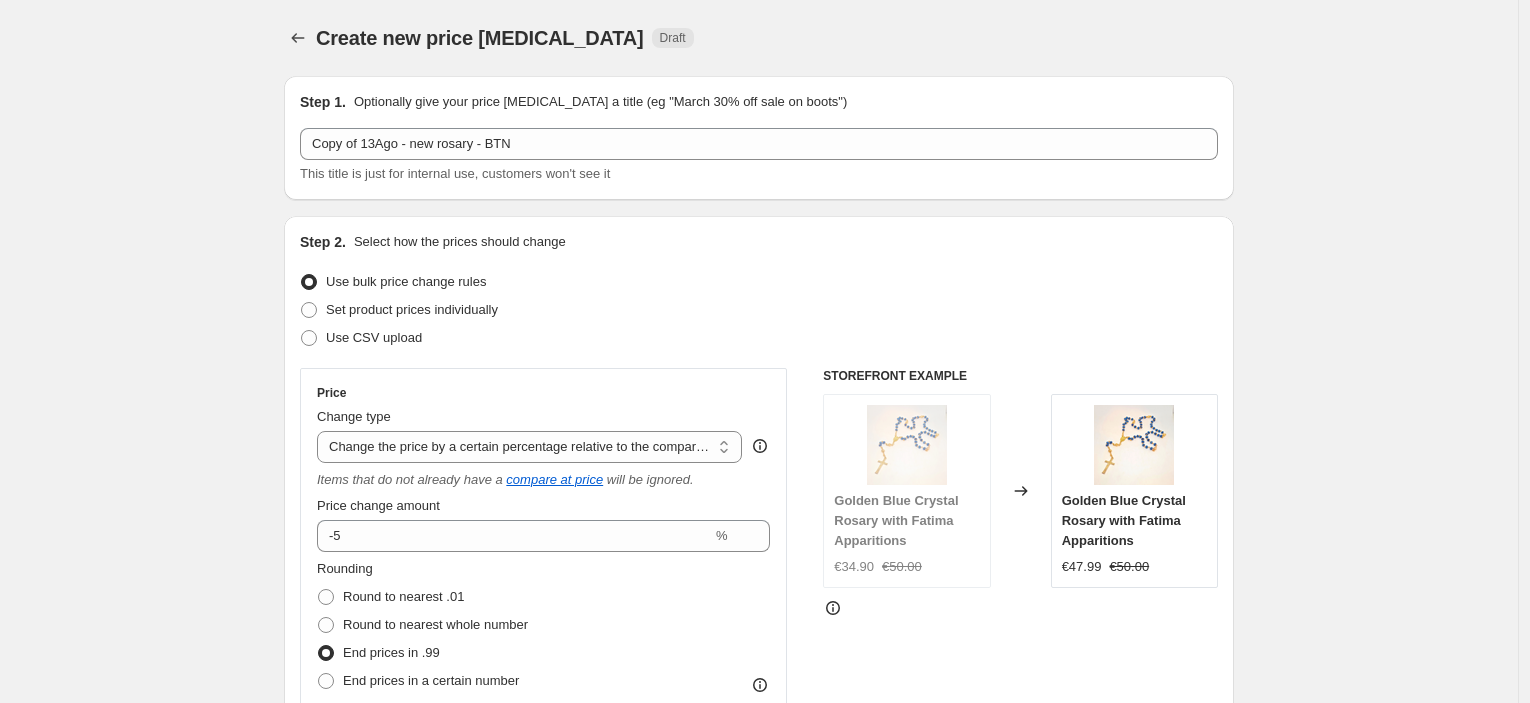 click on "Copy of 13Ago - new rosary - BTN This title is just for internal use, customers won't see it" at bounding box center (759, 156) 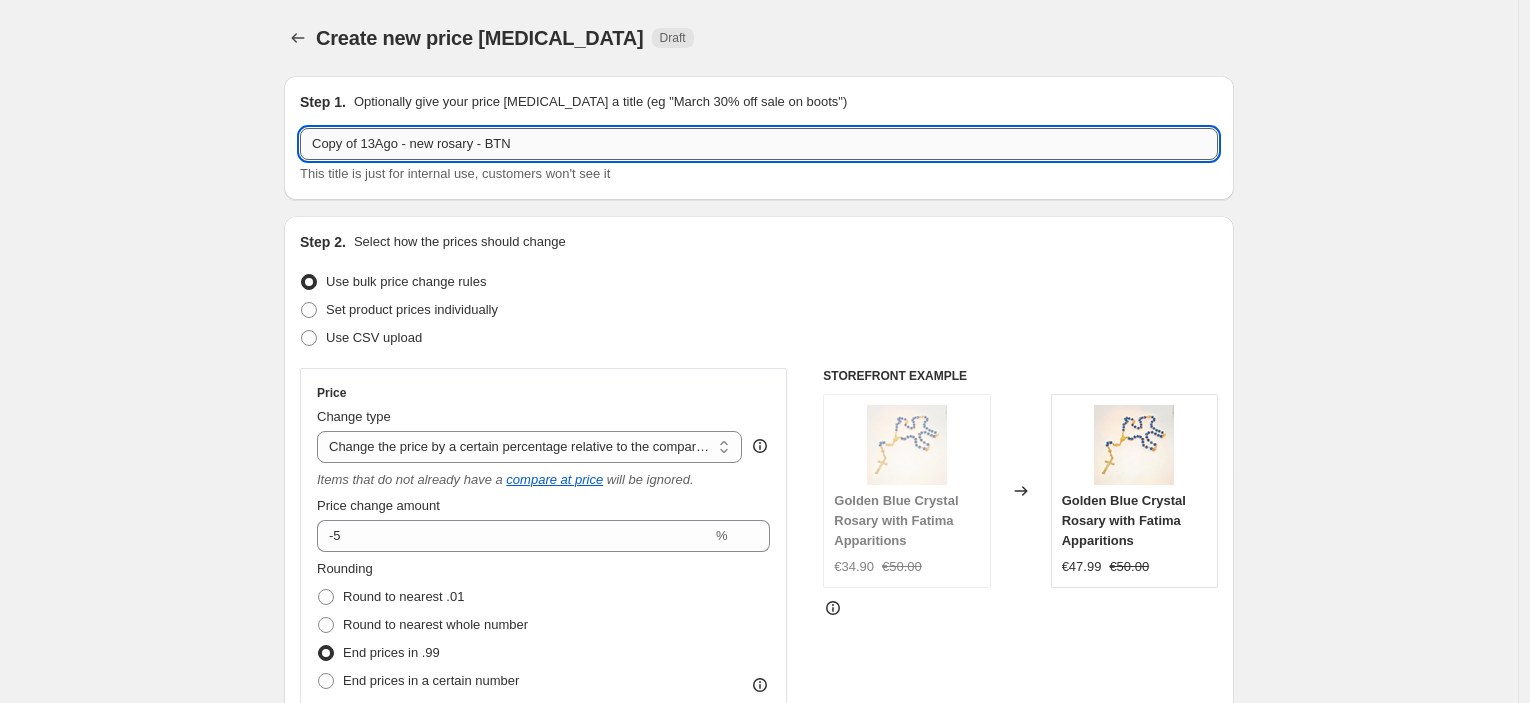 click on "Copy of 13Ago - new rosary - BTN" at bounding box center [759, 144] 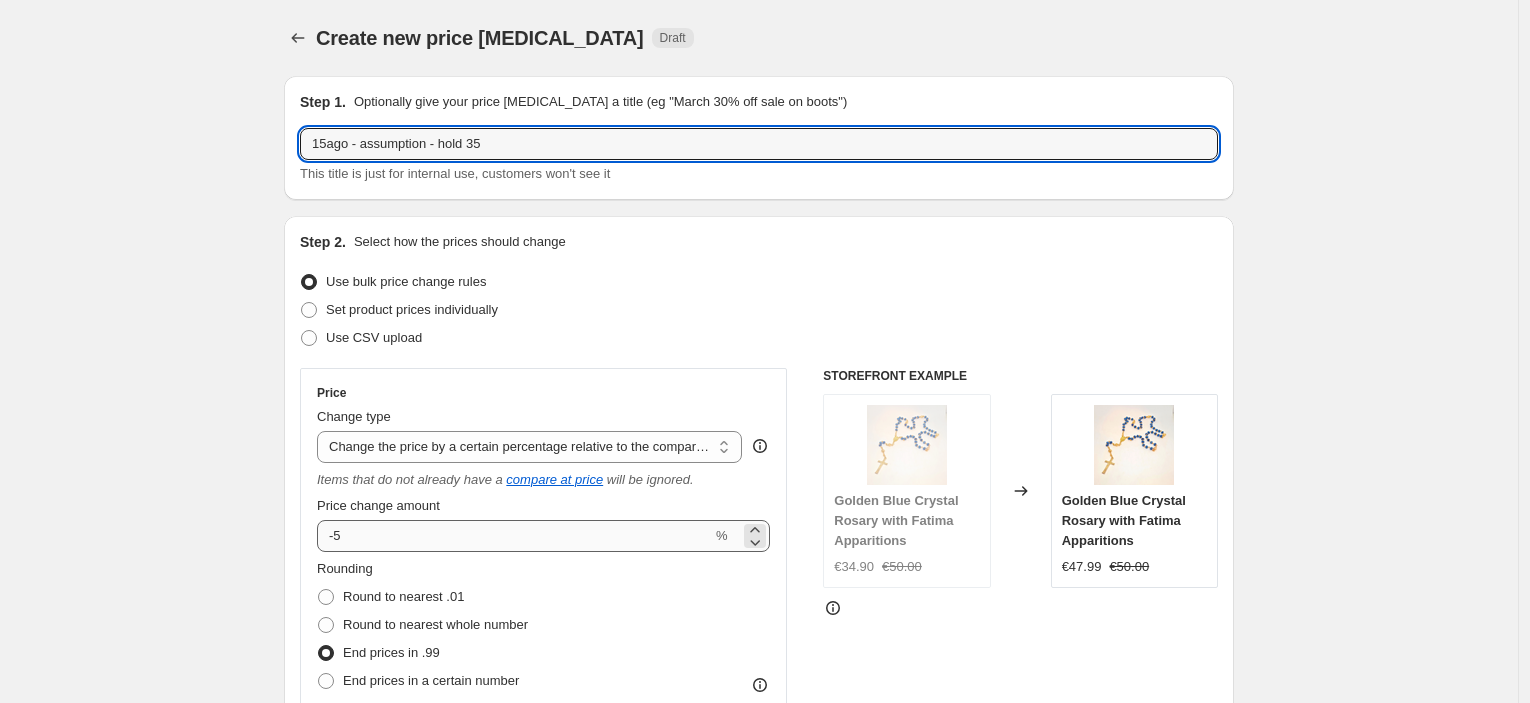 type on "15ago - assumption - hold 35" 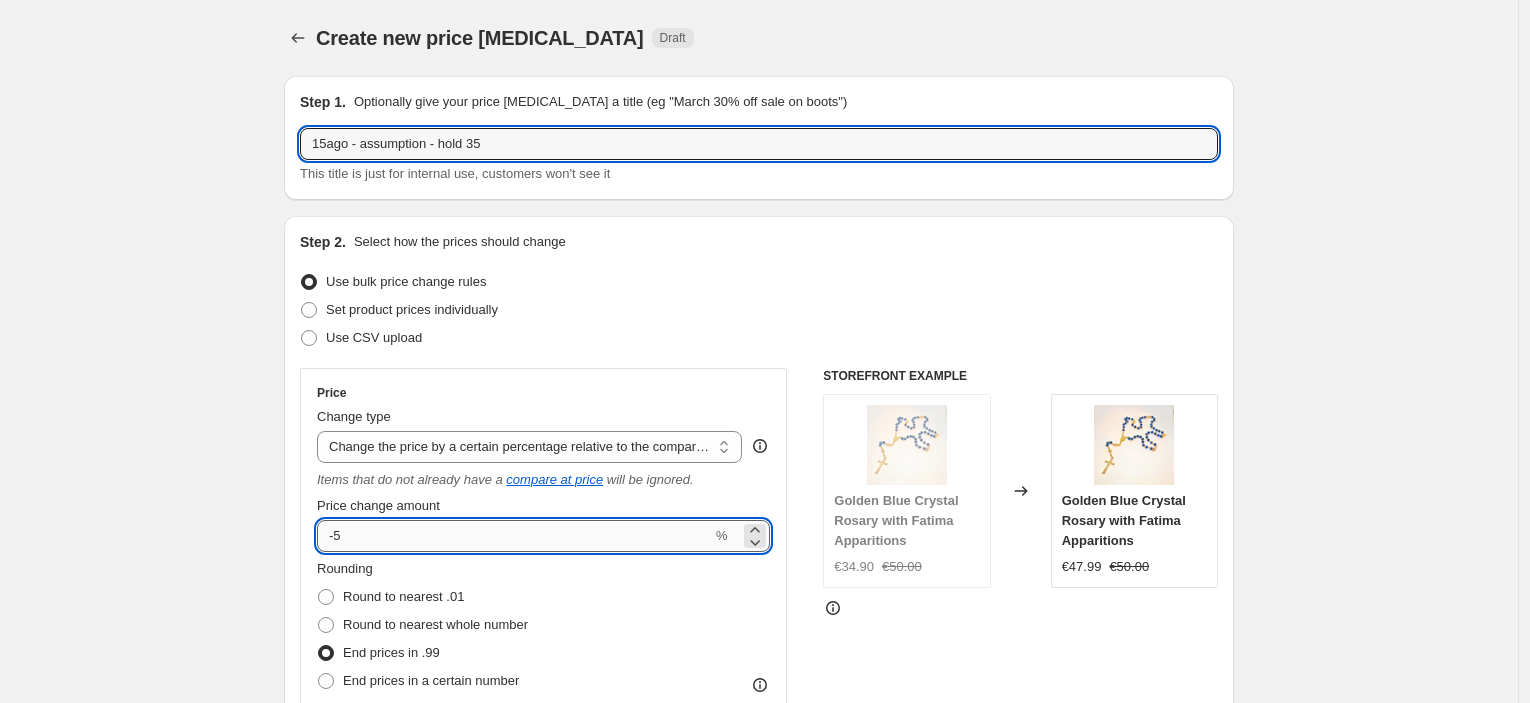 click on "-5" at bounding box center (514, 536) 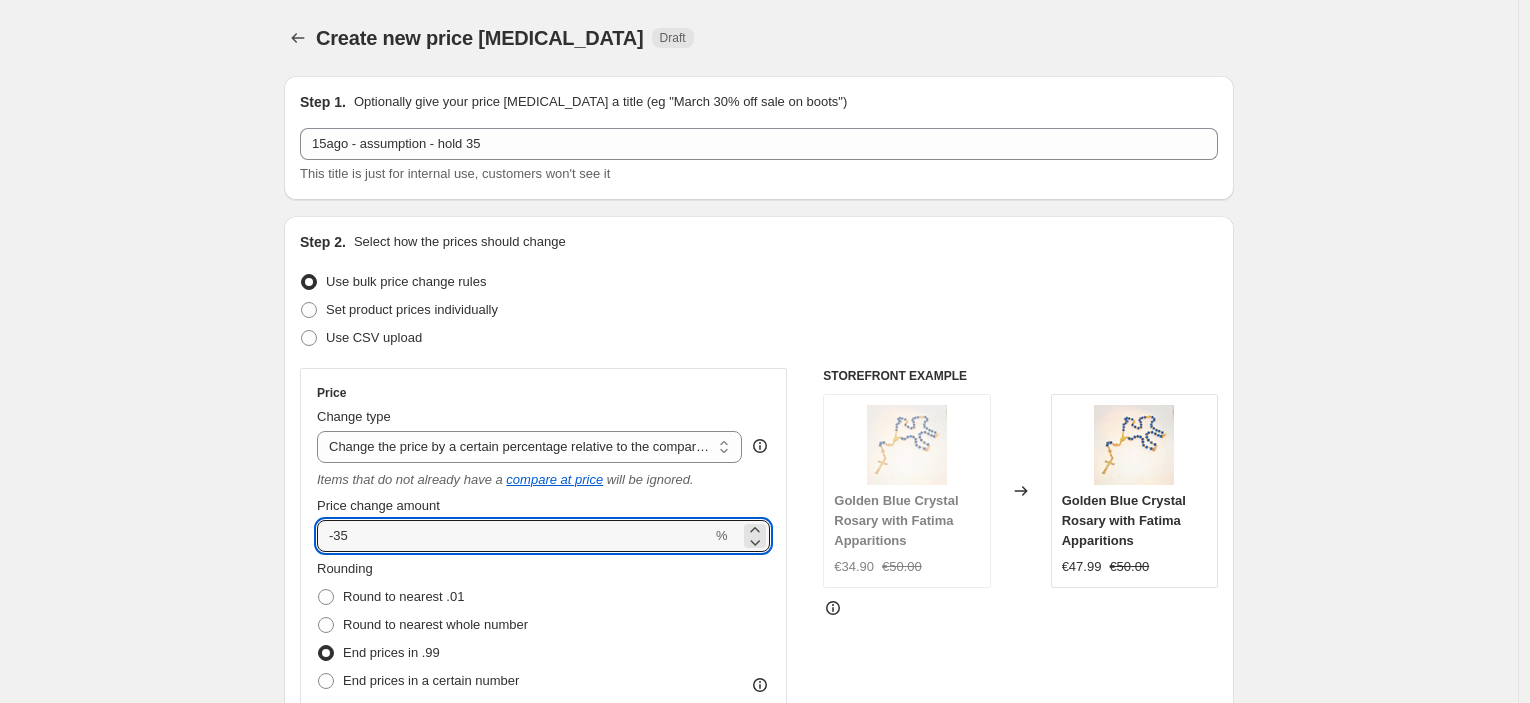 type on "-35" 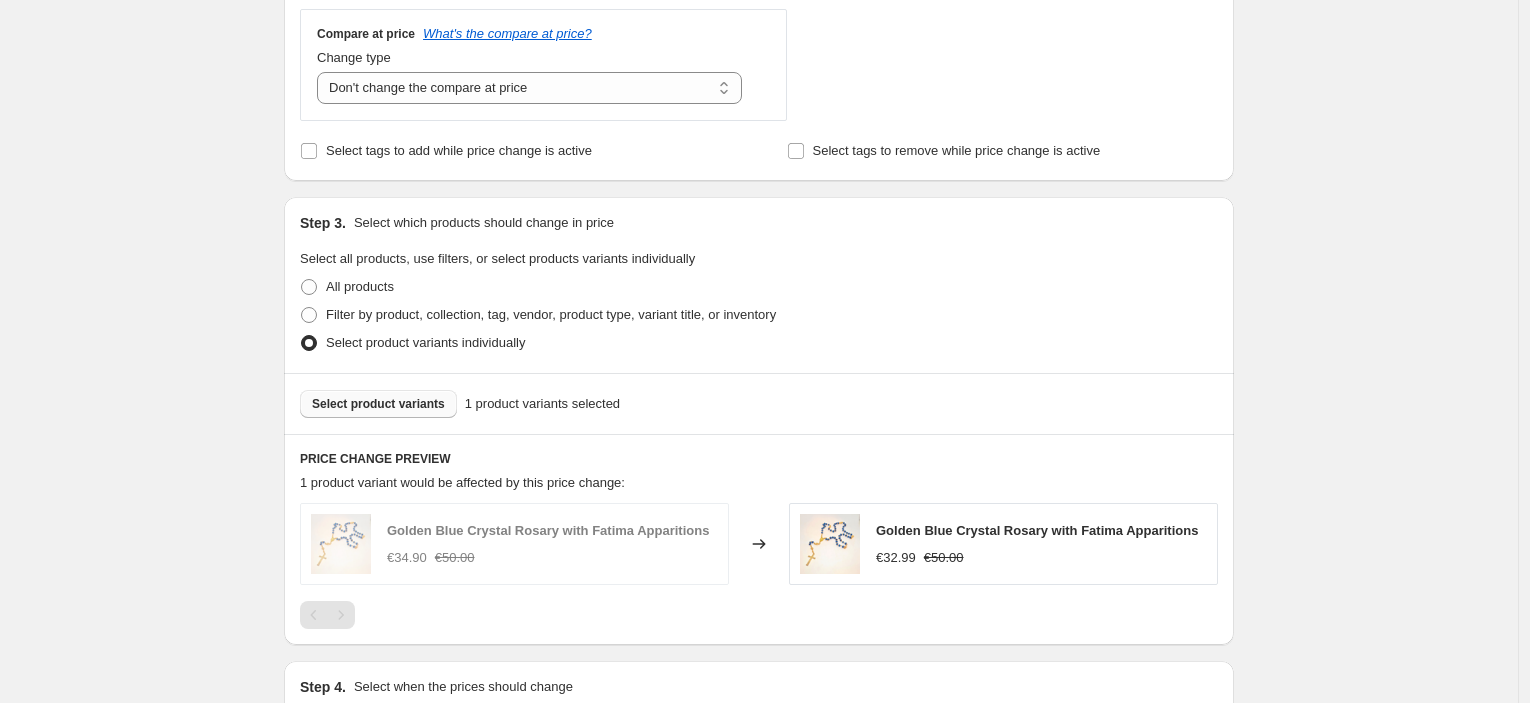 scroll, scrollTop: 778, scrollLeft: 0, axis: vertical 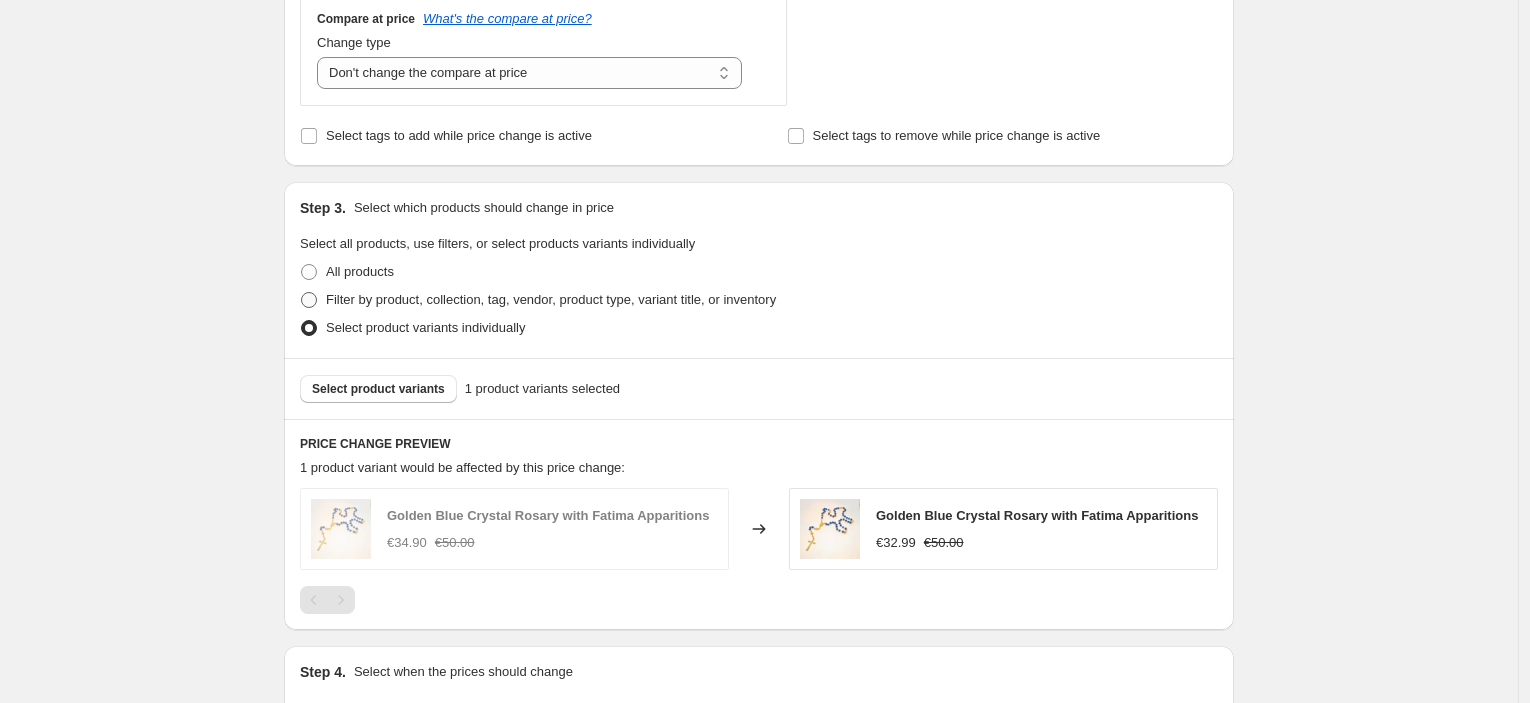 click on "Filter by product, collection, tag, vendor, product type, variant title, or inventory" at bounding box center [538, 300] 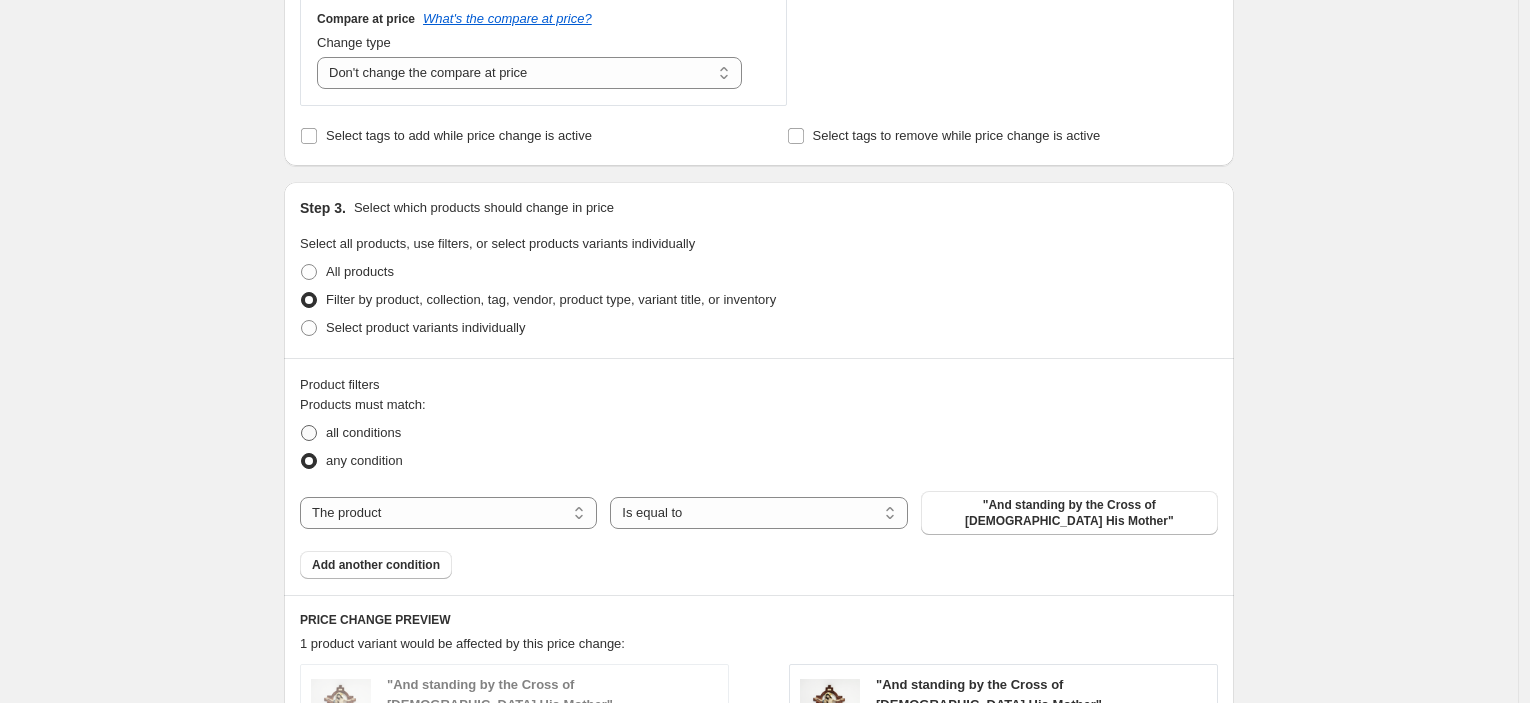 click on "all conditions" at bounding box center (363, 432) 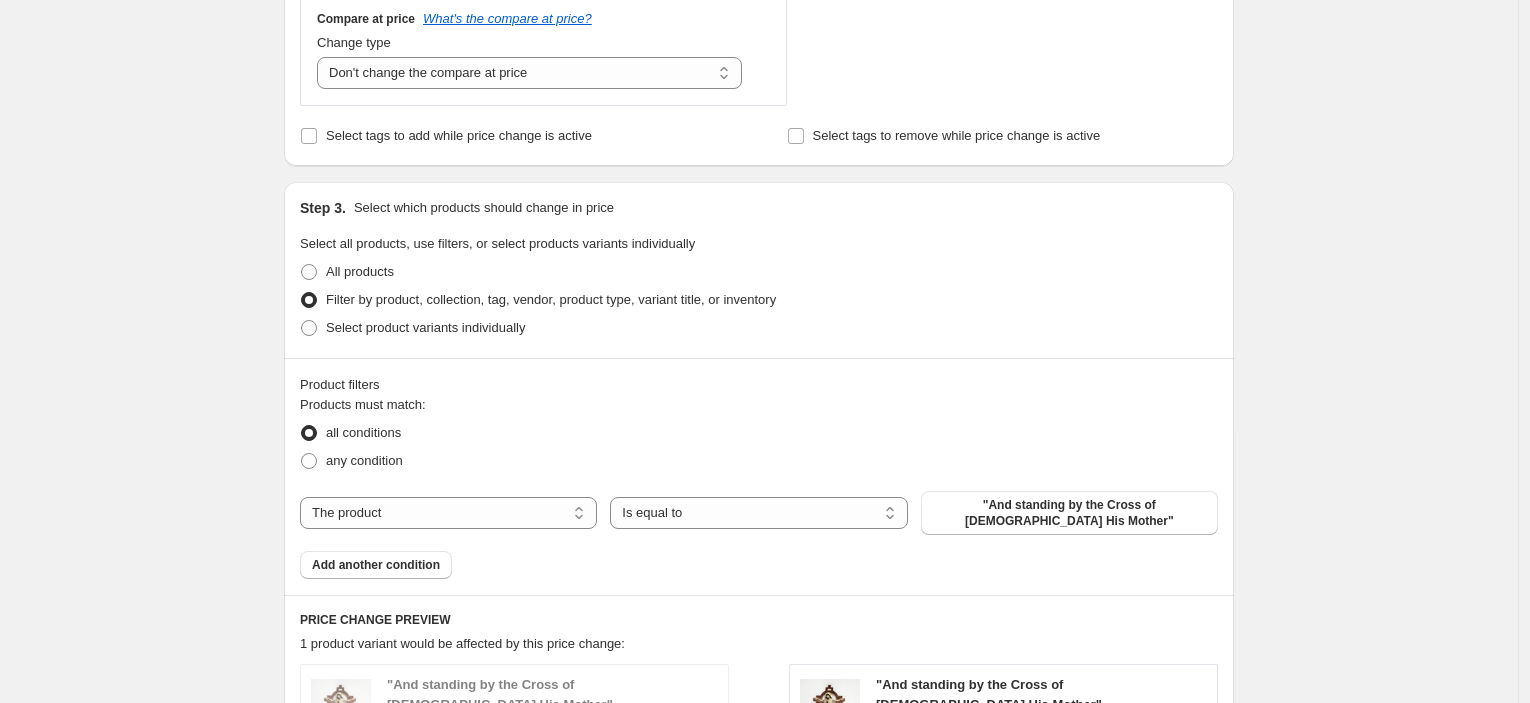 click on "Add another condition" at bounding box center [376, 565] 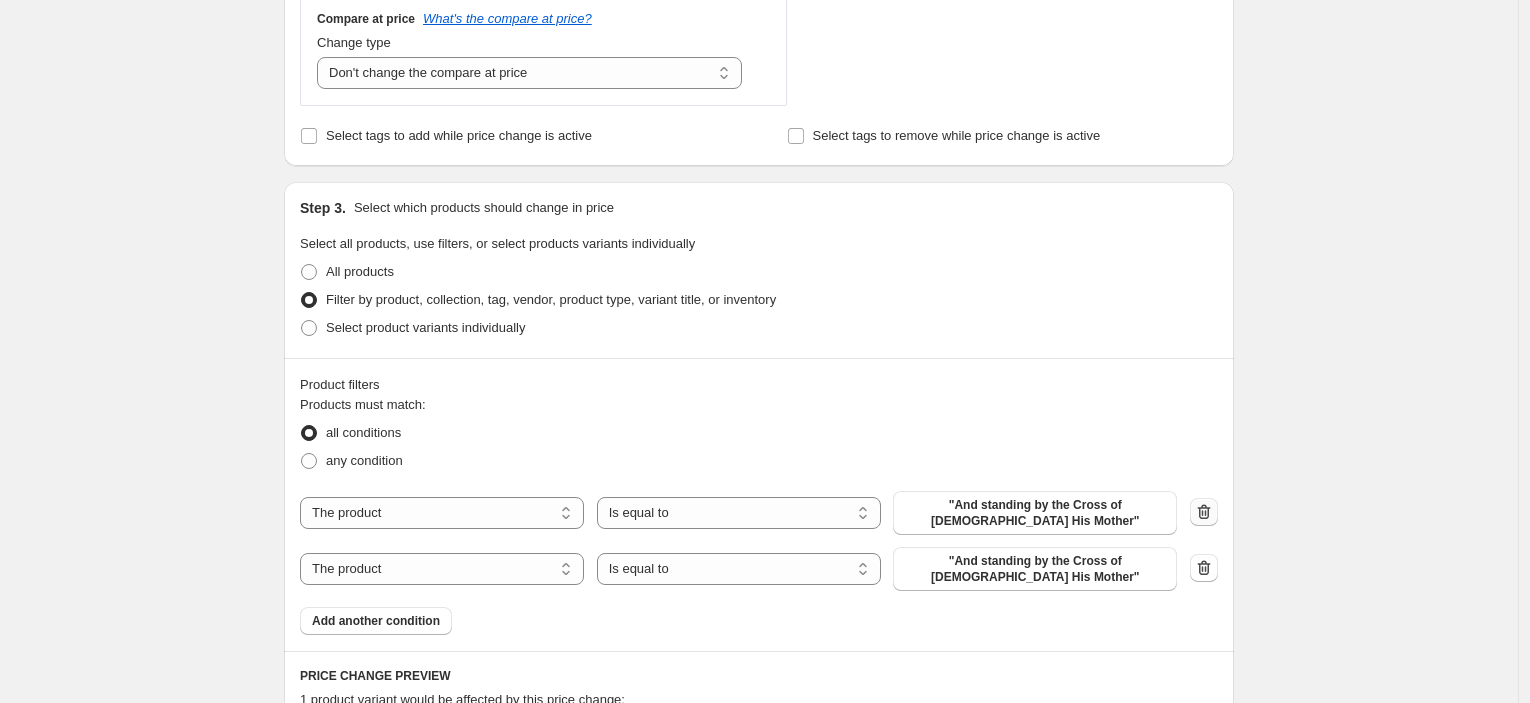 click at bounding box center [1204, 512] 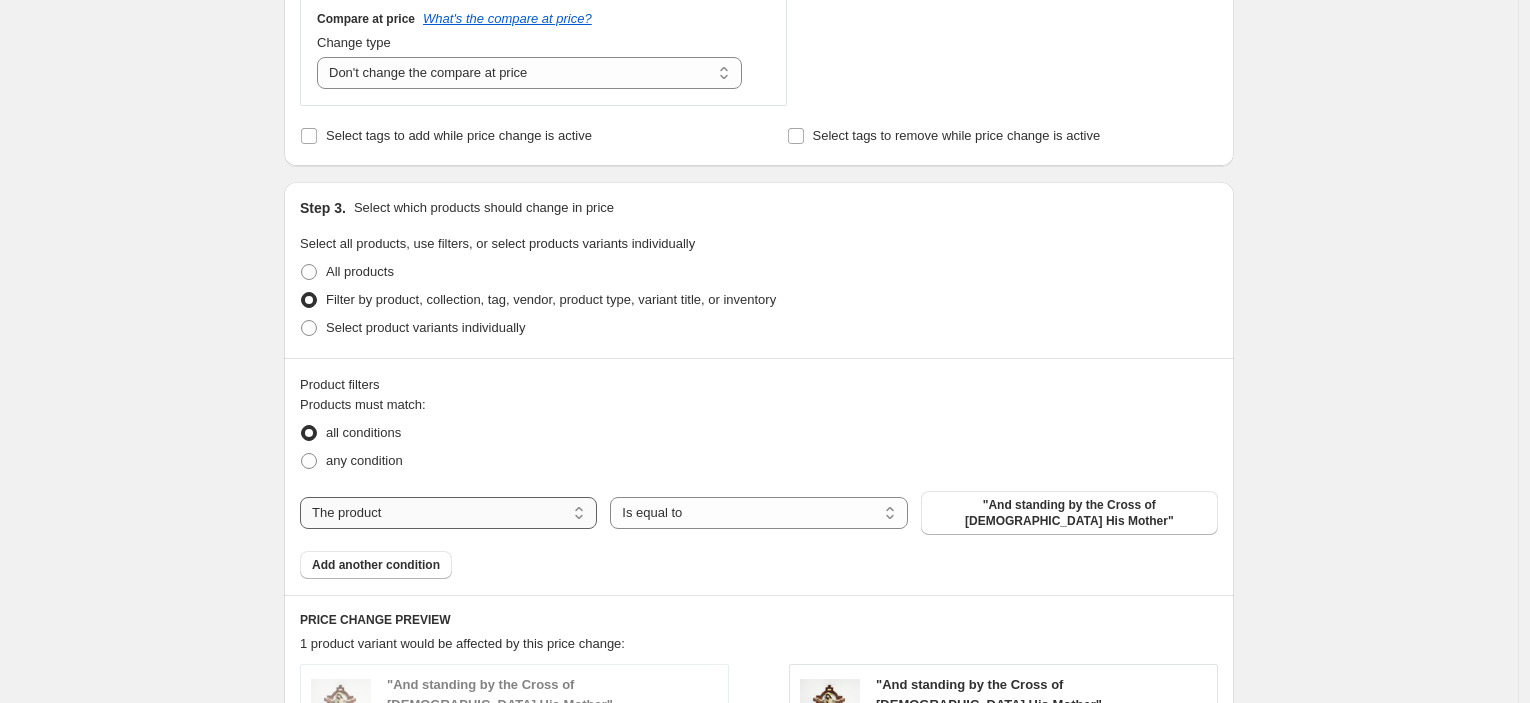 click on "The product The product's collection The product's tag The product's vendor The product's type The product's status The variant's title Inventory quantity" at bounding box center (448, 513) 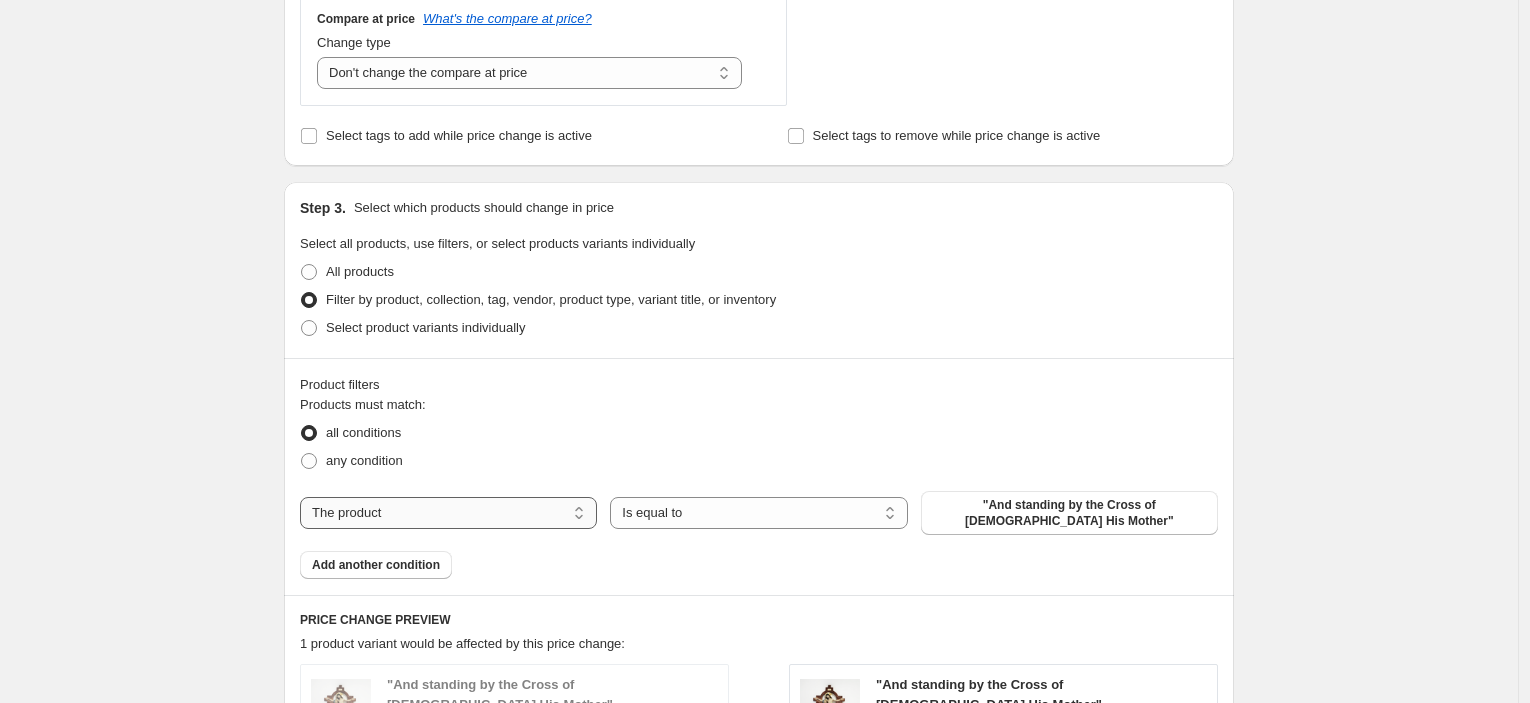 select on "tag" 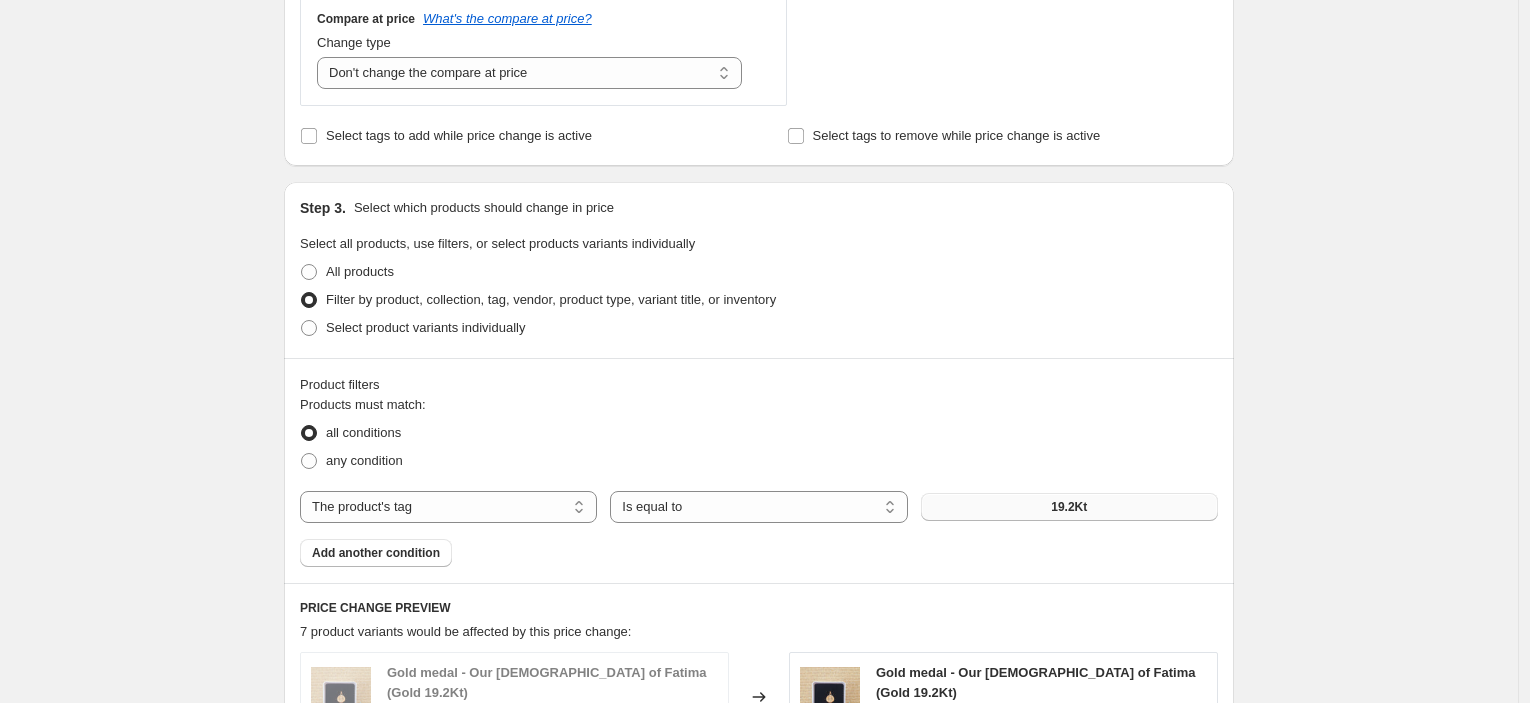 click on "19.2Kt" at bounding box center (1069, 507) 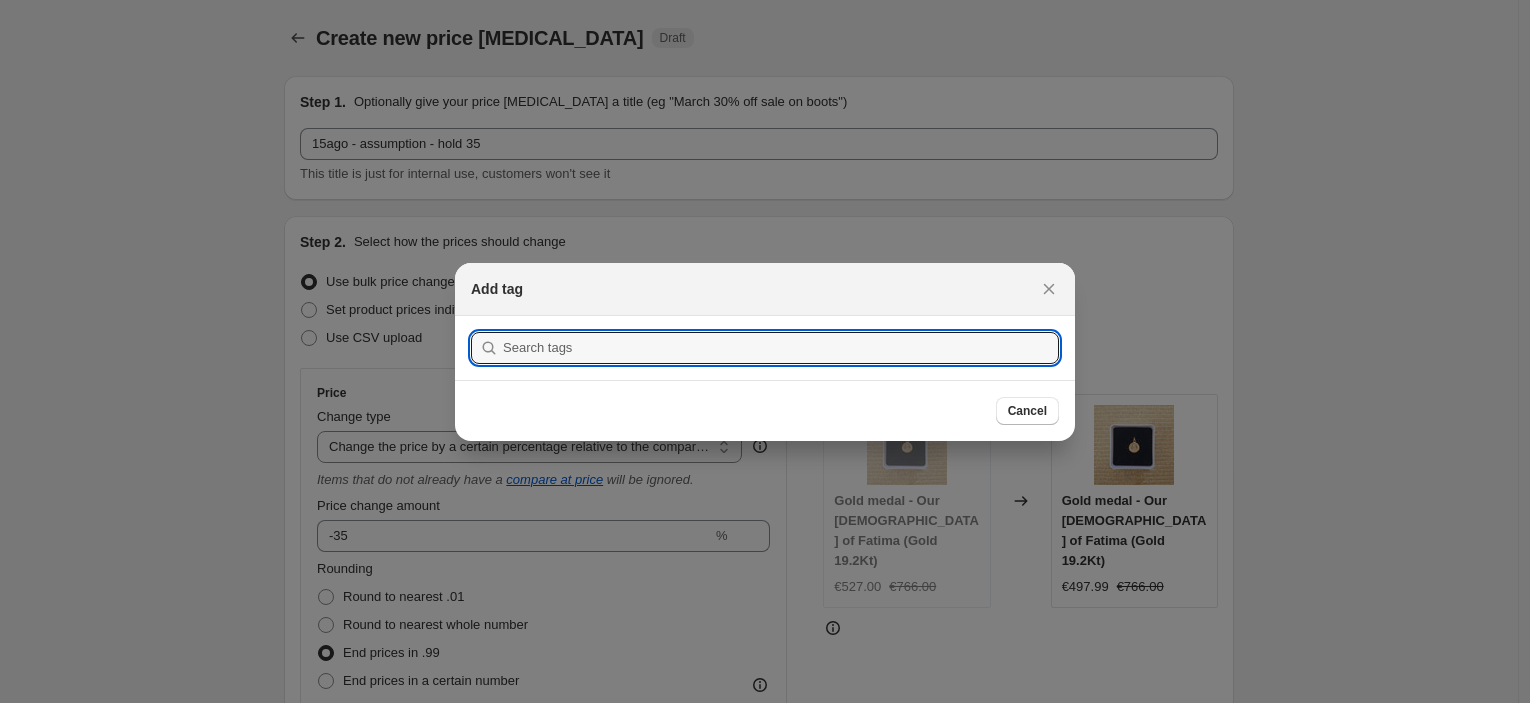 scroll, scrollTop: 0, scrollLeft: 0, axis: both 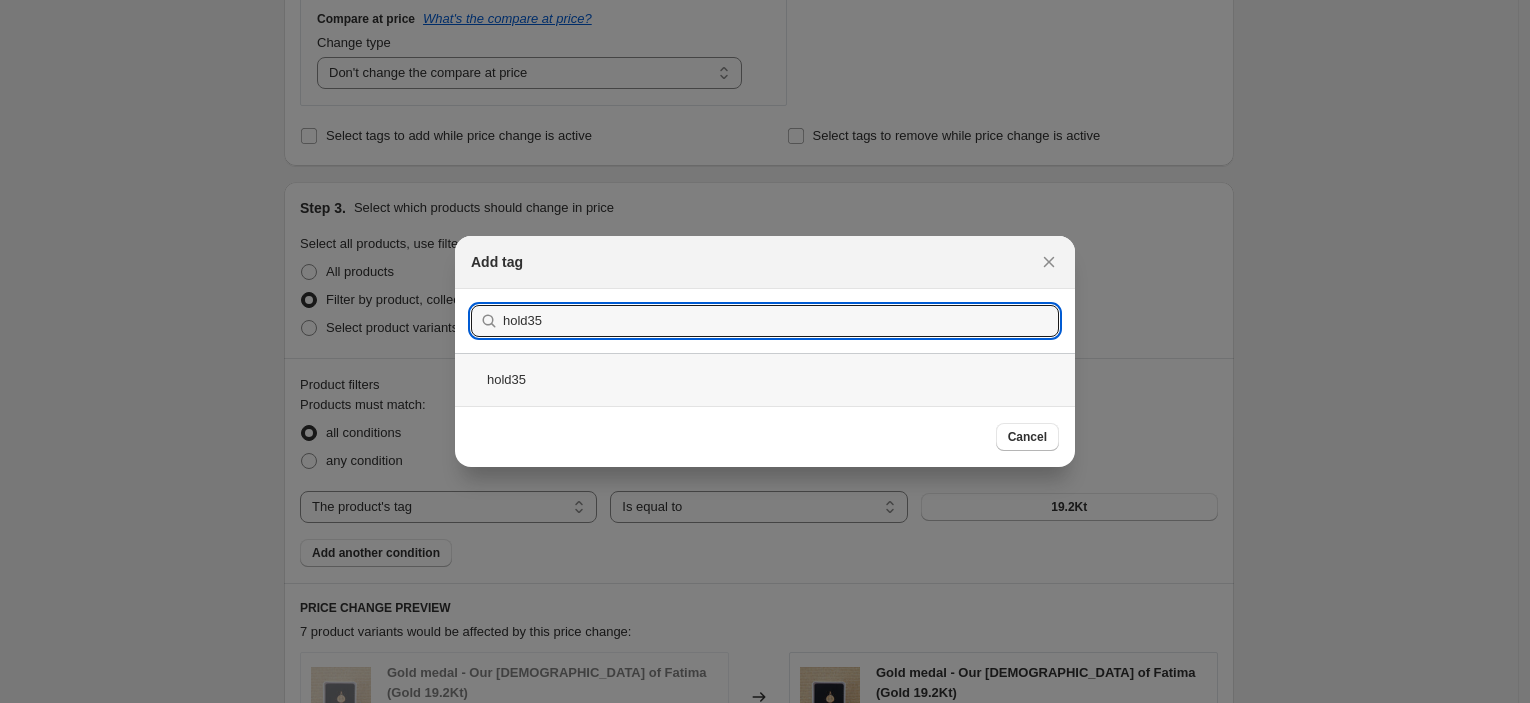 type on "hold35" 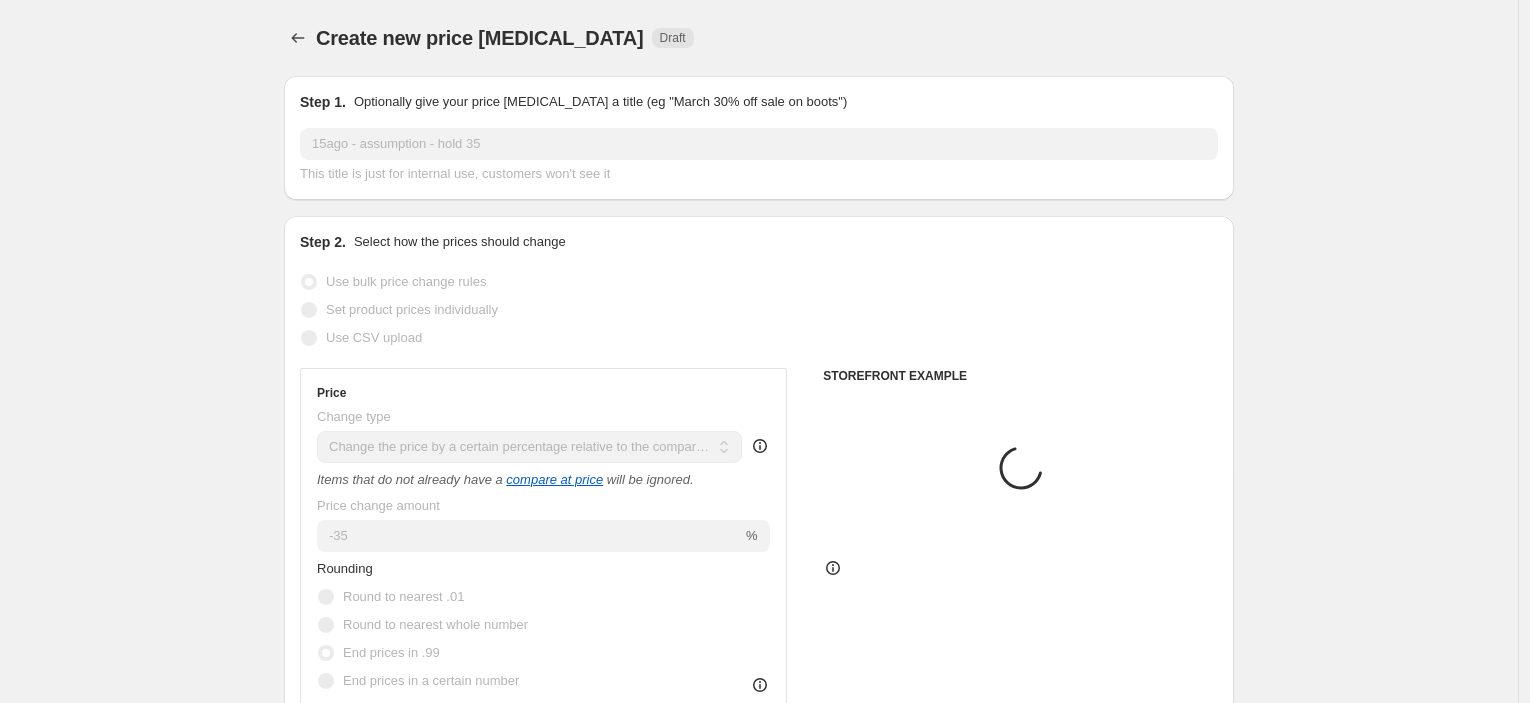 scroll, scrollTop: 778, scrollLeft: 0, axis: vertical 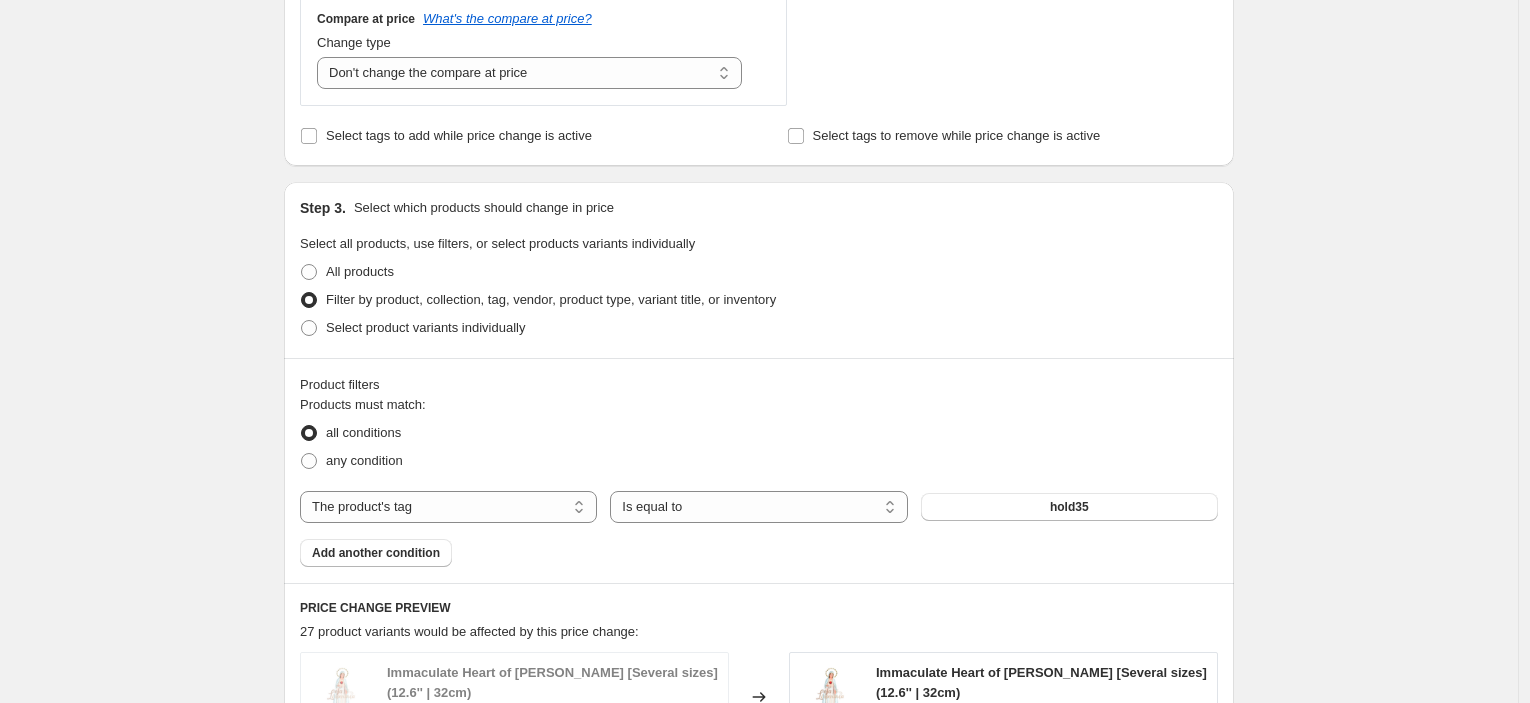 click on "Add another condition" at bounding box center [376, 553] 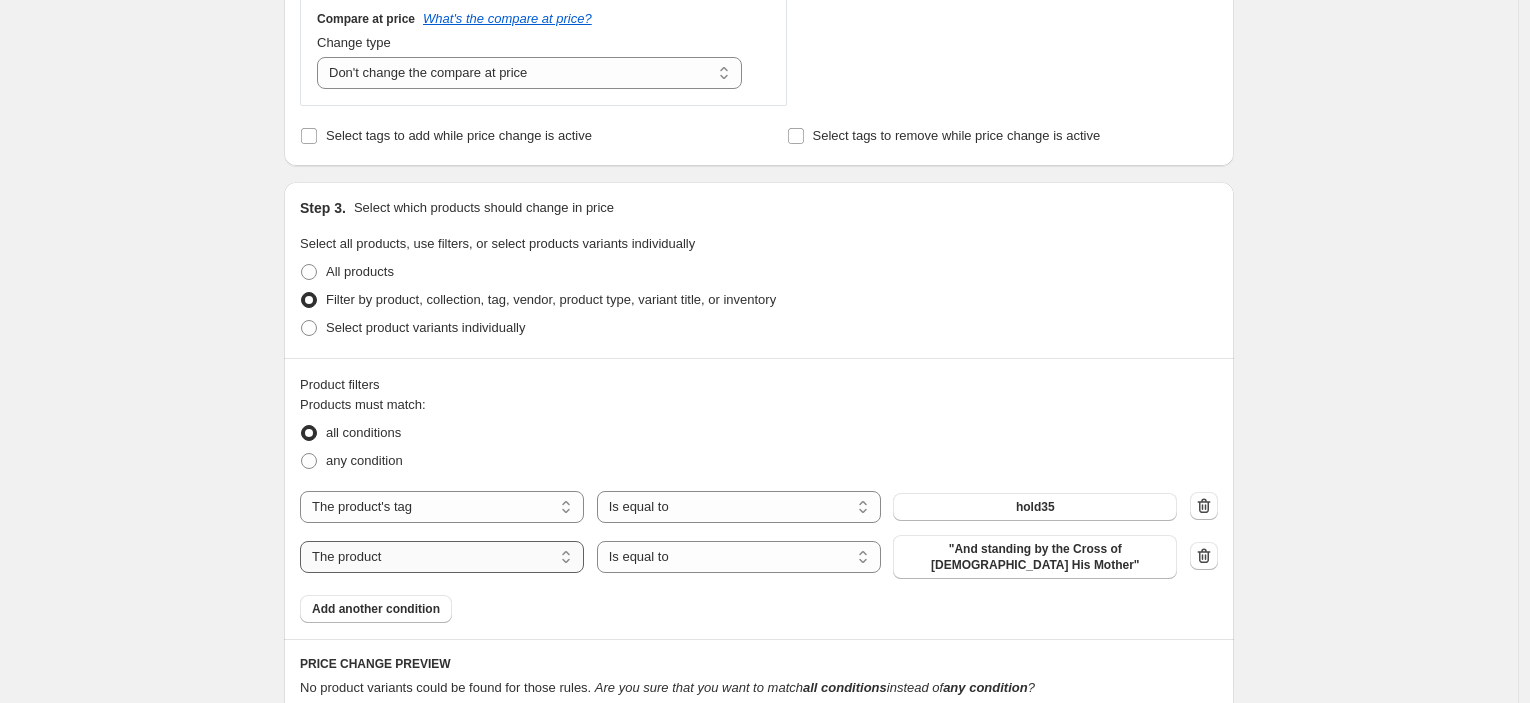 click on "The product The product's collection The product's tag The product's vendor The product's type The product's status The variant's title Inventory quantity" at bounding box center [442, 557] 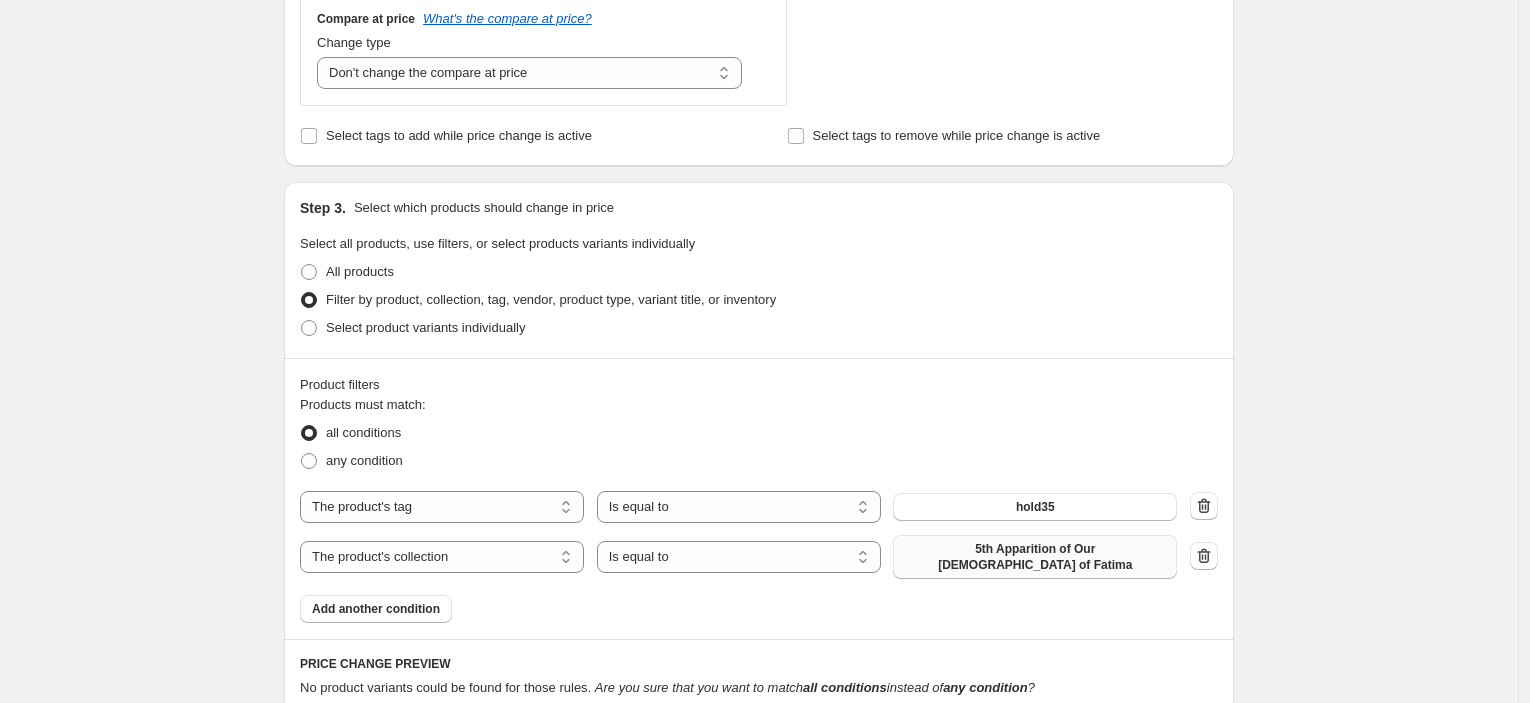 click on "5th Apparition of Our [DEMOGRAPHIC_DATA] of Fatima" at bounding box center (1035, 557) 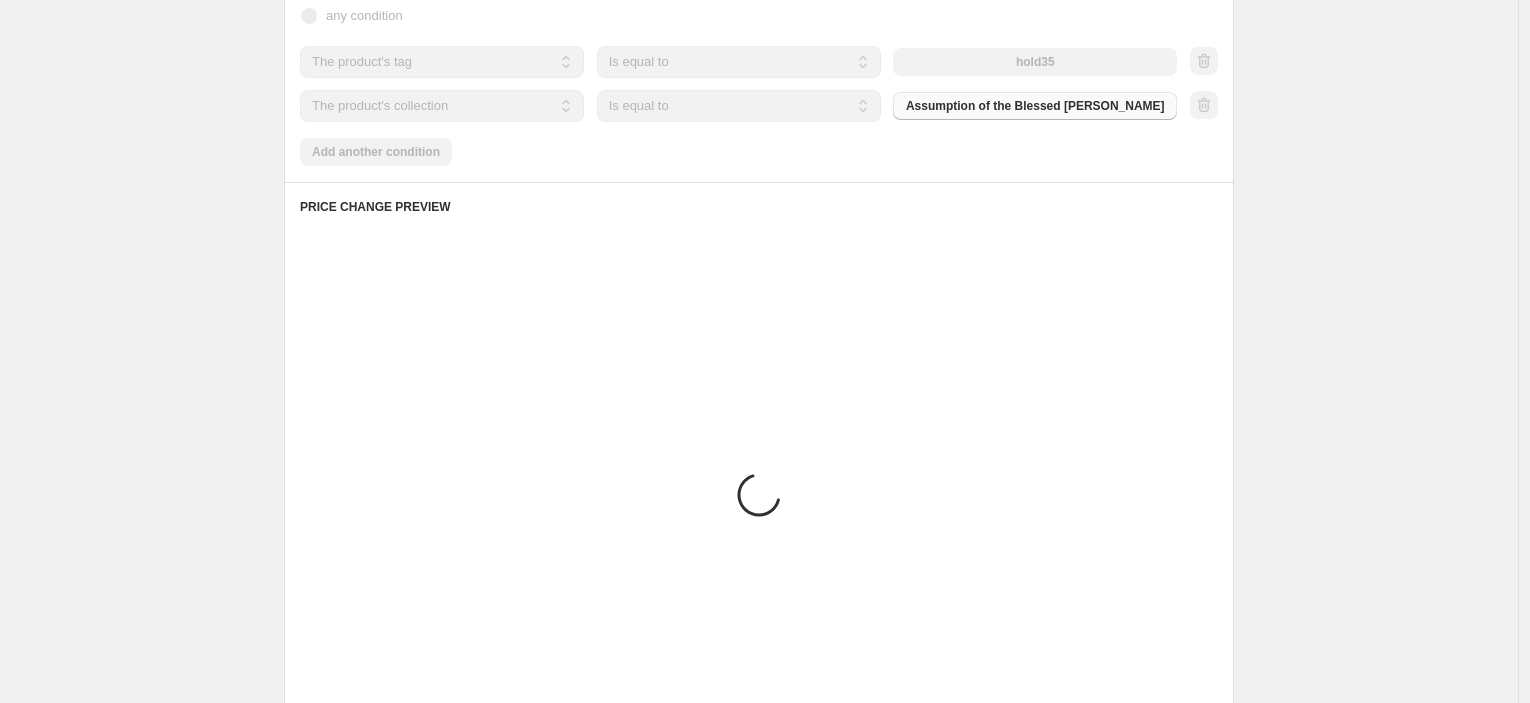 scroll, scrollTop: 1445, scrollLeft: 0, axis: vertical 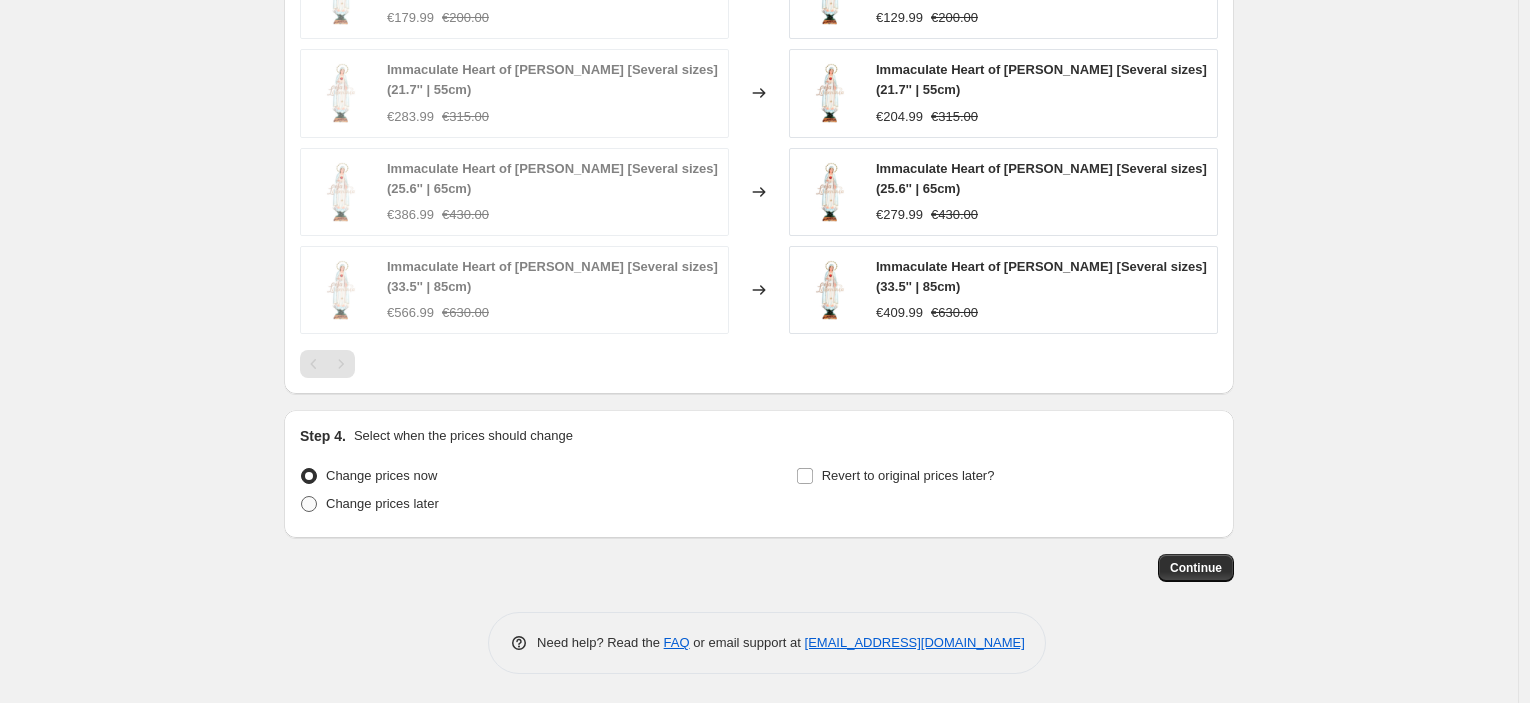 click on "Change prices later" at bounding box center (382, 503) 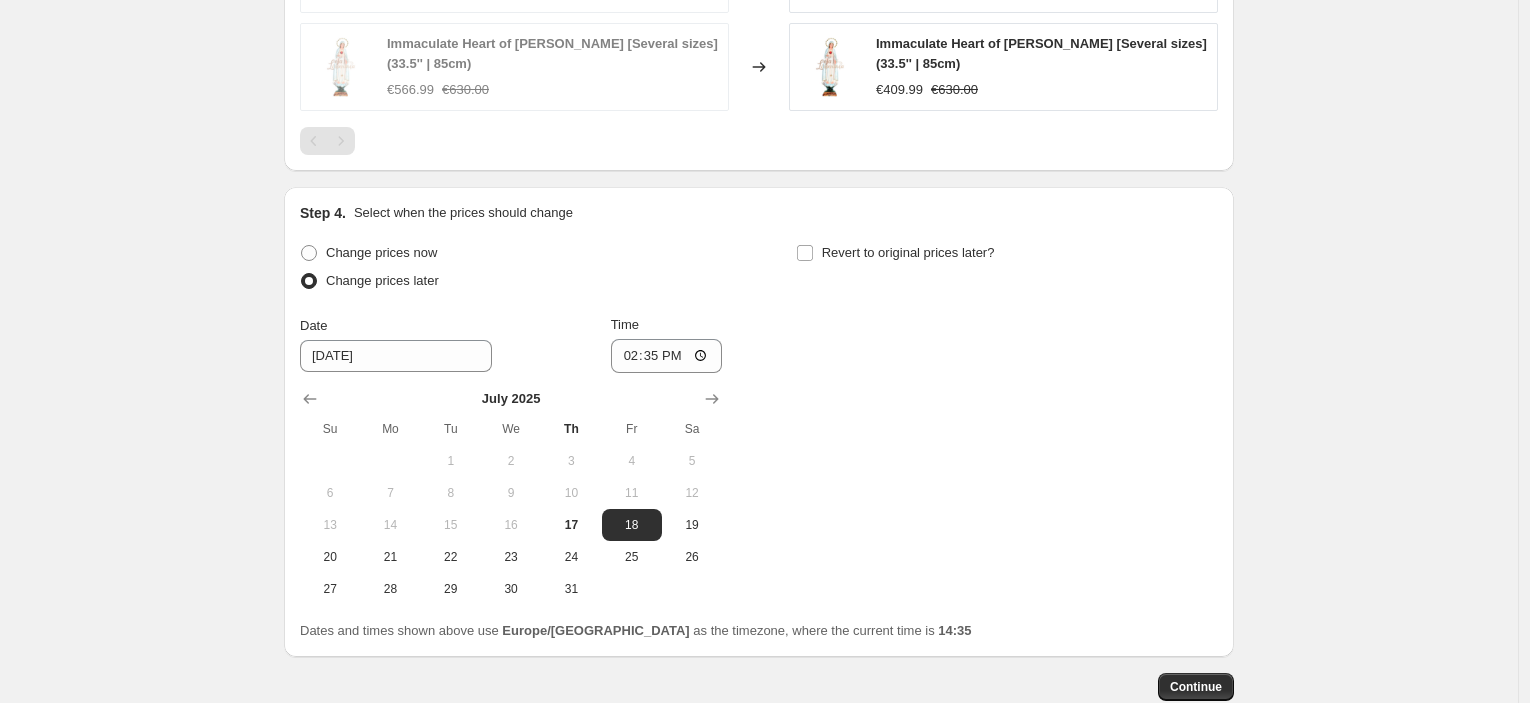 scroll, scrollTop: 1963, scrollLeft: 0, axis: vertical 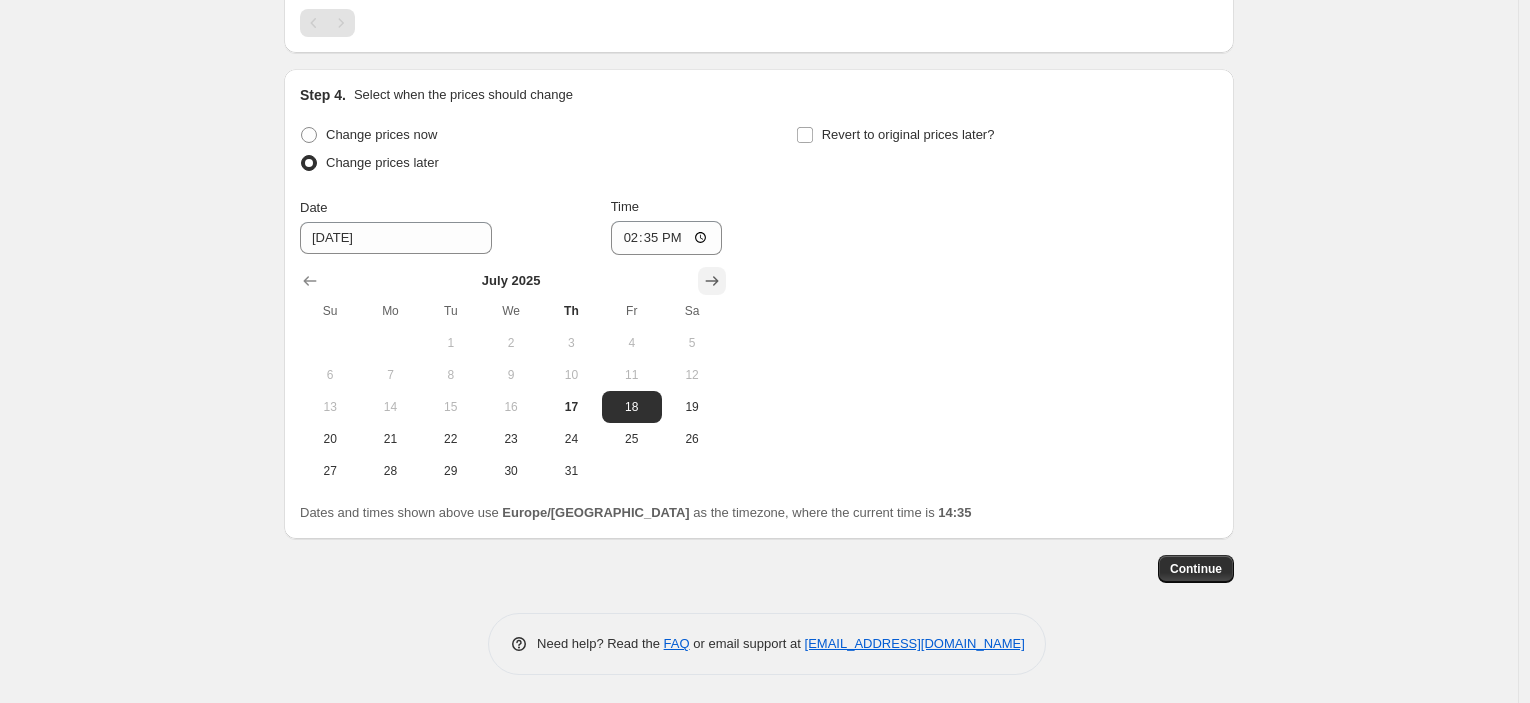 click 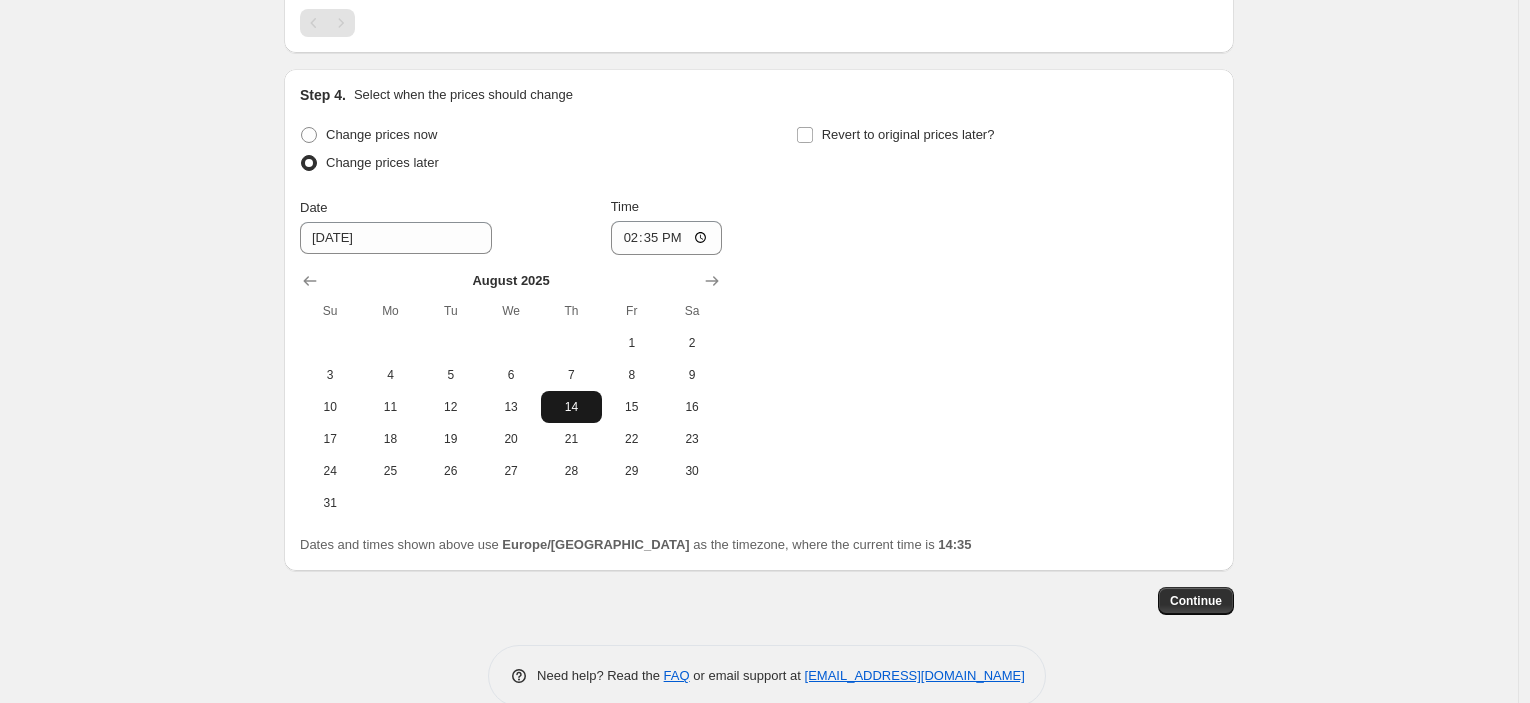 click on "14" at bounding box center [571, 407] 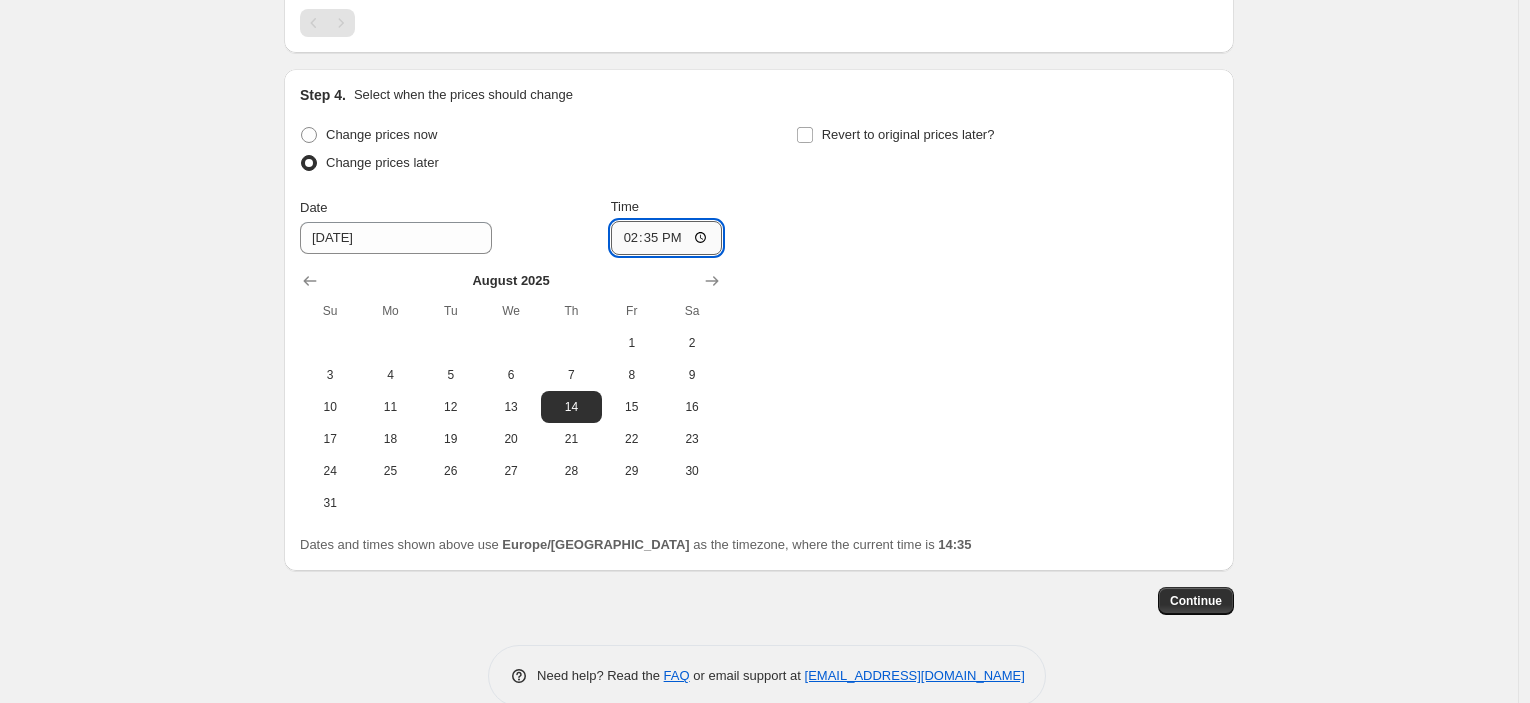 click on "14:35" at bounding box center [667, 238] 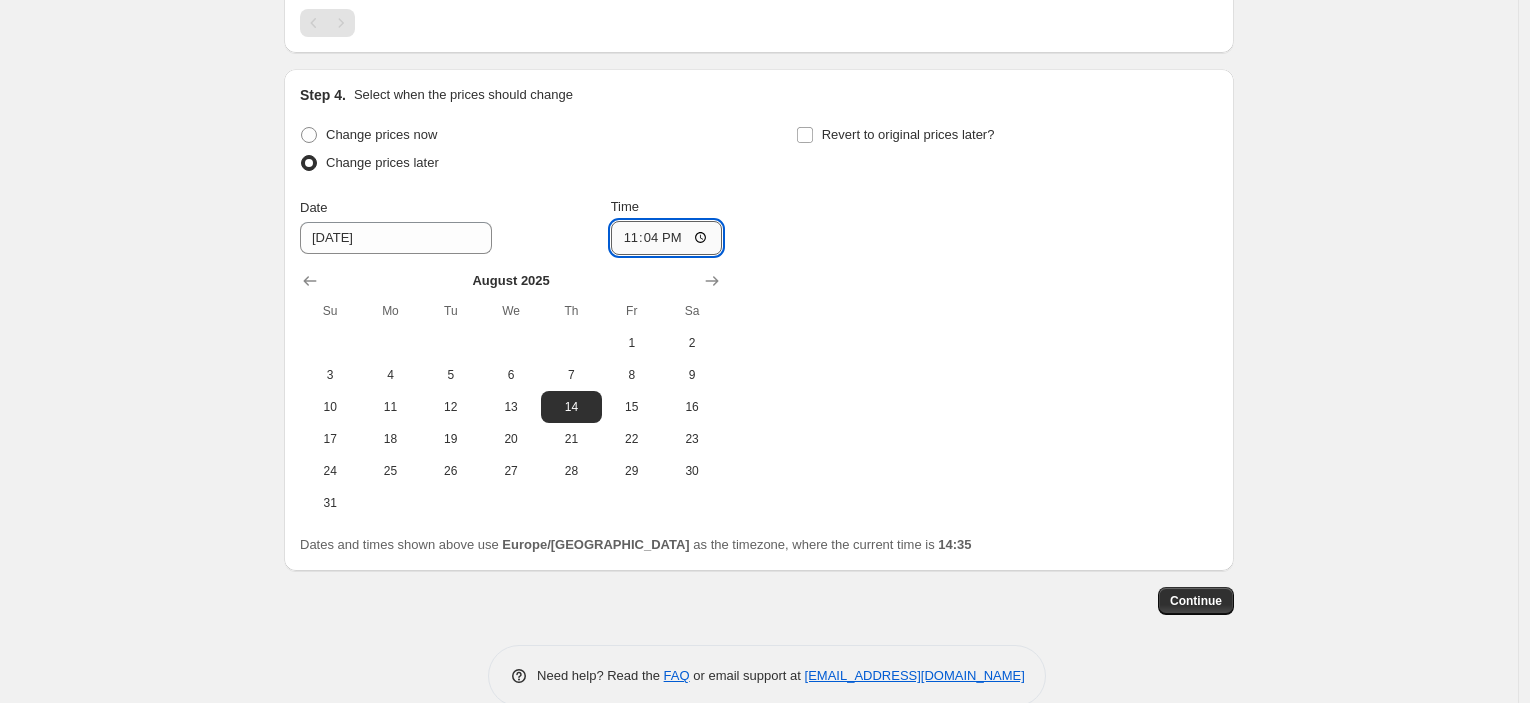 type on "23:45" 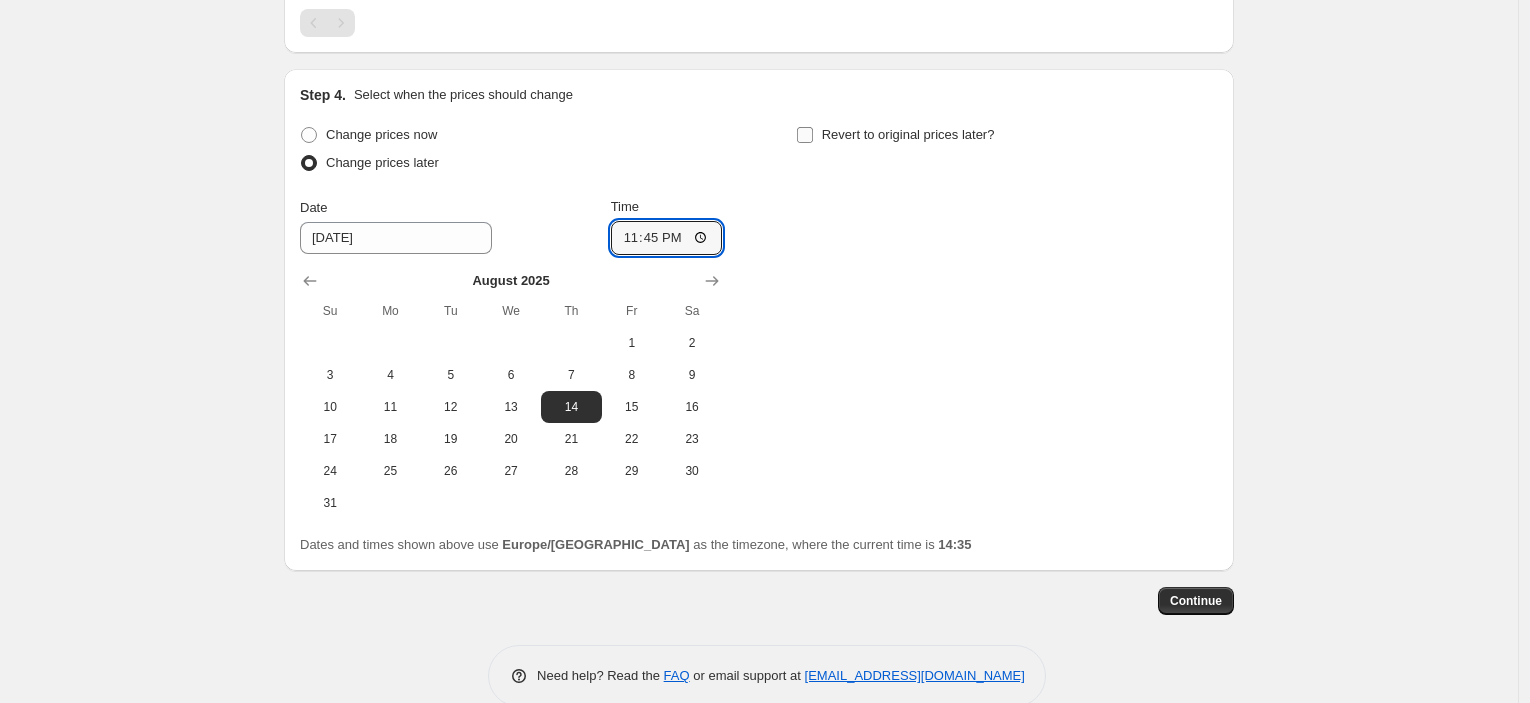 click on "Revert to original prices later?" at bounding box center [908, 134] 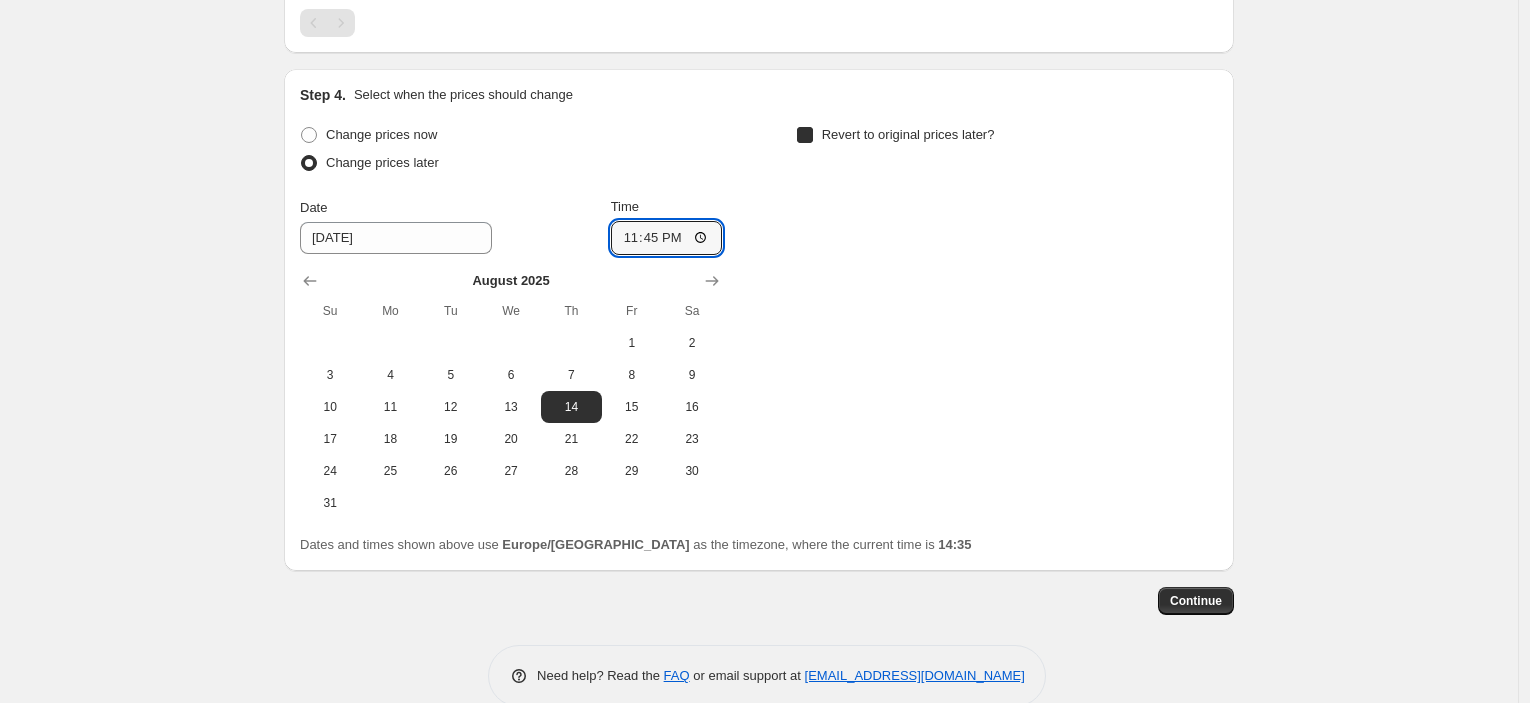 checkbox on "true" 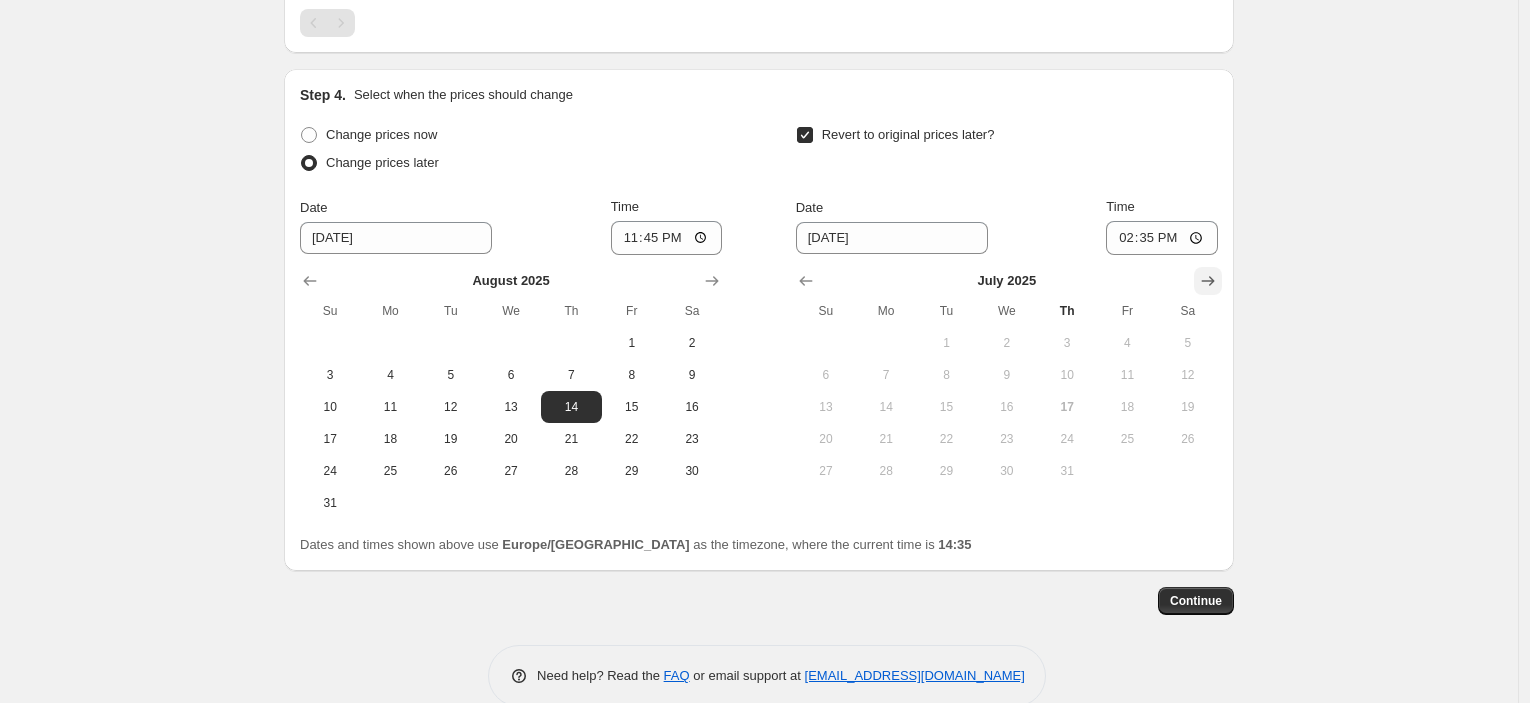 click on "Step 4. Select when the prices should change Change prices now Change prices later Date [DATE] Time 23:45 [DATE] Su Mo Tu We Th Fr Sa 1 2 3 4 5 6 7 8 9 10 11 12 13 14 15 16 17 18 19 20 21 22 23 24 25 26 27 28 29 30 31 Revert to original prices later? Date [DATE] Time 14:35 [DATE] Su Mo Tu We Th Fr Sa 1 2 3 4 5 6 7 8 9 10 11 12 13 14 15 16 17 18 19 20 21 22 23 24 25 26 27 28 29 30 31 Dates and times shown above use   [GEOGRAPHIC_DATA]/[GEOGRAPHIC_DATA]   as the timezone, where the current time is   14:35" at bounding box center (759, 320) 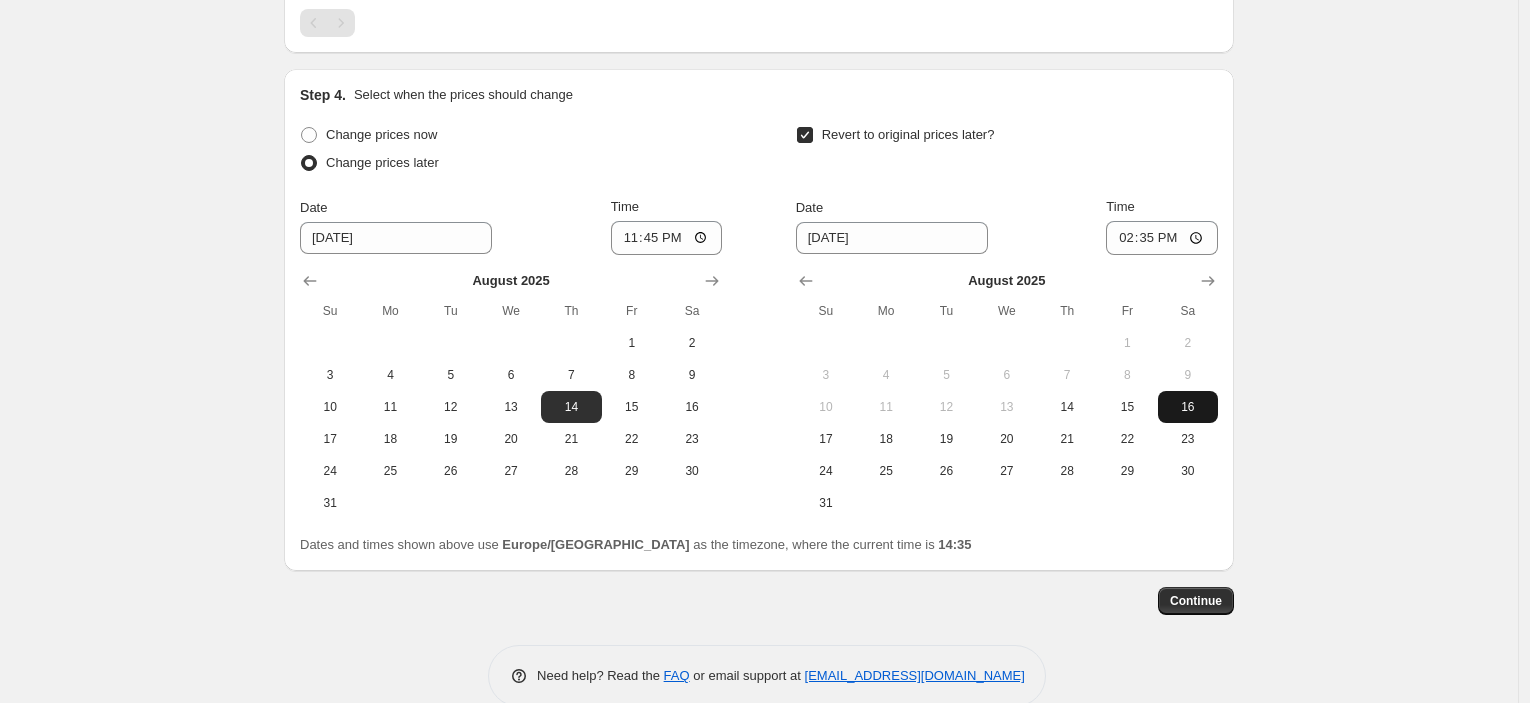 click on "16" at bounding box center (1188, 407) 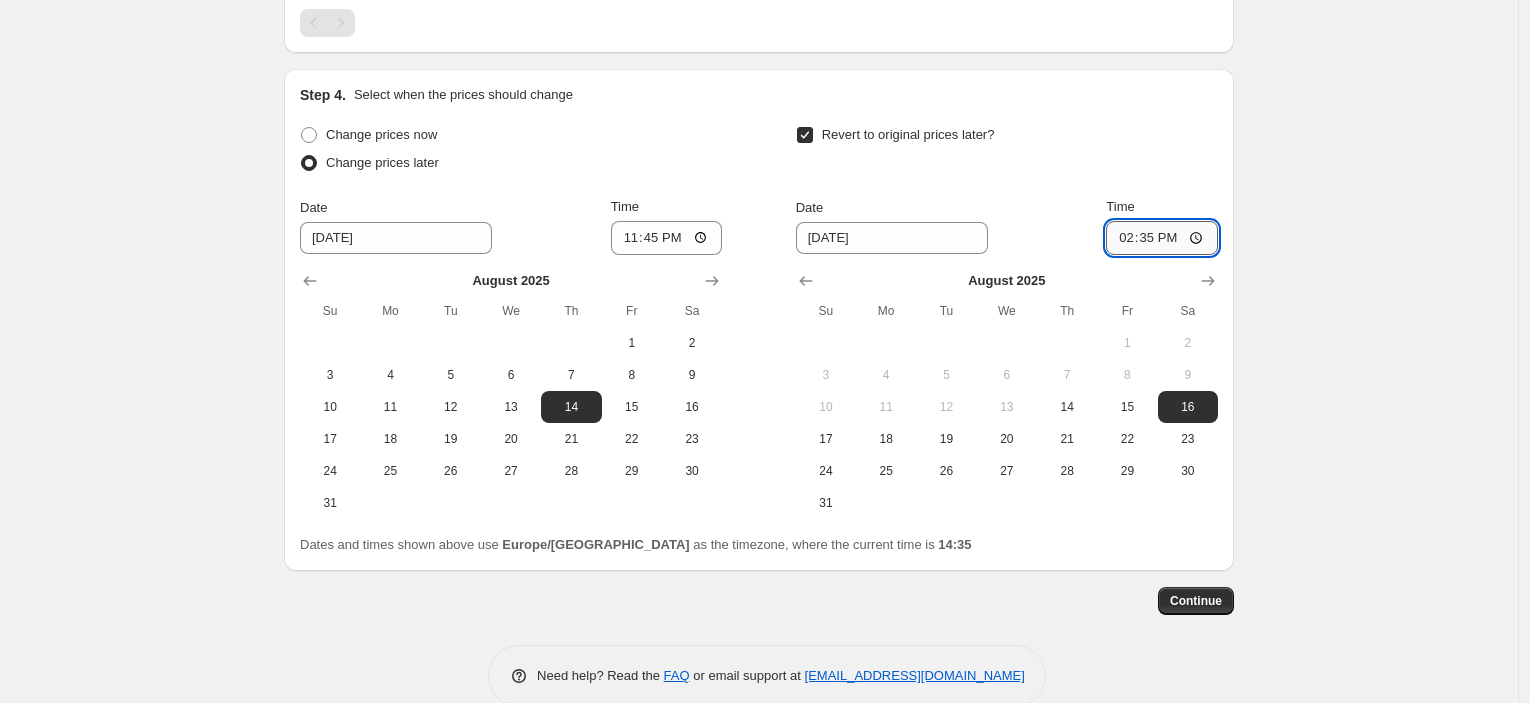 click on "14:35" at bounding box center (1162, 238) 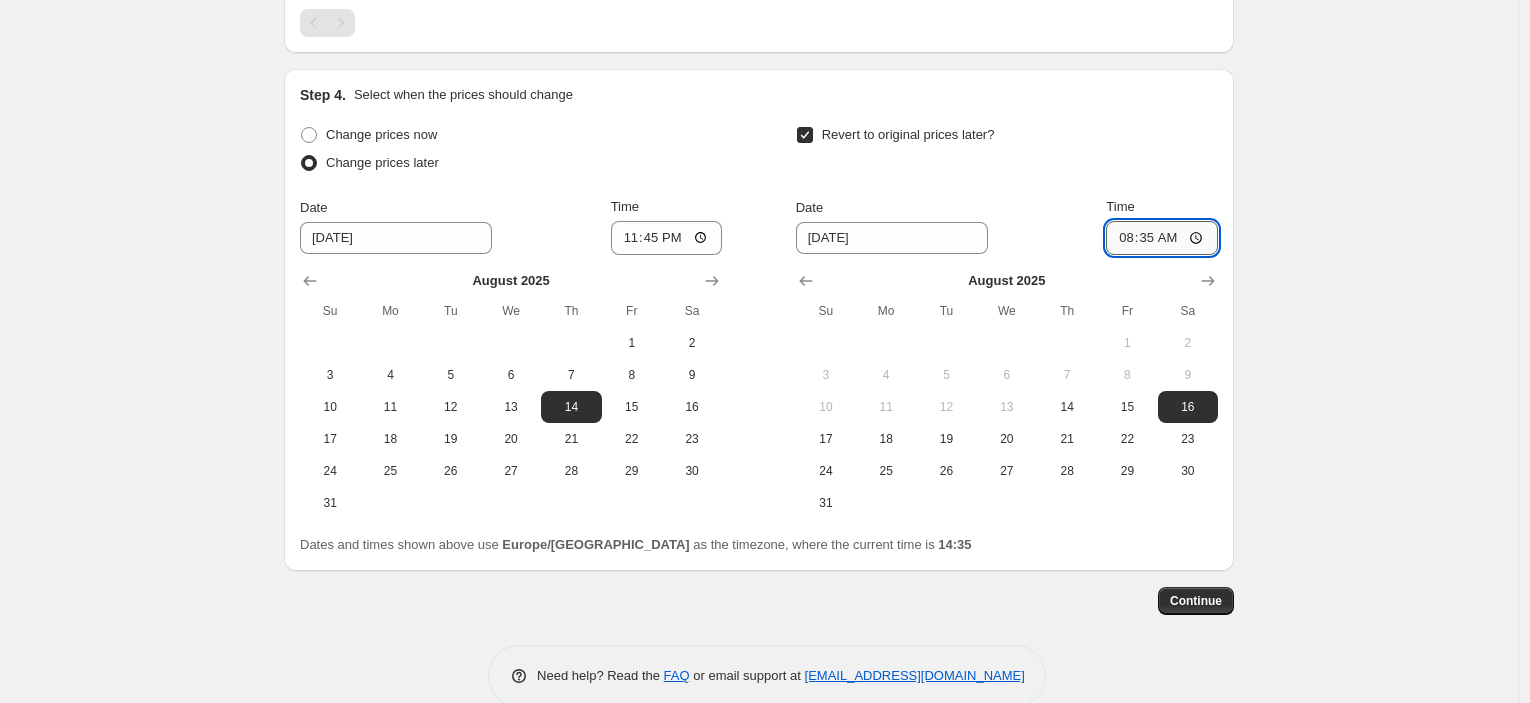 type on "08:00" 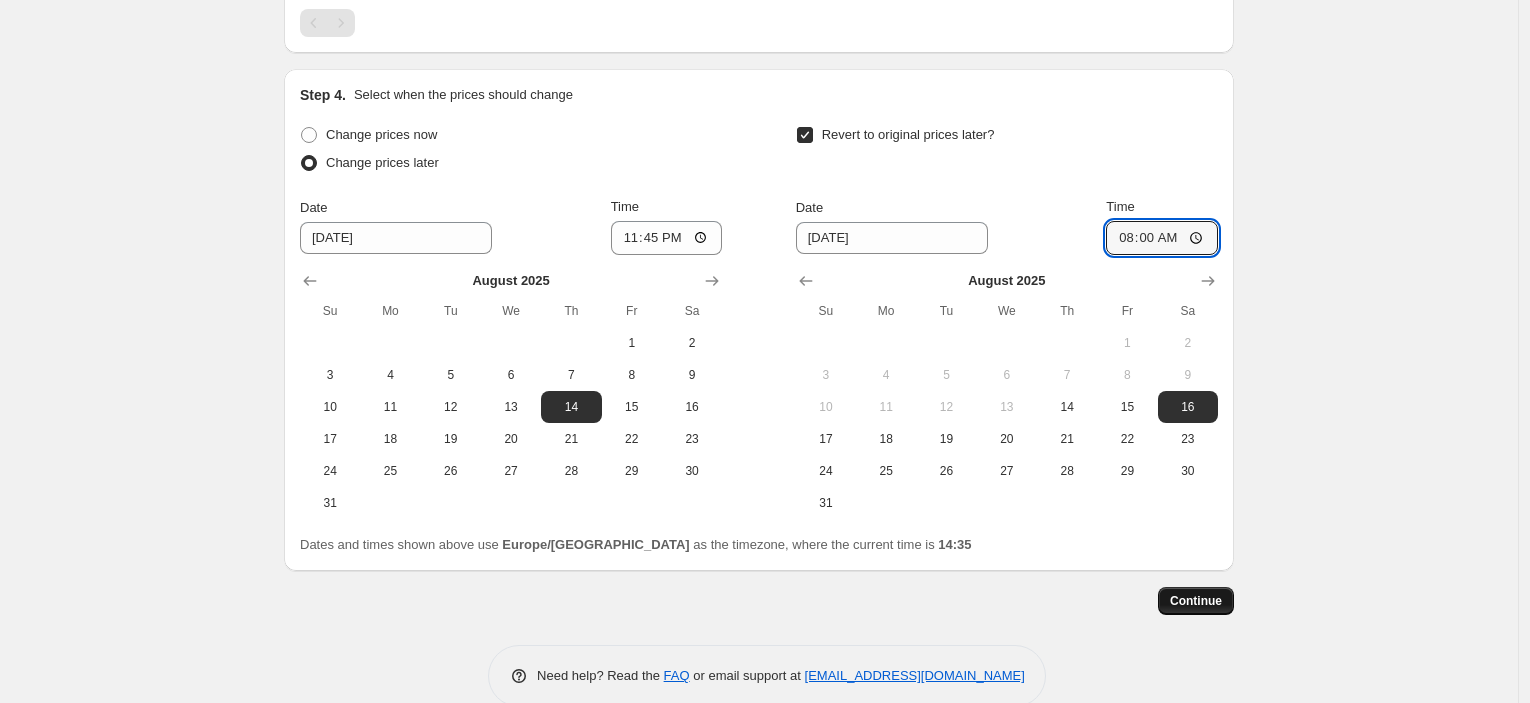 click on "Continue" at bounding box center [1196, 601] 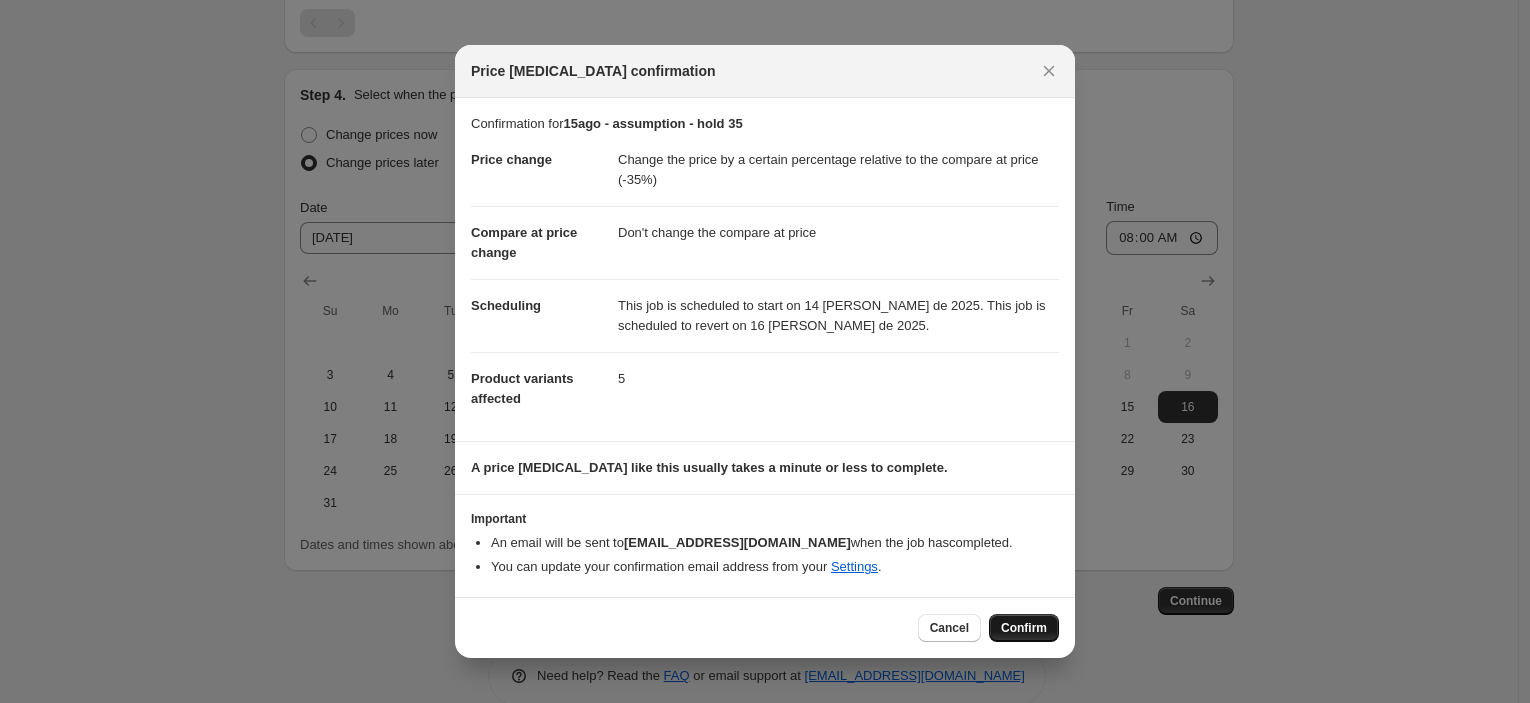 click on "Confirm" at bounding box center [1024, 628] 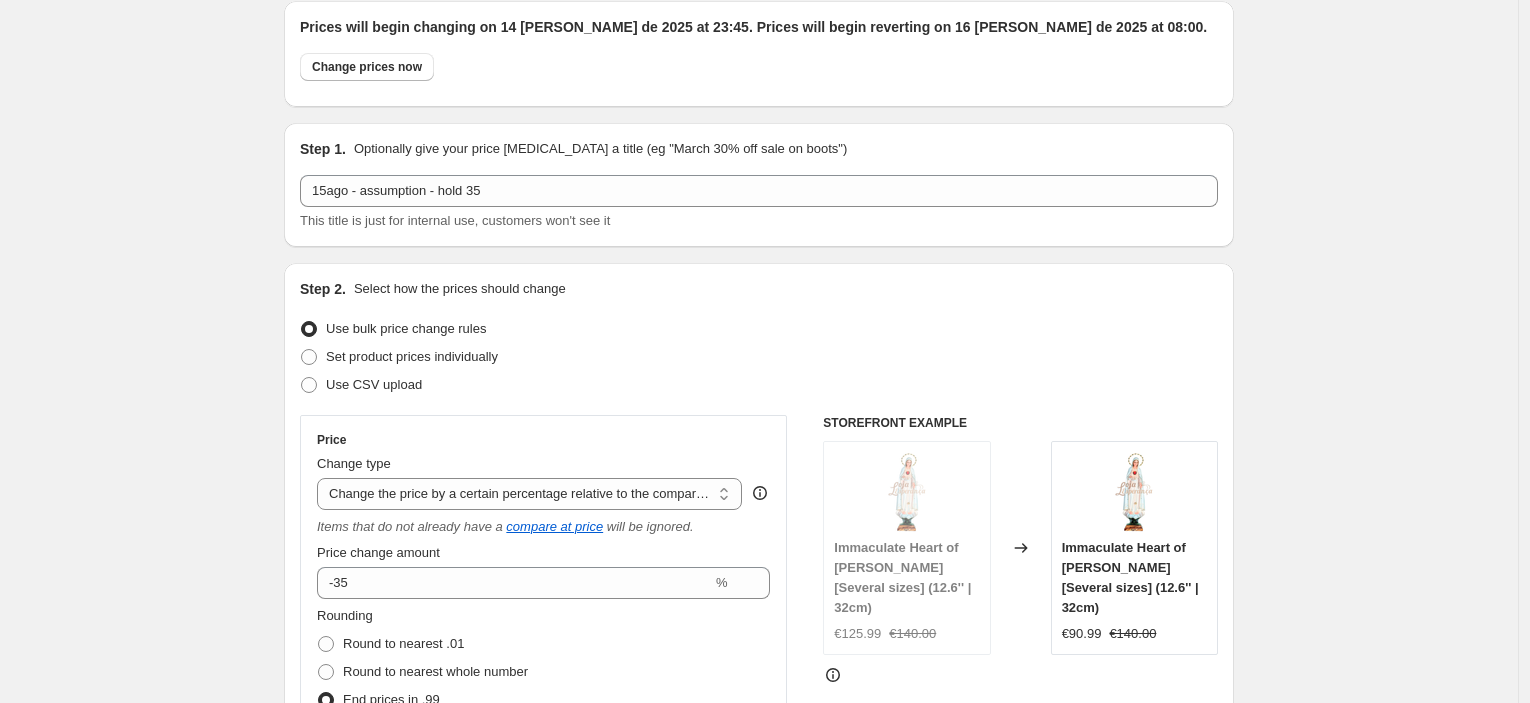 scroll, scrollTop: 0, scrollLeft: 0, axis: both 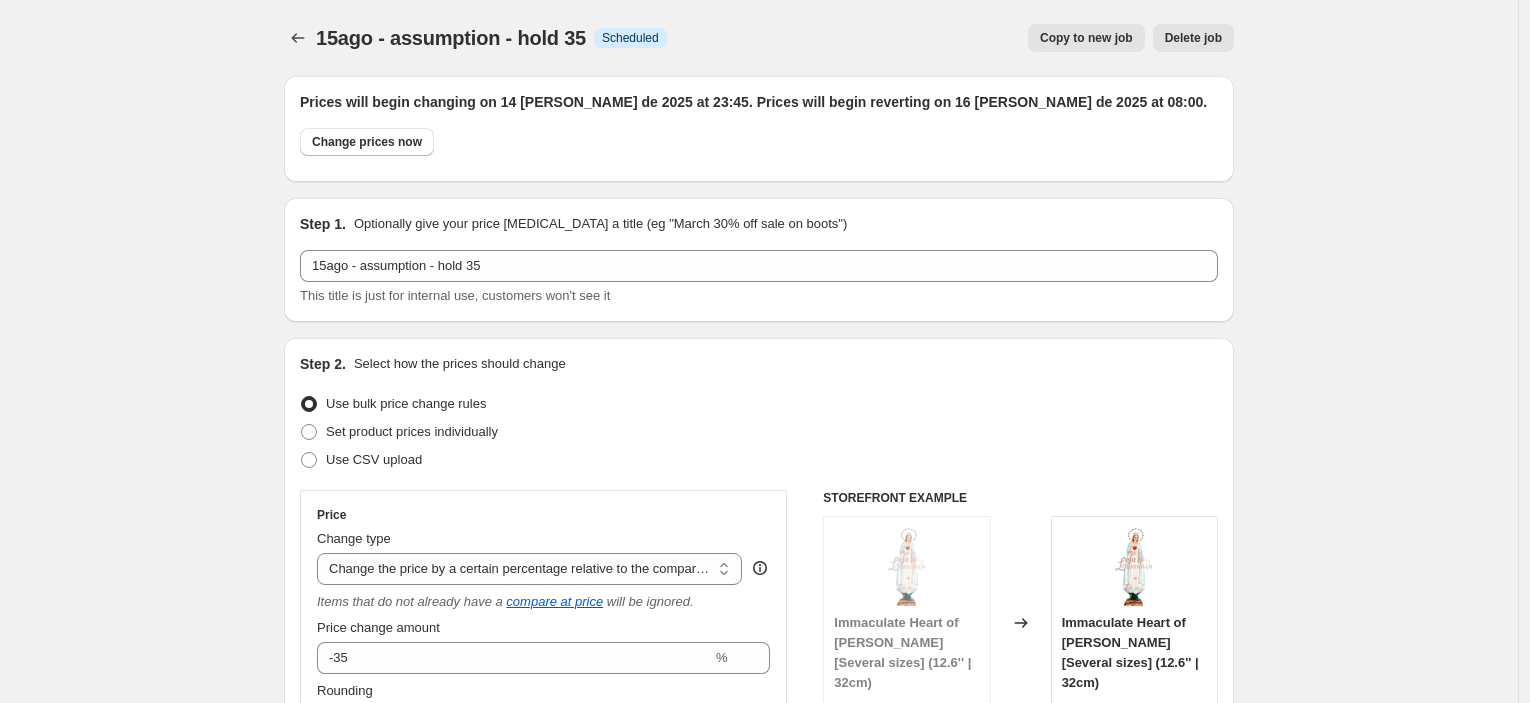 click on "Copy to new job" at bounding box center [1086, 38] 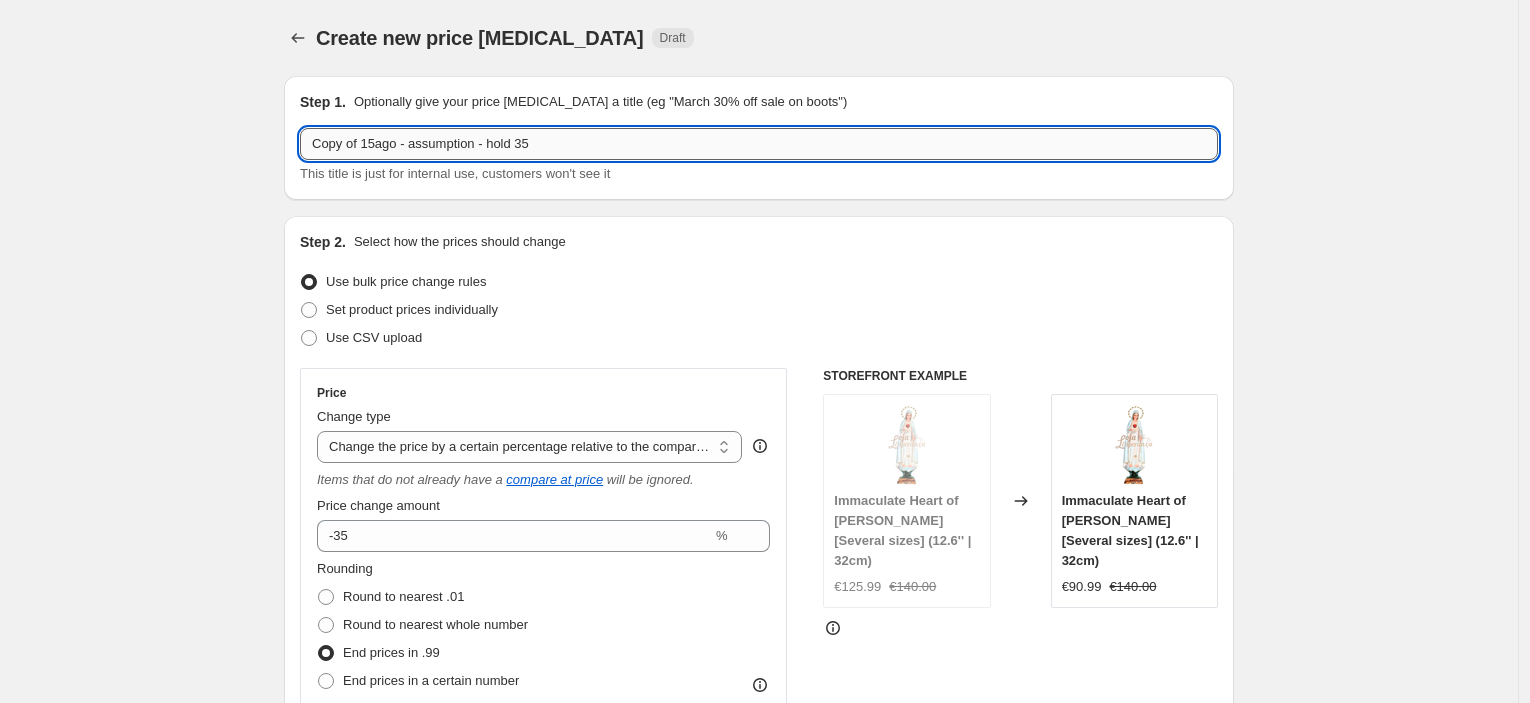drag, startPoint x: 367, startPoint y: 149, endPoint x: 305, endPoint y: 144, distance: 62.201286 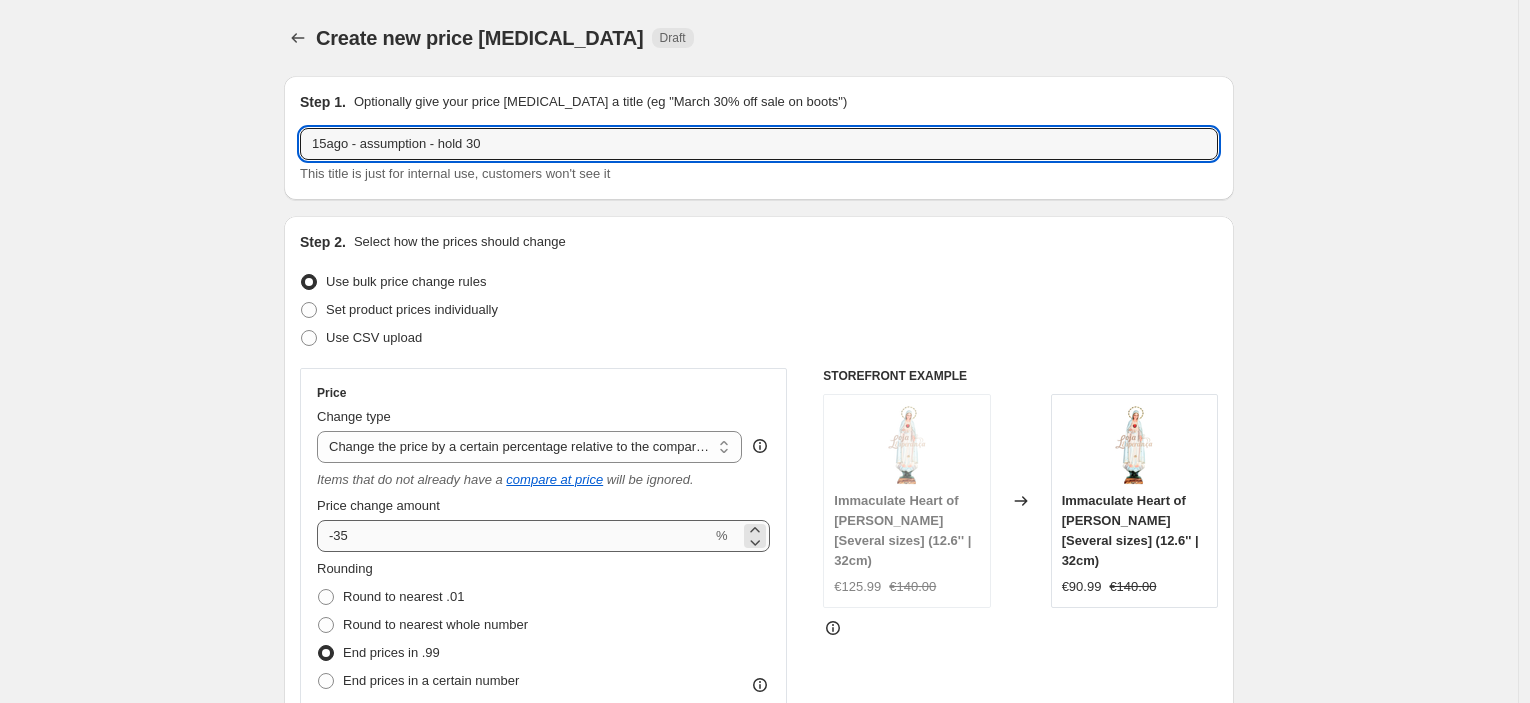type on "15ago - assumption - hold 30" 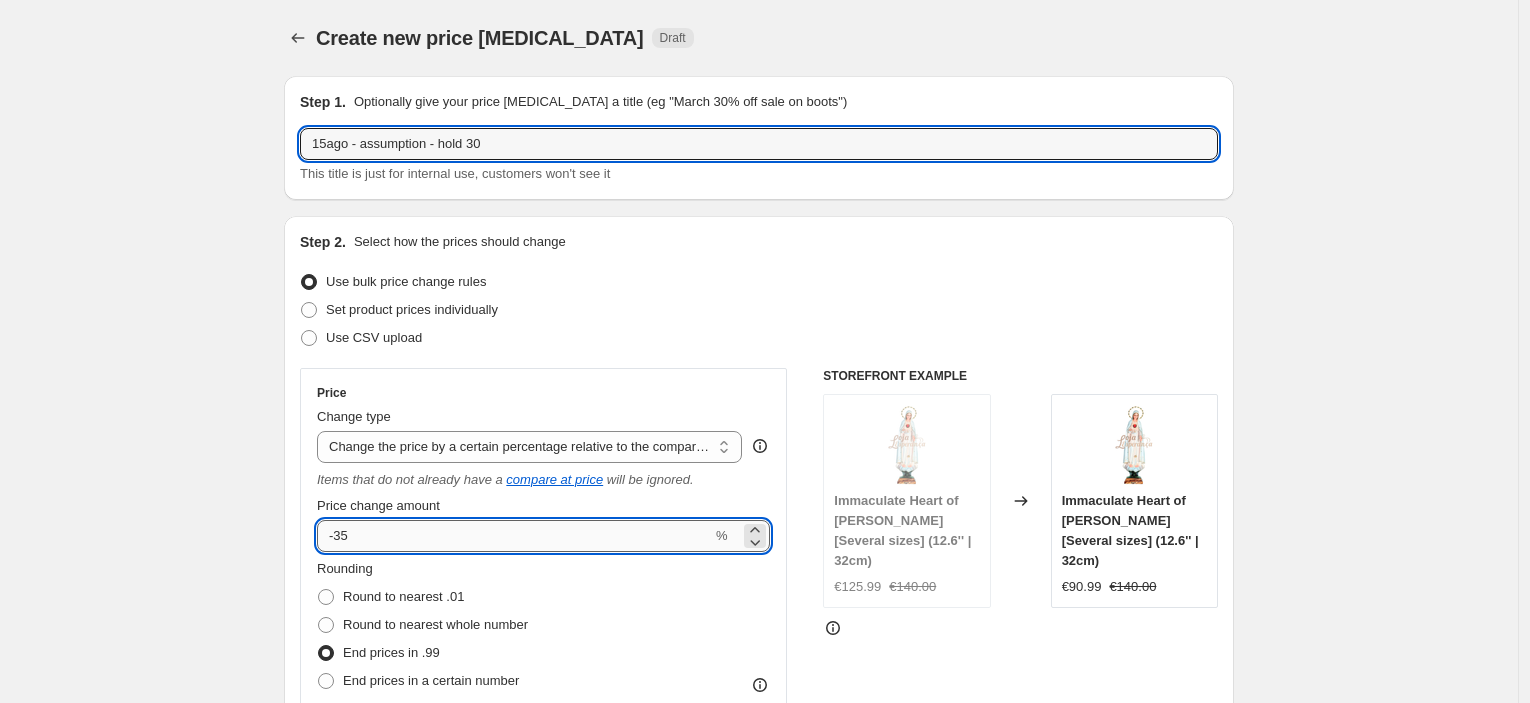 click on "-35" at bounding box center (514, 536) 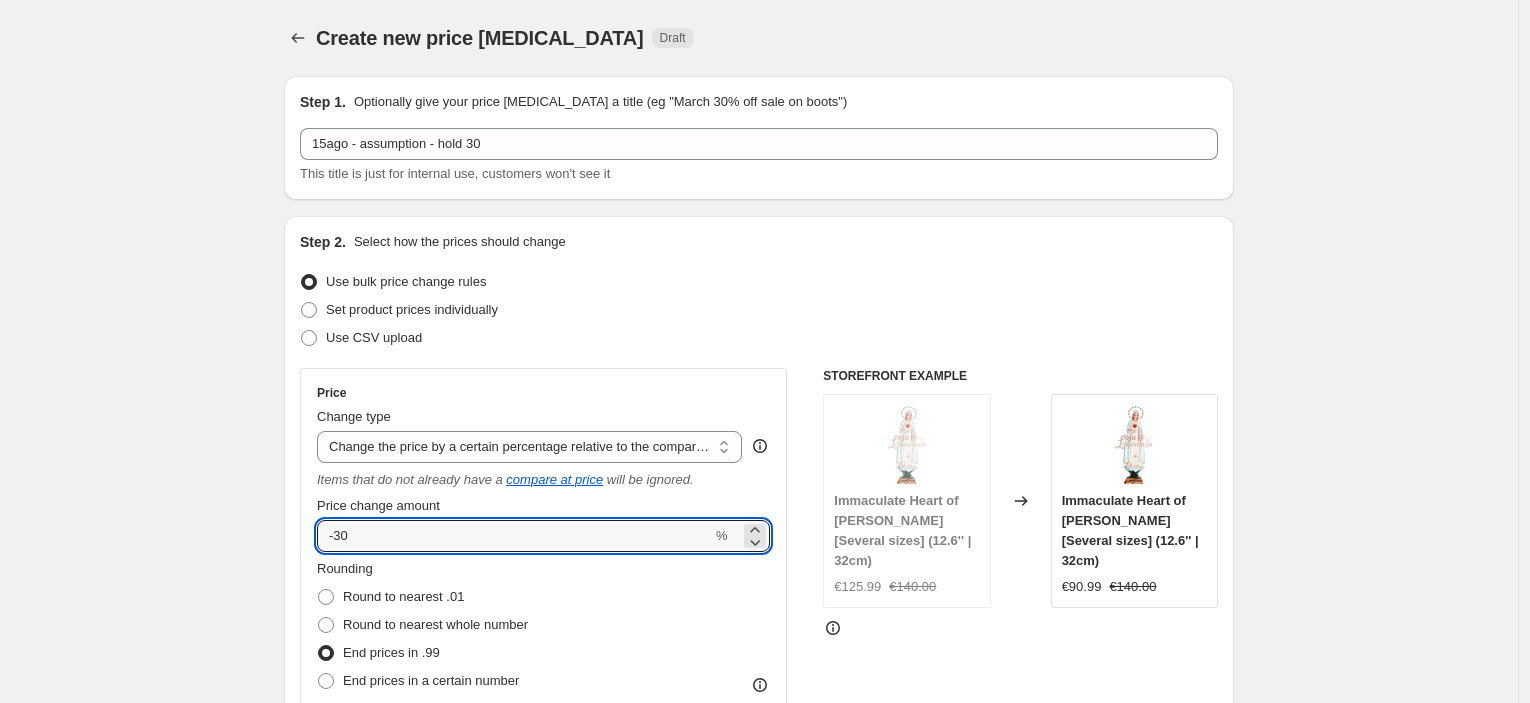 type on "-30" 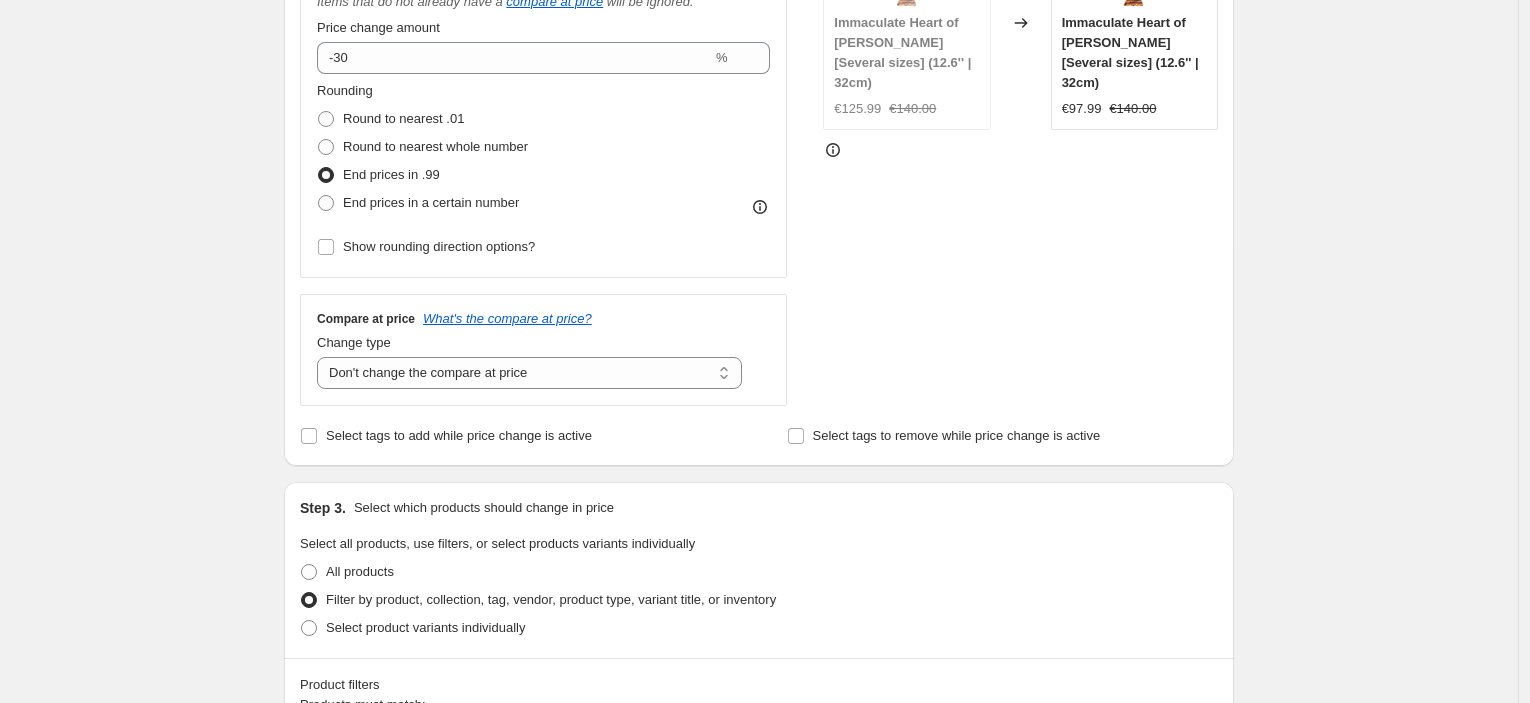 scroll, scrollTop: 888, scrollLeft: 0, axis: vertical 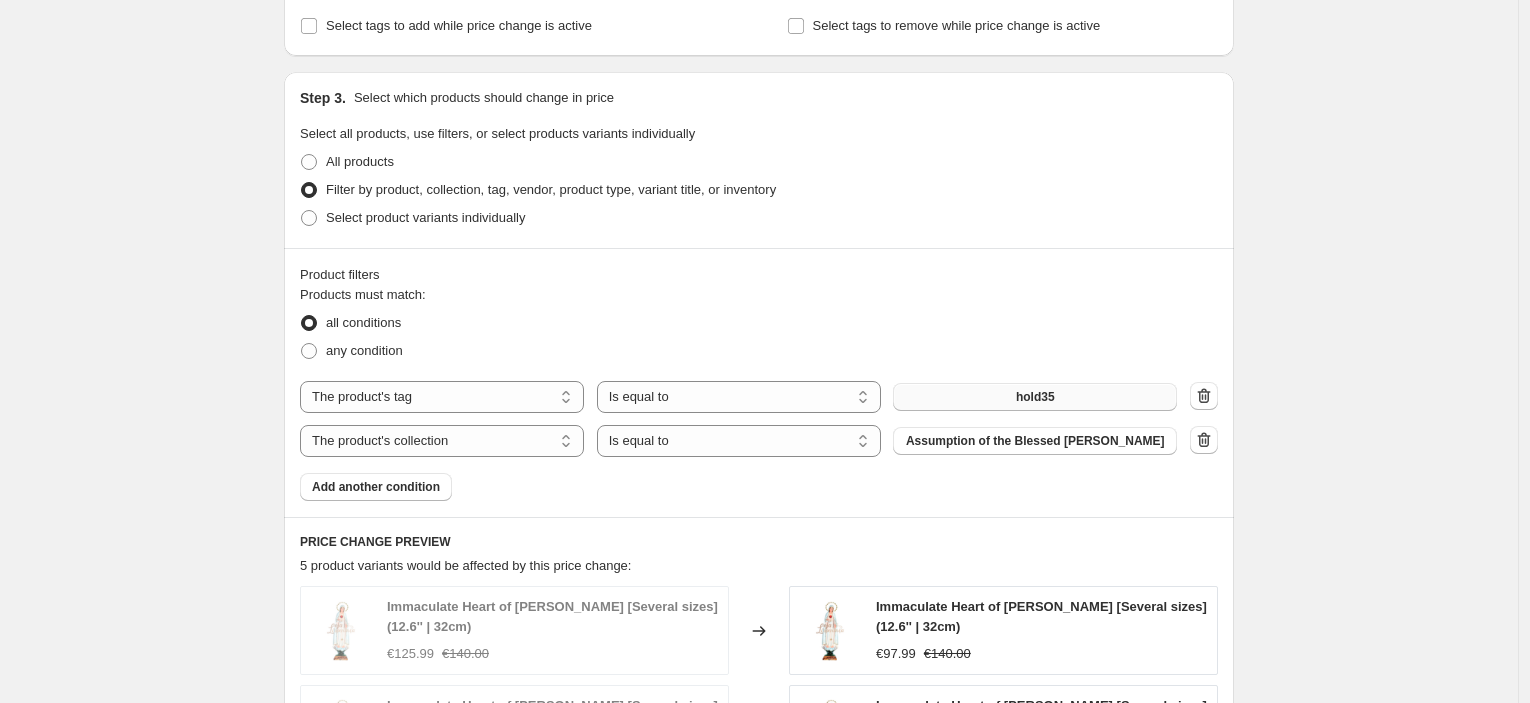 click on "hold35" at bounding box center [1035, 397] 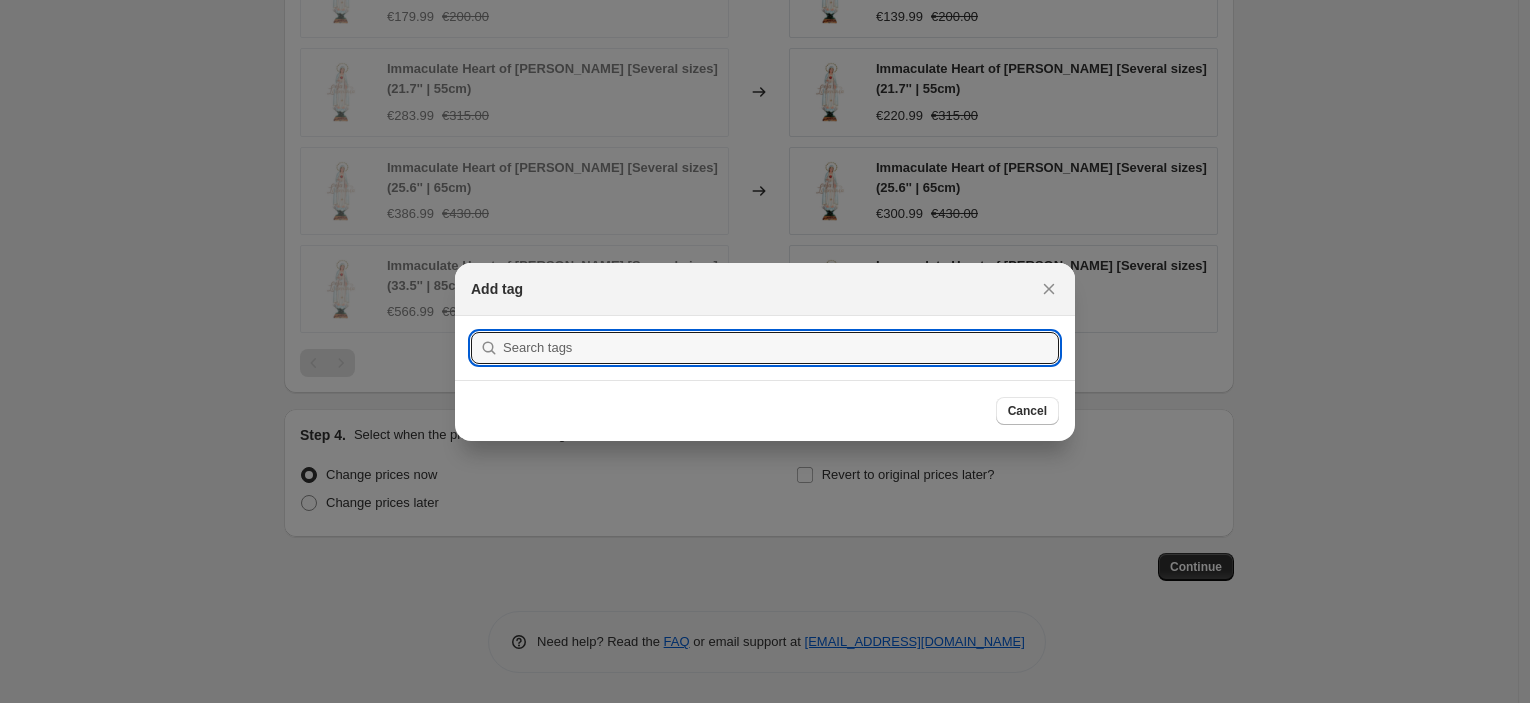 scroll, scrollTop: 0, scrollLeft: 0, axis: both 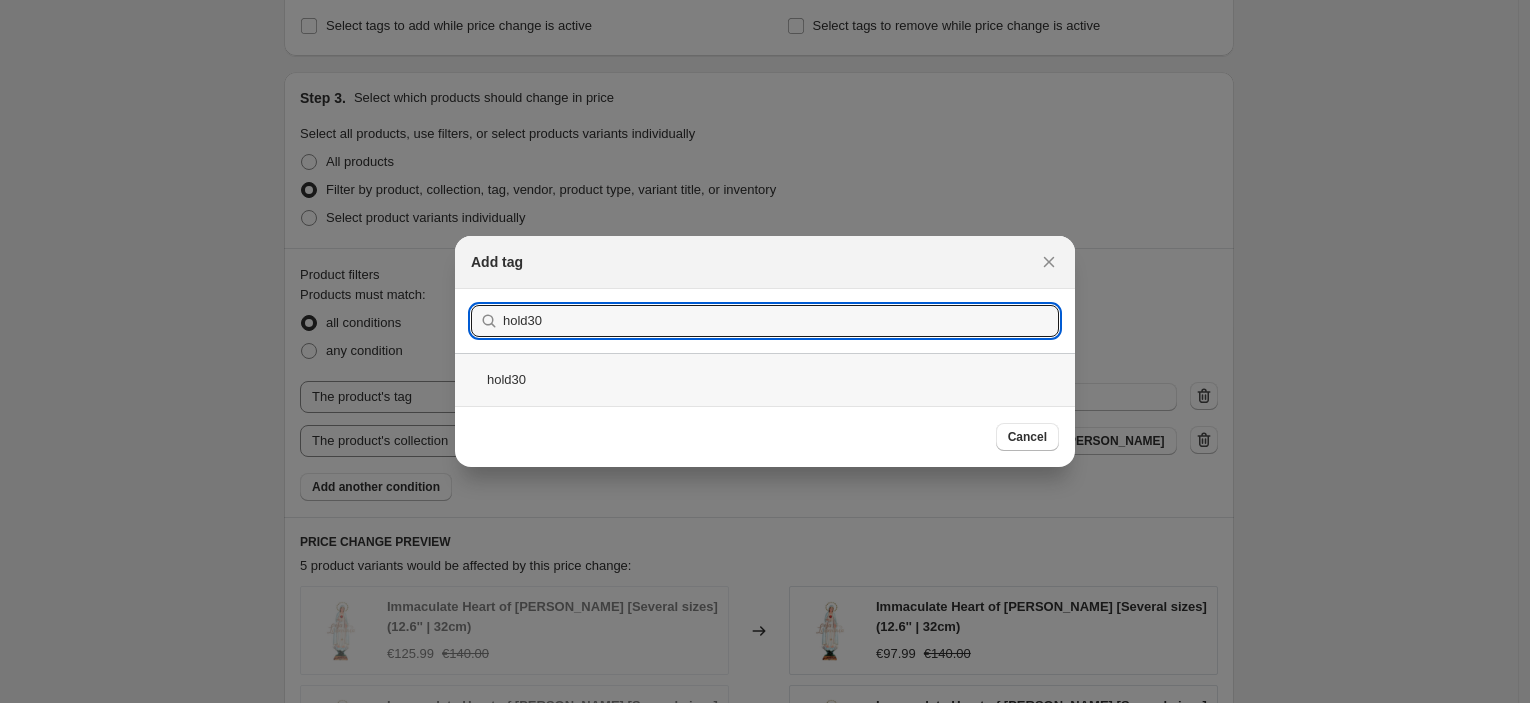 type on "hold30" 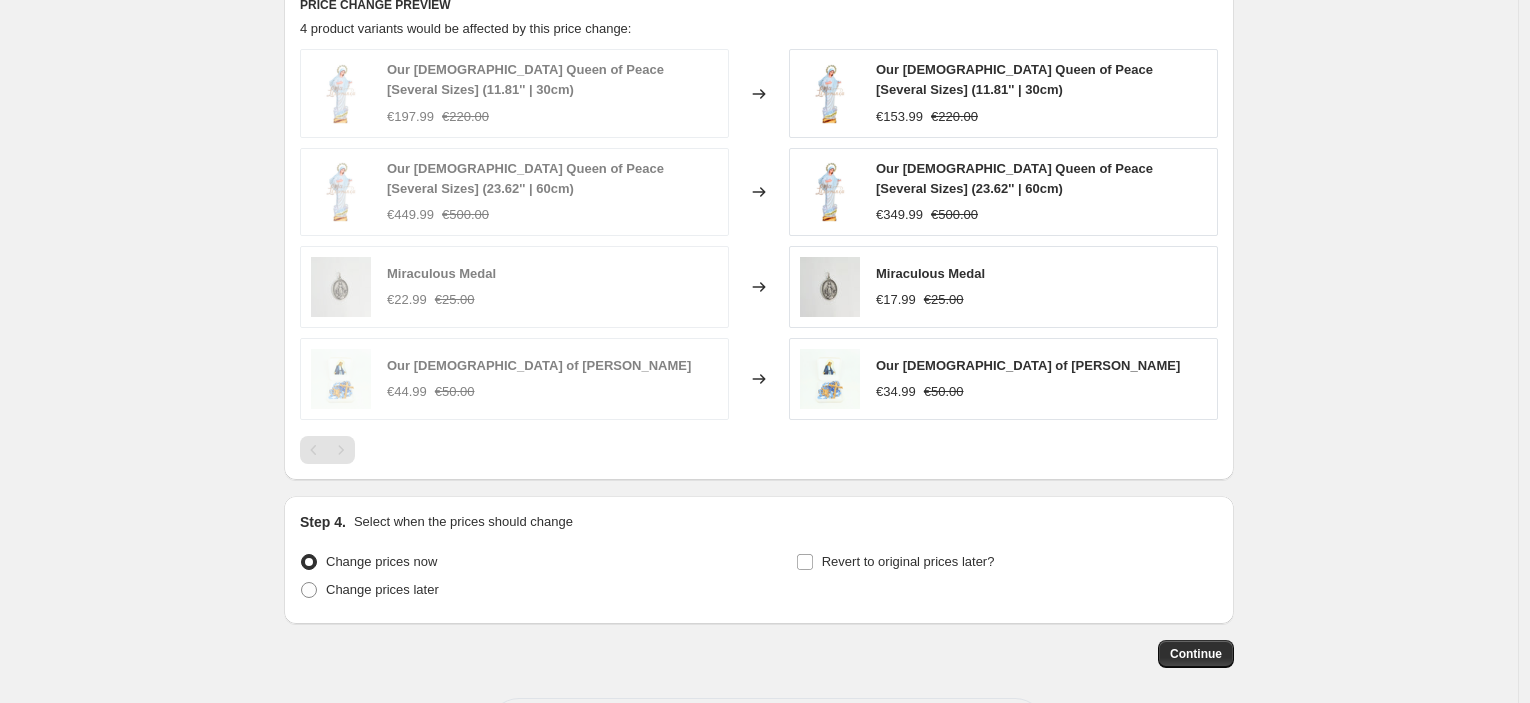 scroll, scrollTop: 1510, scrollLeft: 0, axis: vertical 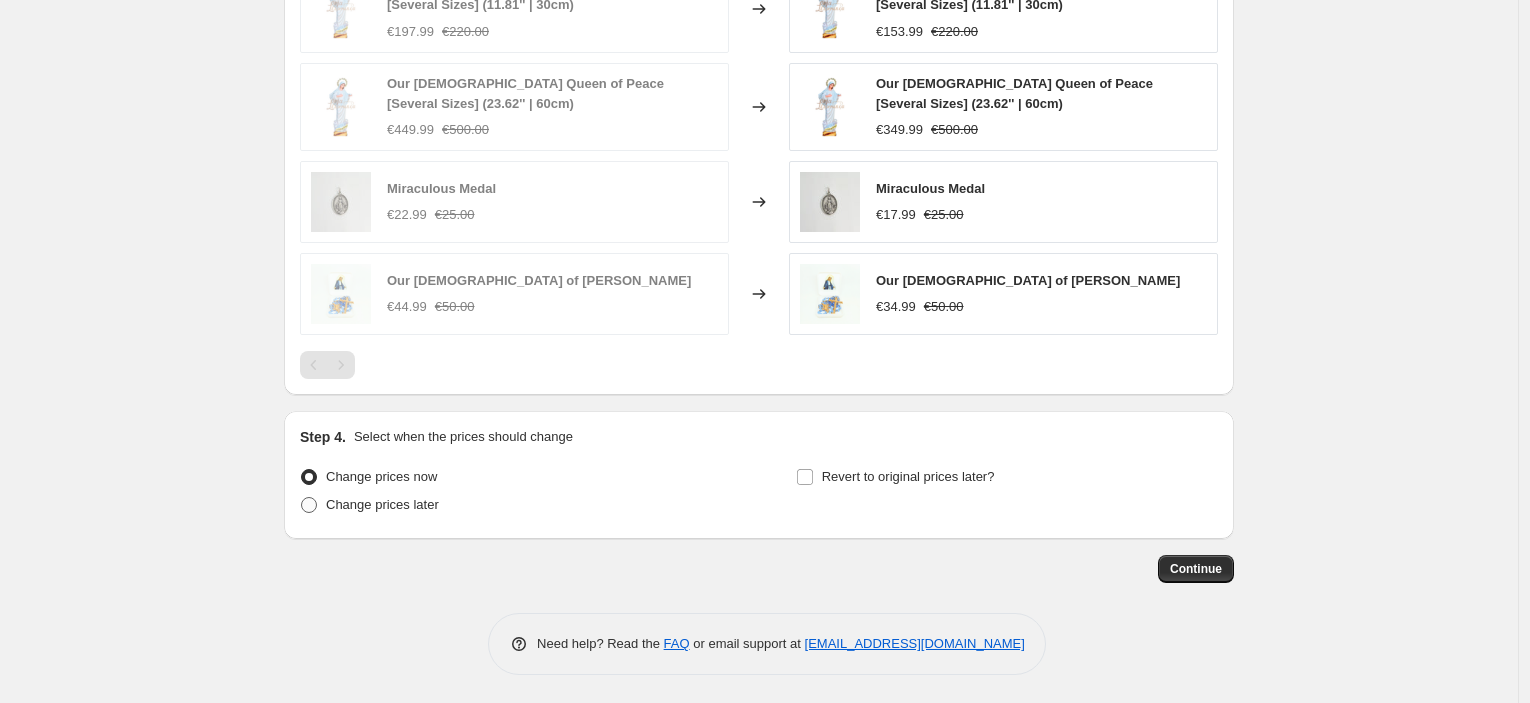 click on "Change prices later" at bounding box center [369, 505] 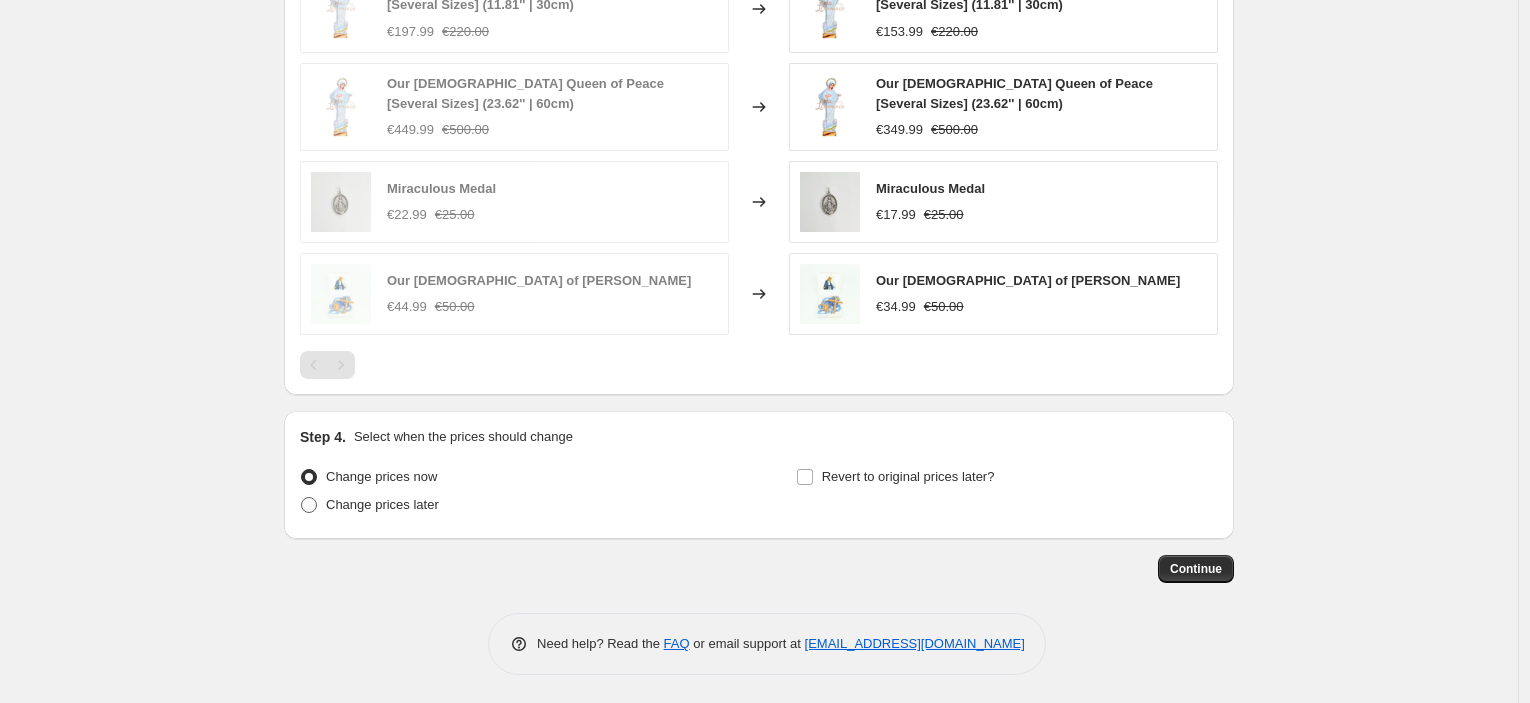 radio on "true" 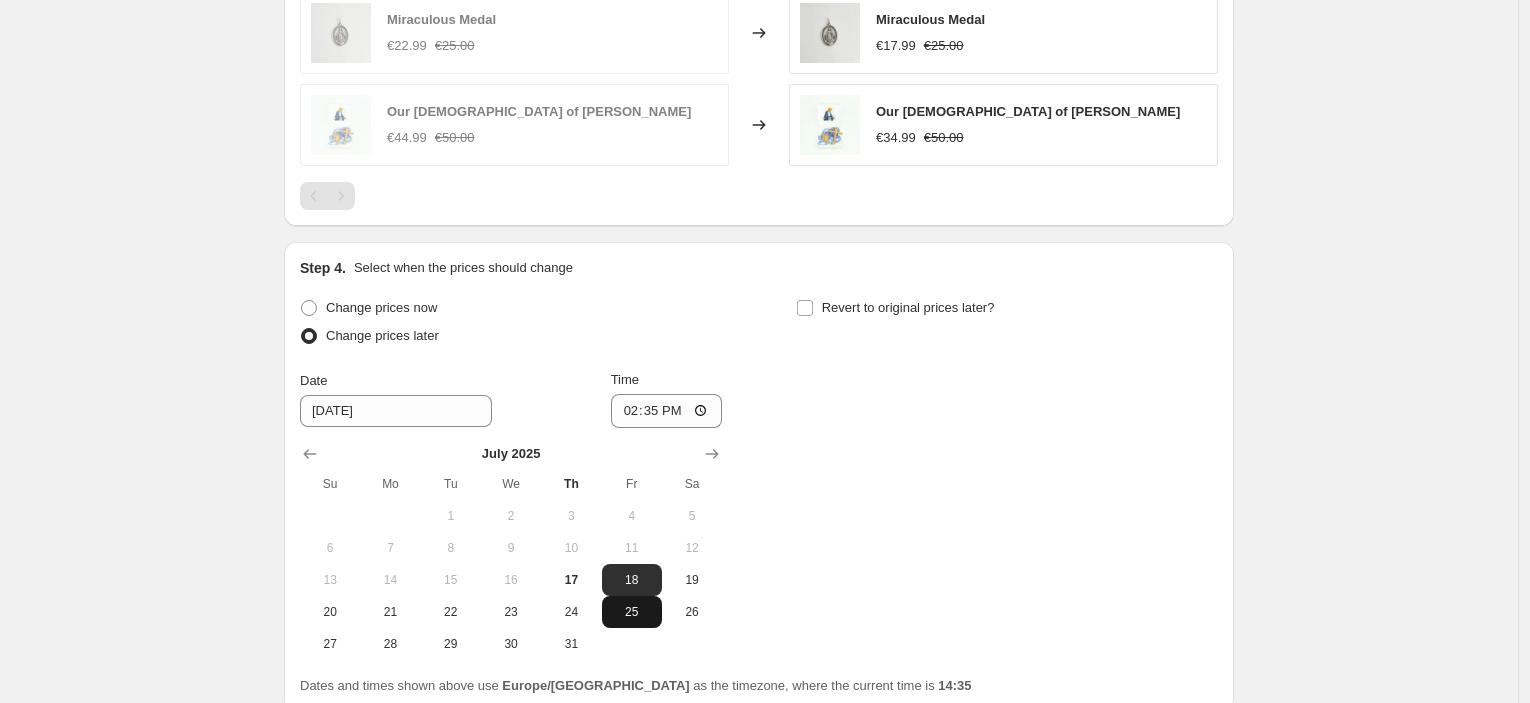 scroll, scrollTop: 1843, scrollLeft: 0, axis: vertical 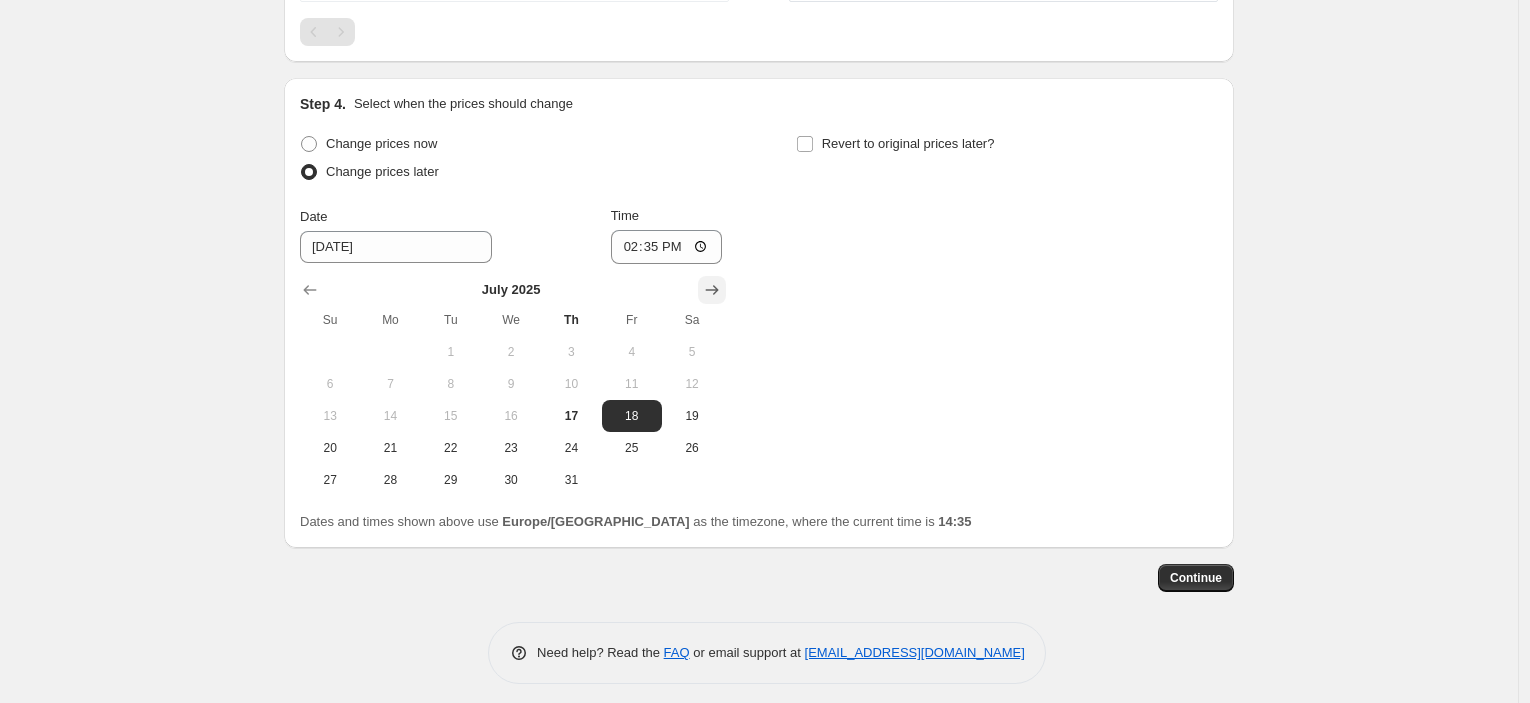 click 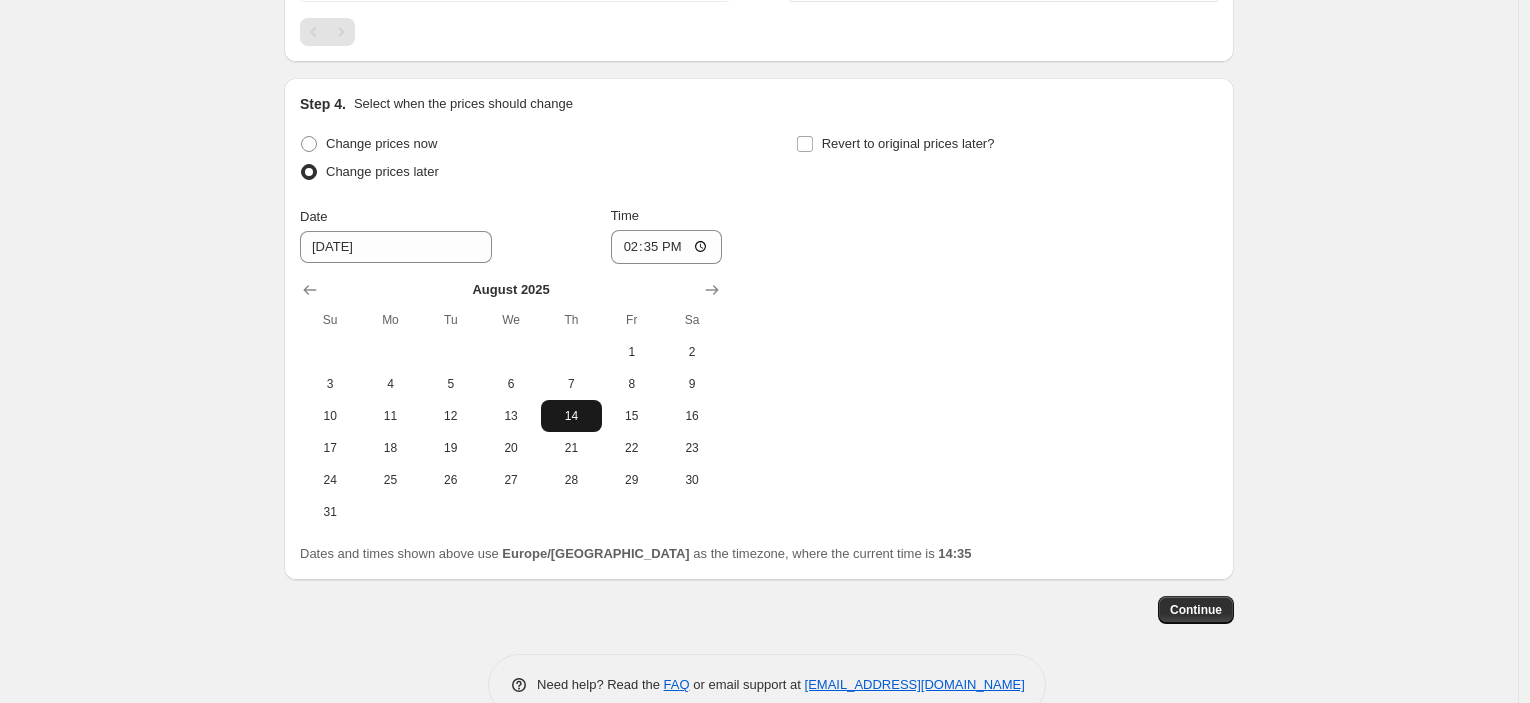click on "14" at bounding box center (571, 416) 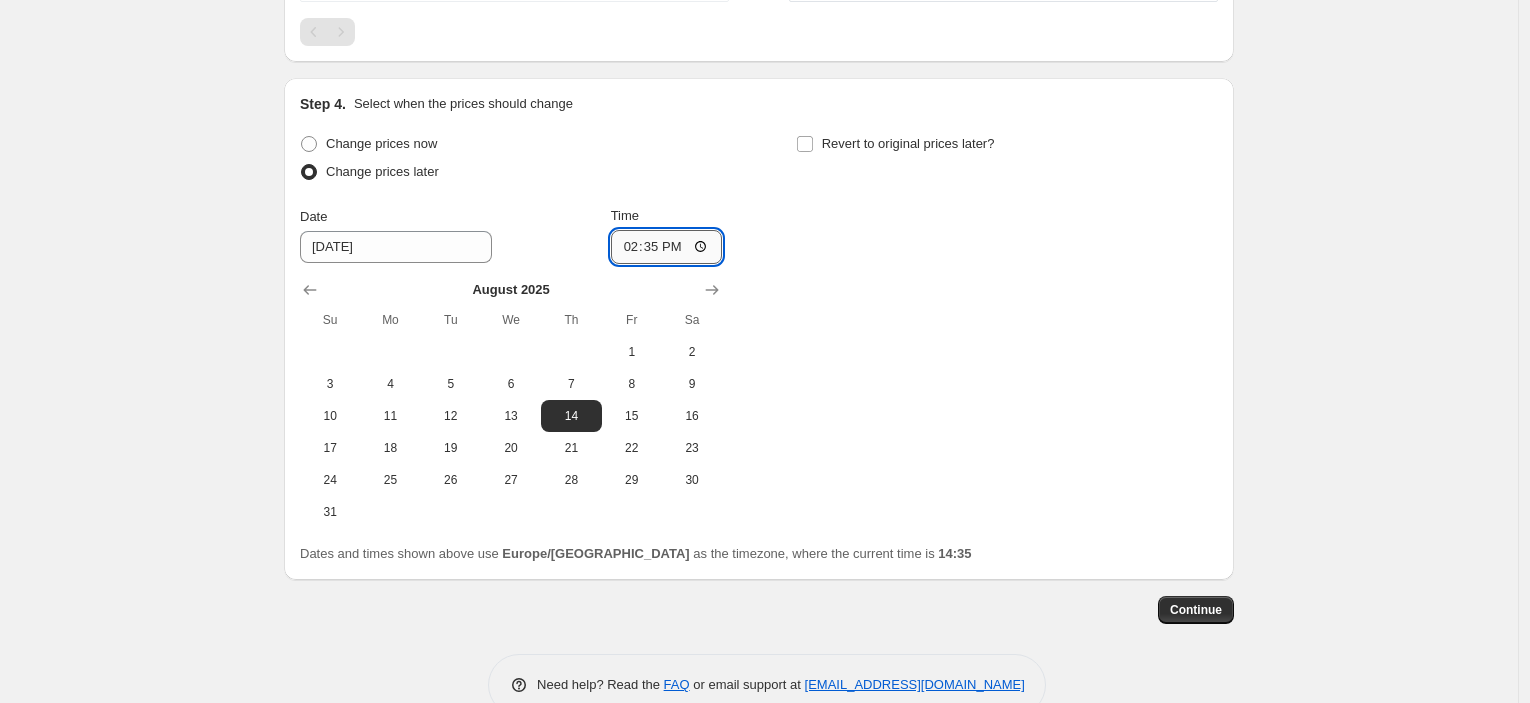 click on "14:35" at bounding box center (667, 247) 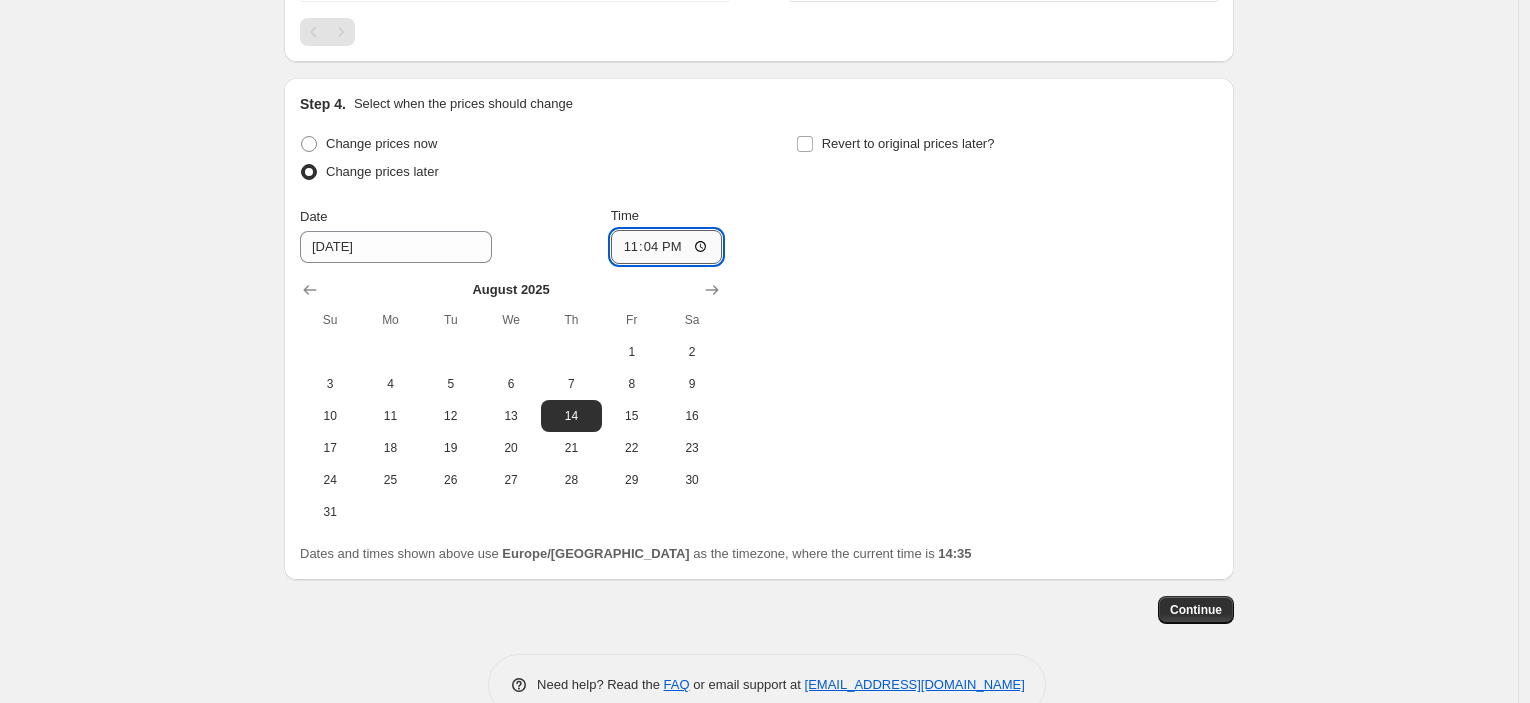 type on "23:45" 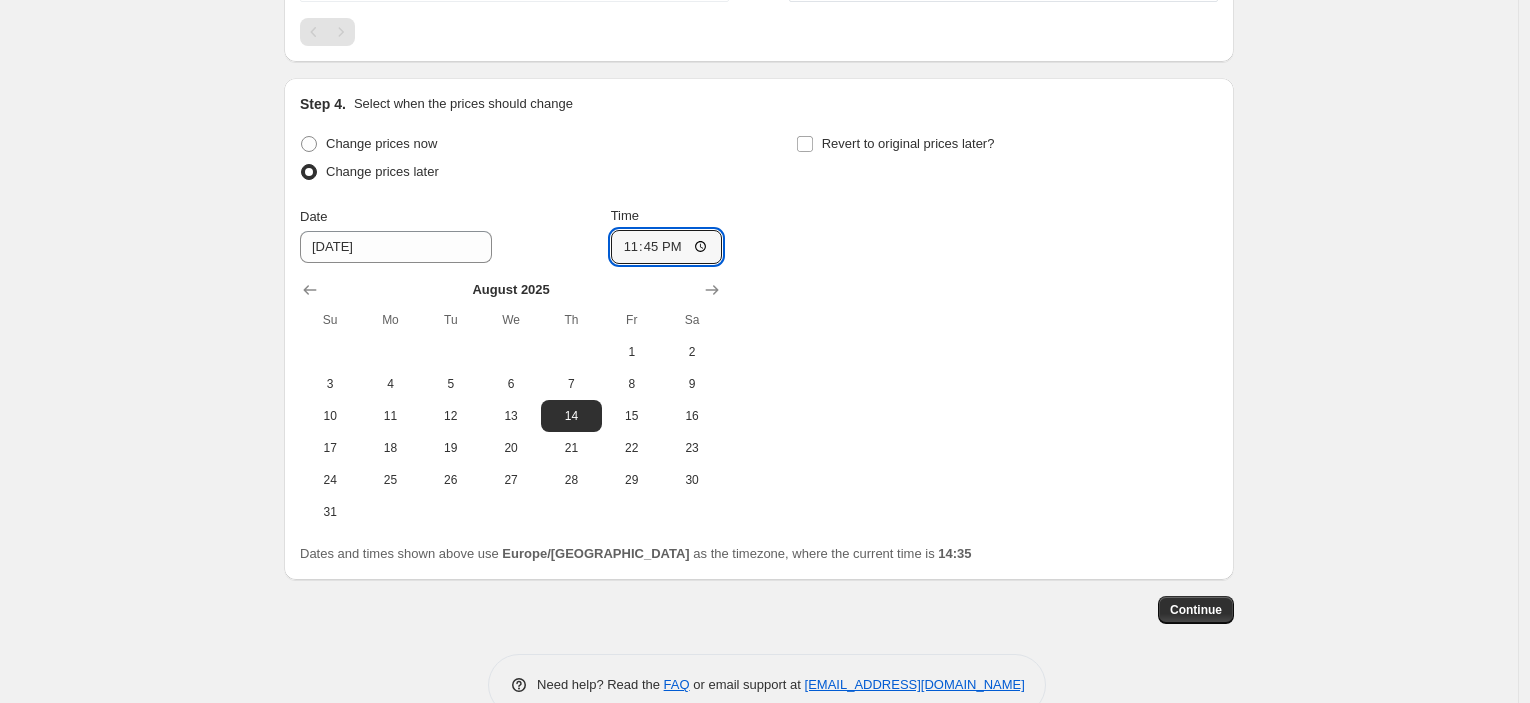 click on "Step 4. Select when the prices should change Change prices now Change prices later Date [DATE] Time 23:45 [DATE] Su Mo Tu We Th Fr Sa 1 2 3 4 5 6 7 8 9 10 11 12 13 14 15 16 17 18 19 20 21 22 23 24 25 26 27 28 29 30 31 Revert to original prices later? Dates and times shown above use   Europe/[GEOGRAPHIC_DATA]   as the timezone, where the current time is   14:35" at bounding box center [759, 329] 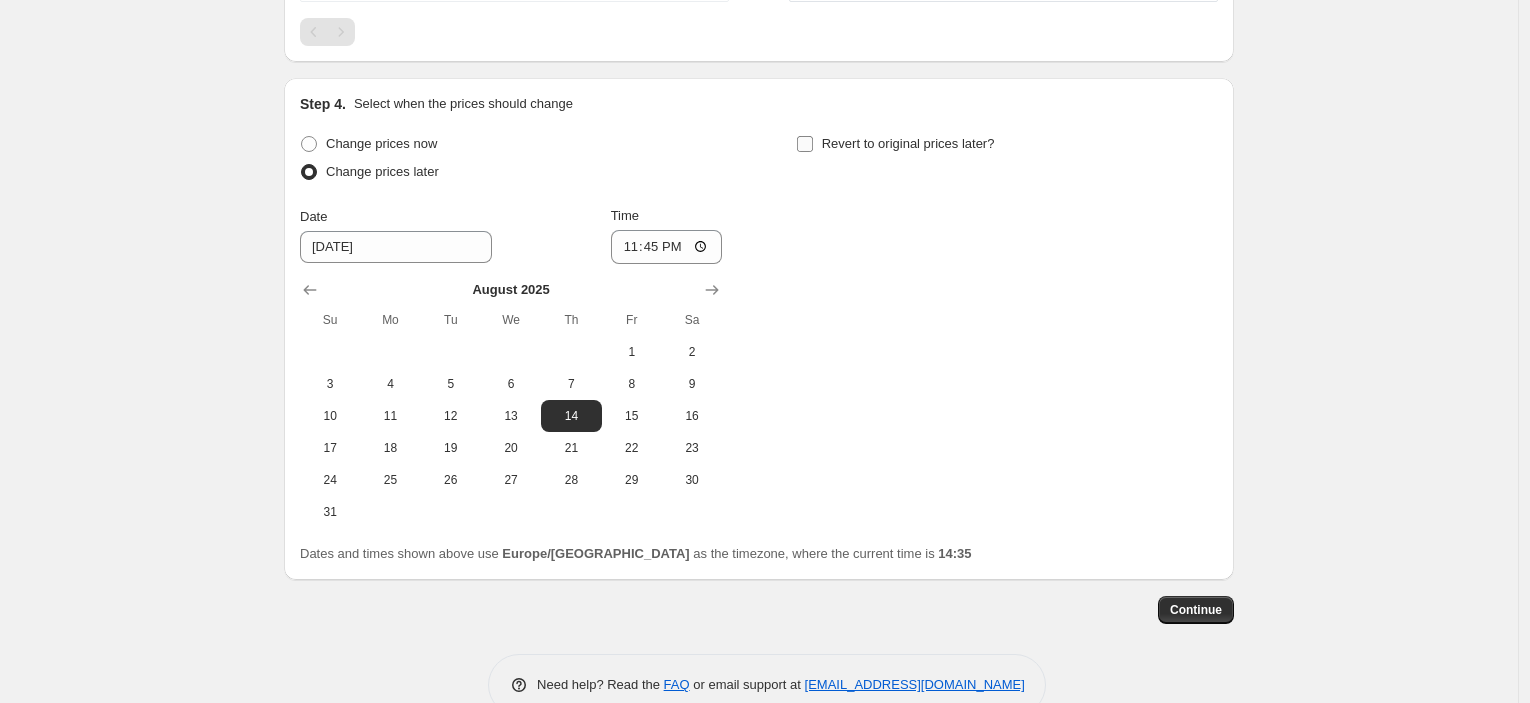 click on "Revert to original prices later?" at bounding box center (908, 143) 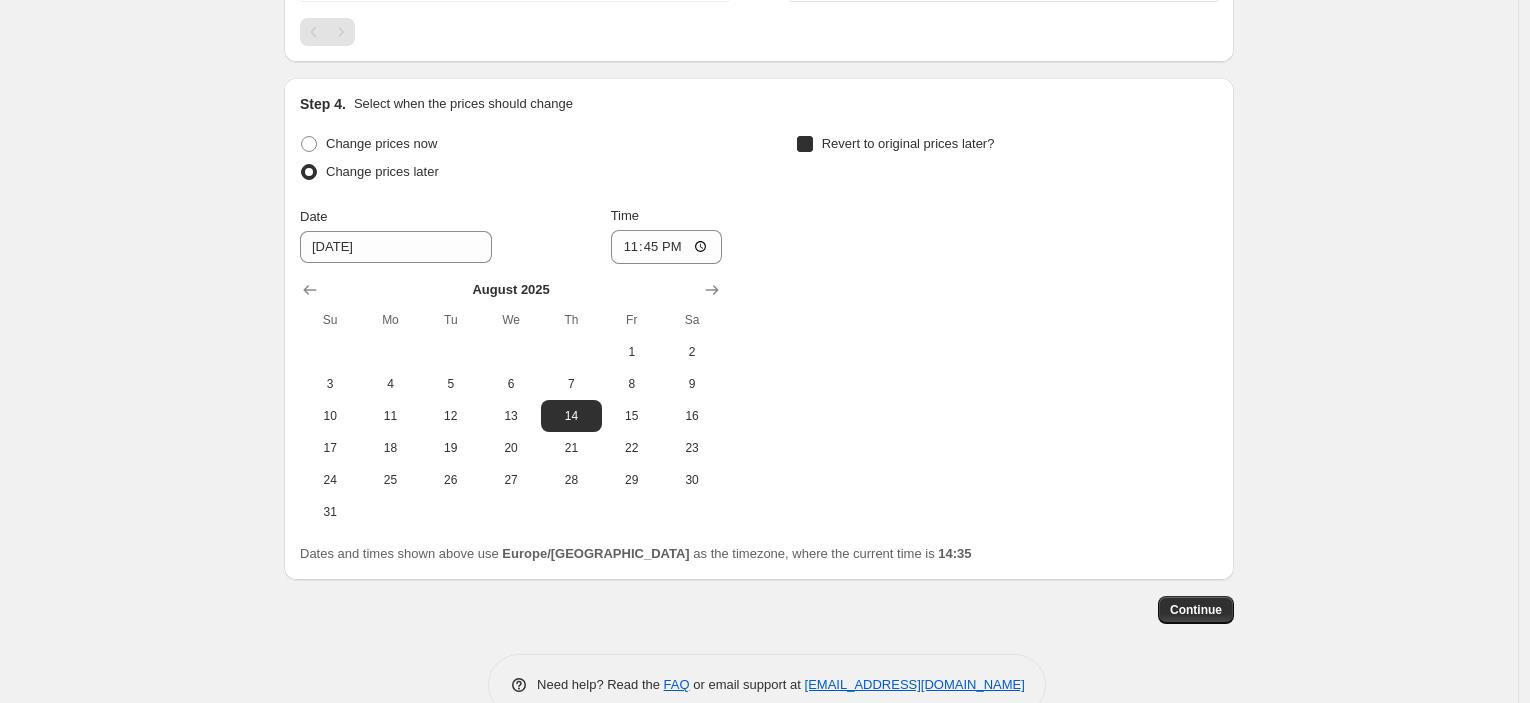 checkbox on "true" 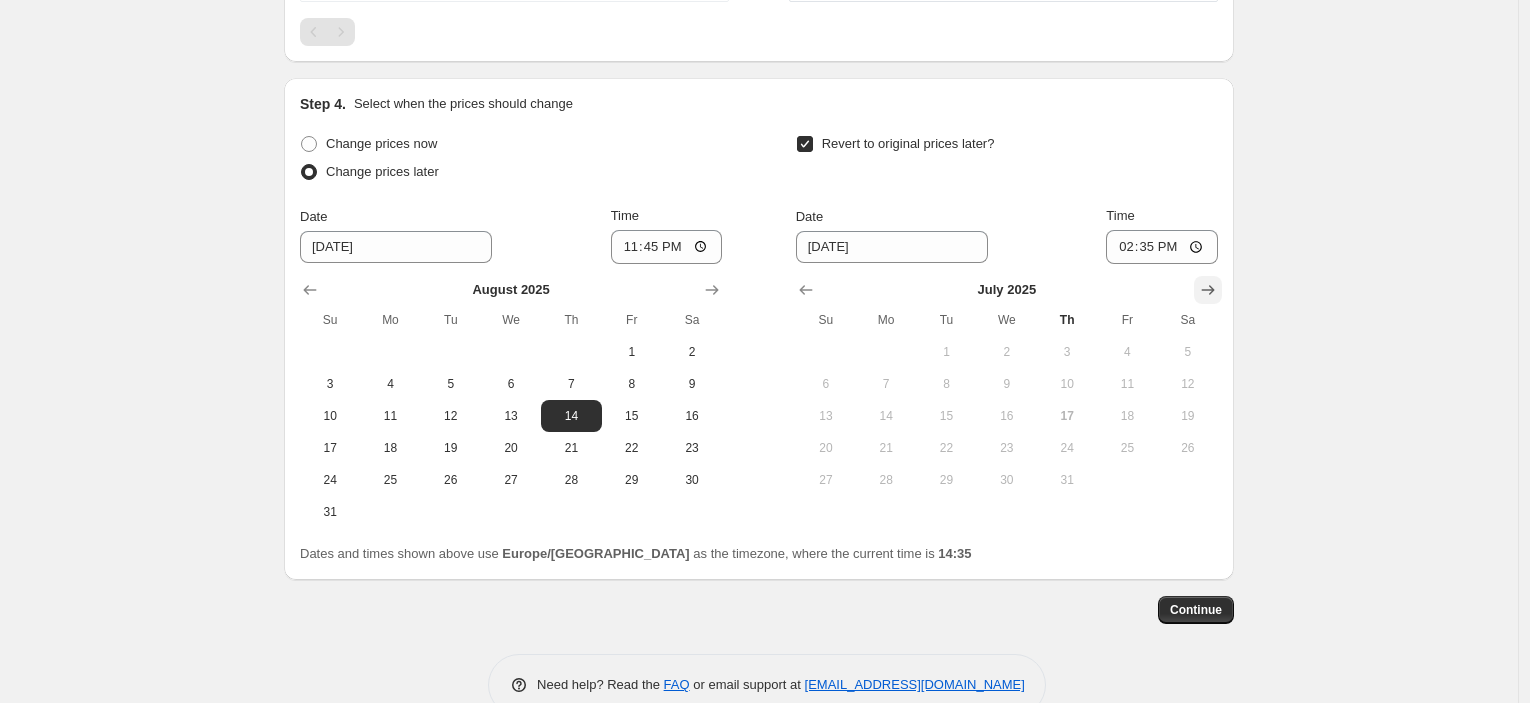 click 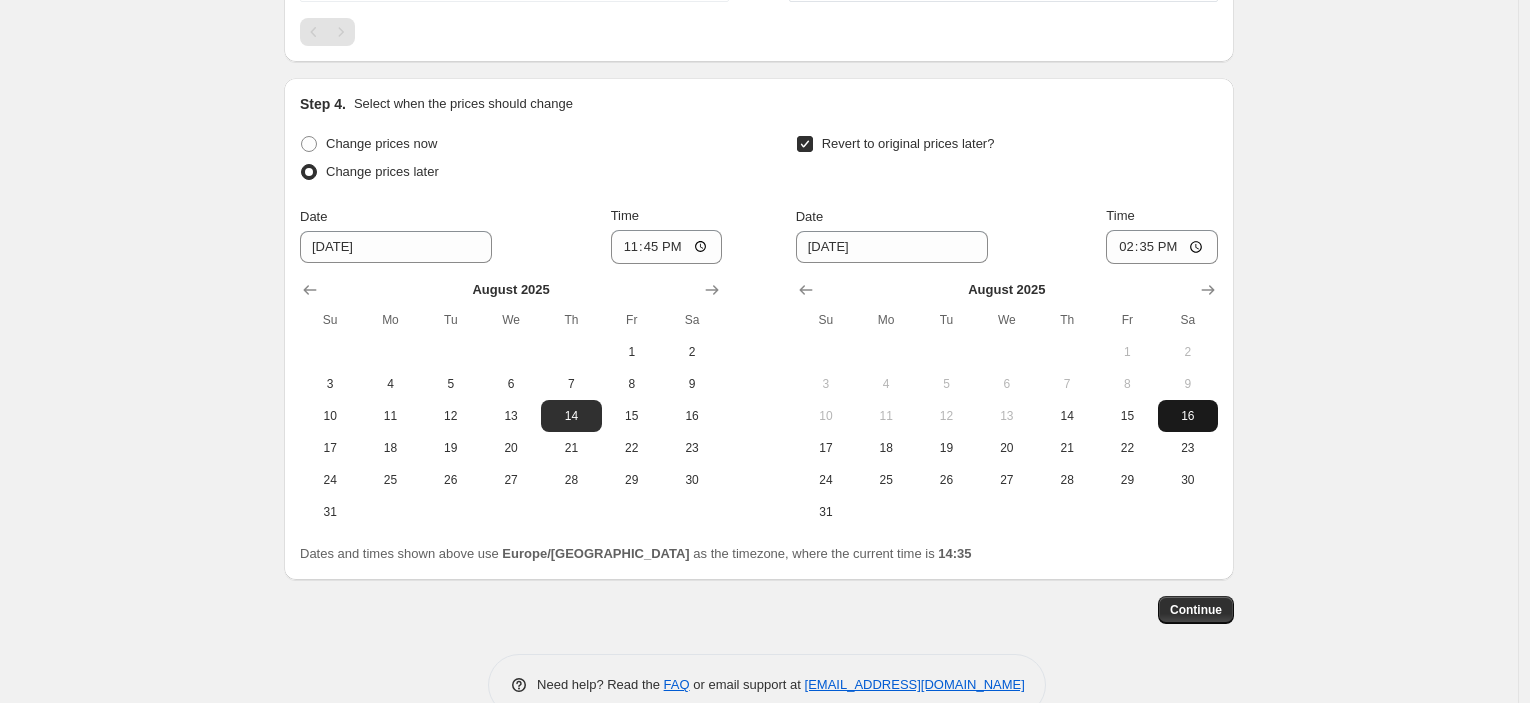 click on "16" at bounding box center (1188, 416) 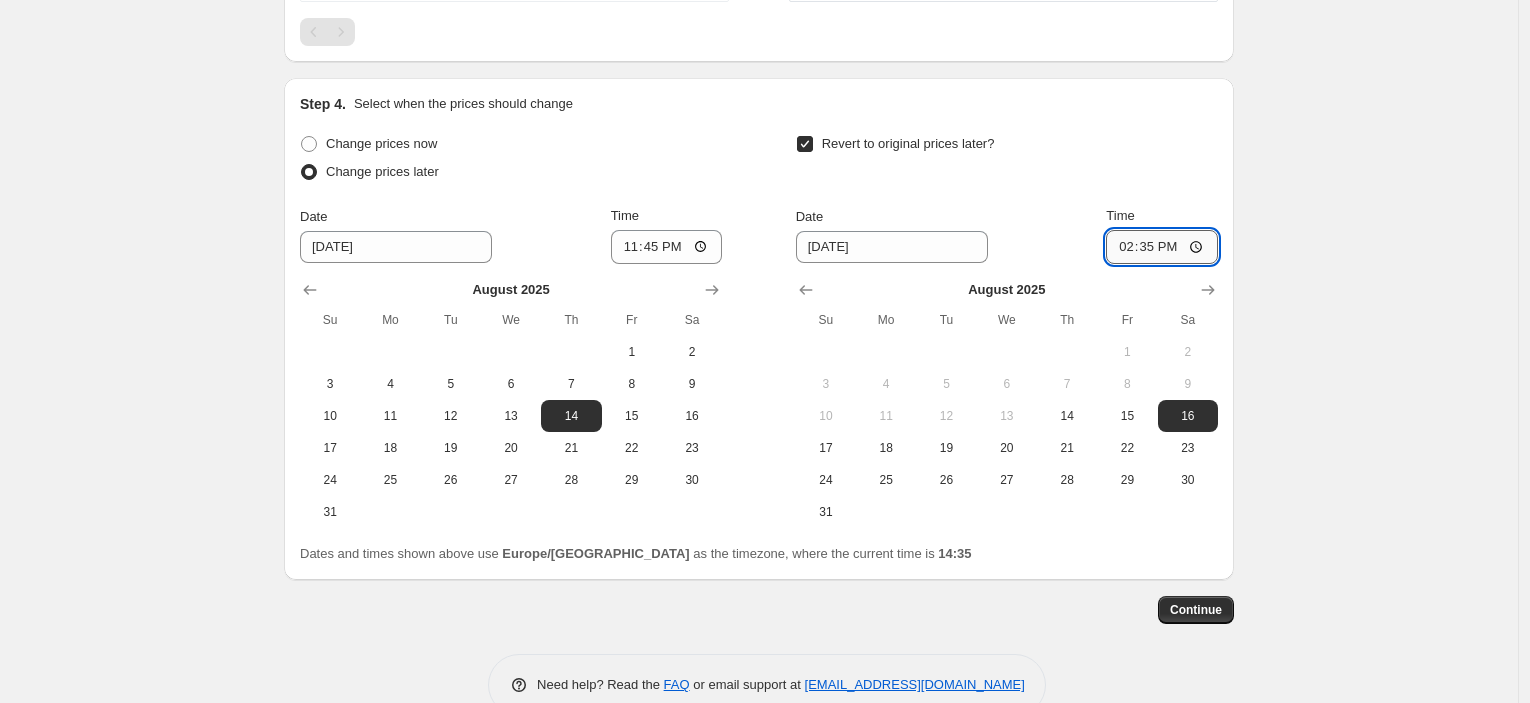 click on "14:35" at bounding box center (1162, 247) 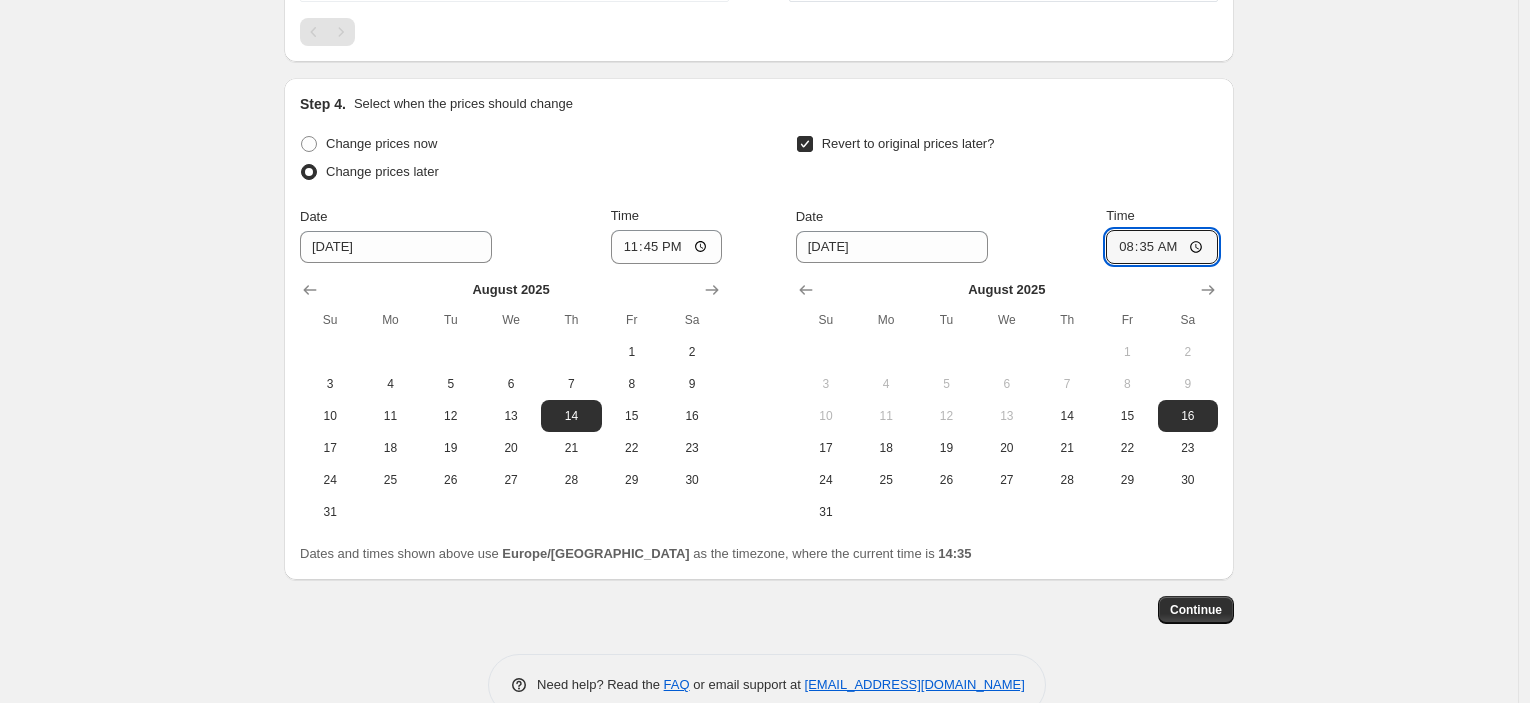 type on "08:00" 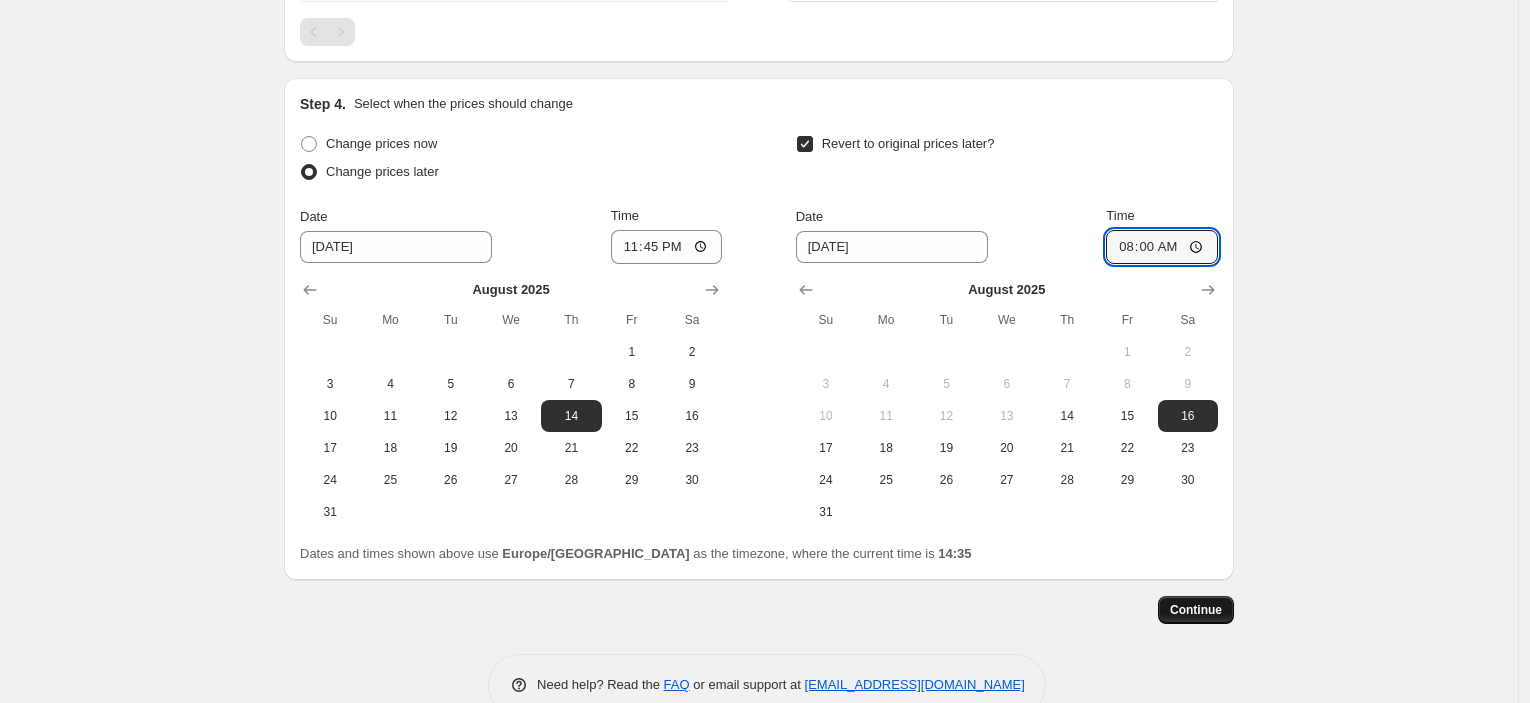 click on "Continue" at bounding box center (1196, 610) 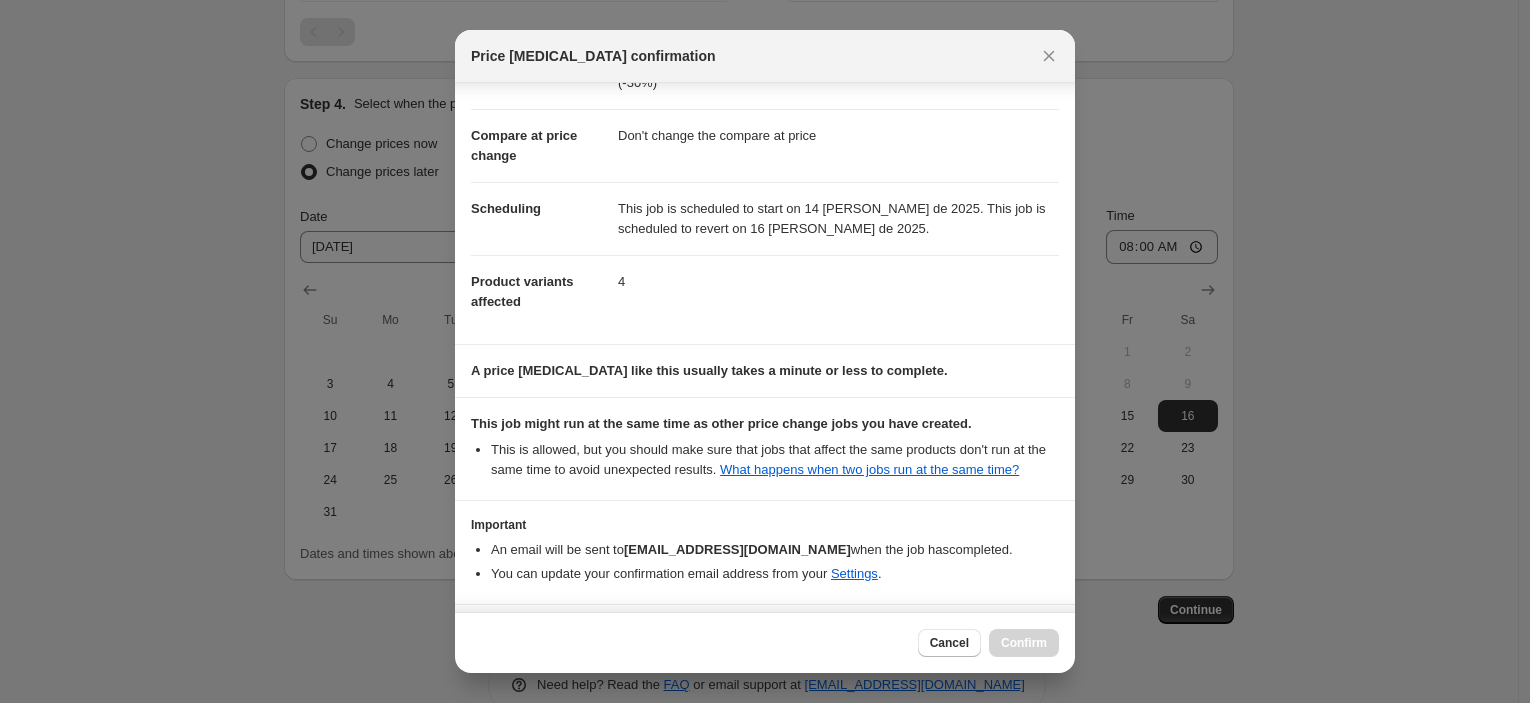scroll, scrollTop: 153, scrollLeft: 0, axis: vertical 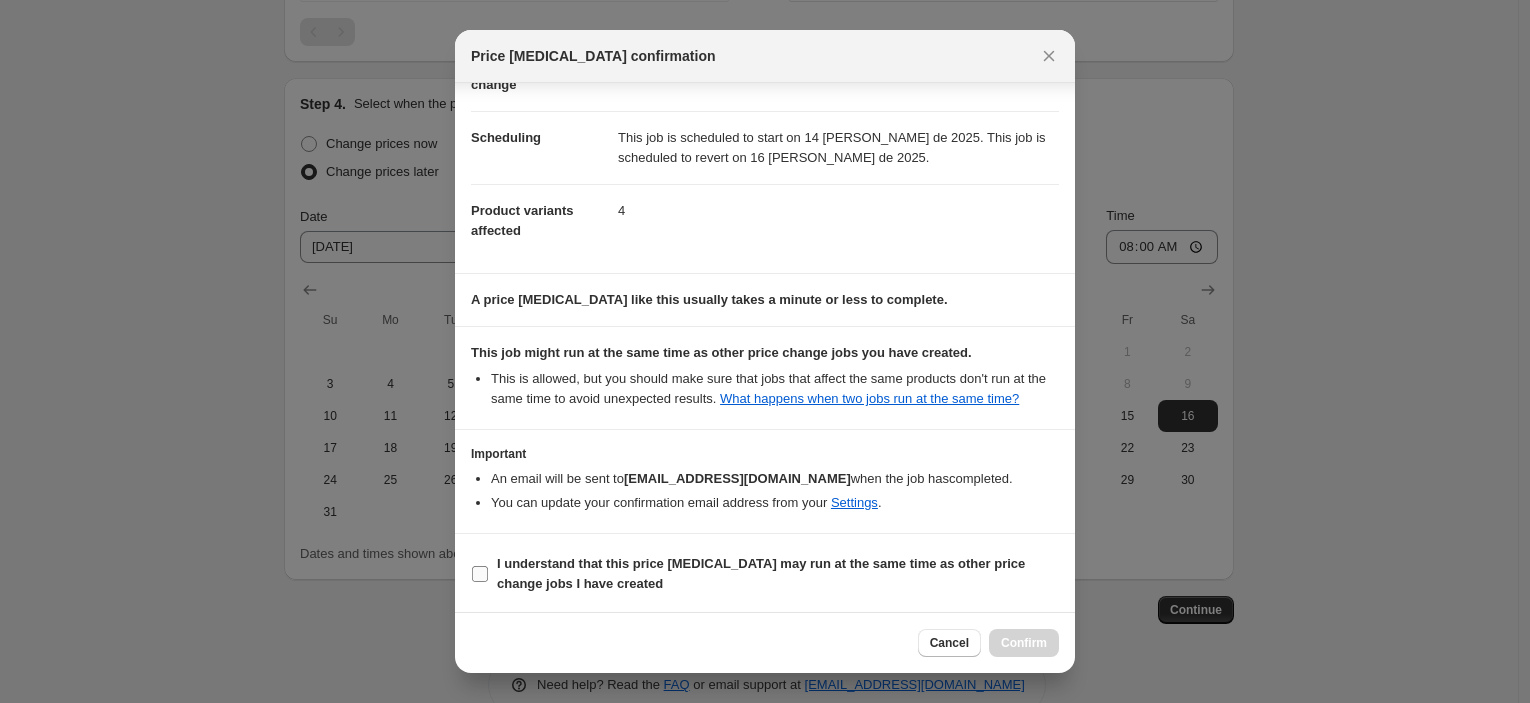 click on "I understand that this price [MEDICAL_DATA] may run at the same time as other price change jobs I have created" at bounding box center [778, 574] 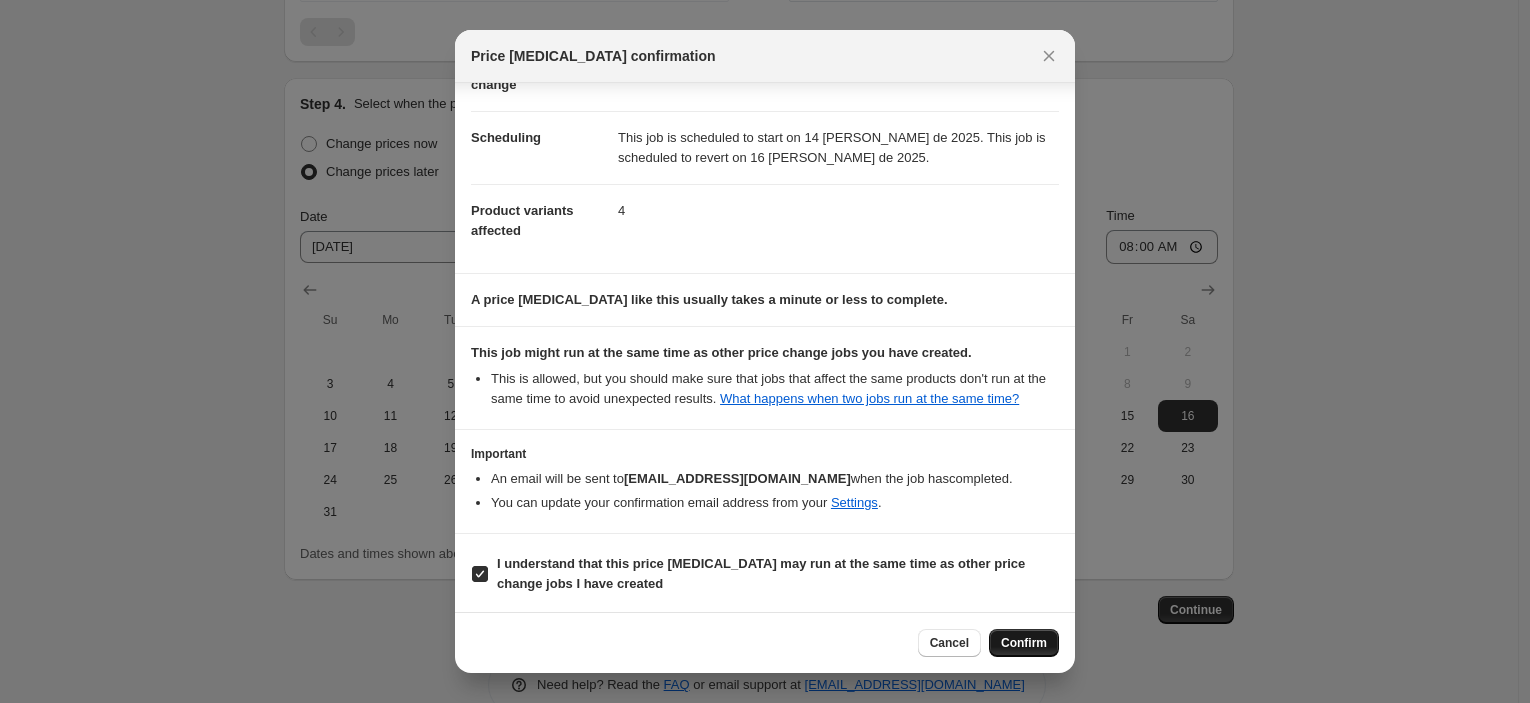 click on "Confirm" at bounding box center (1024, 643) 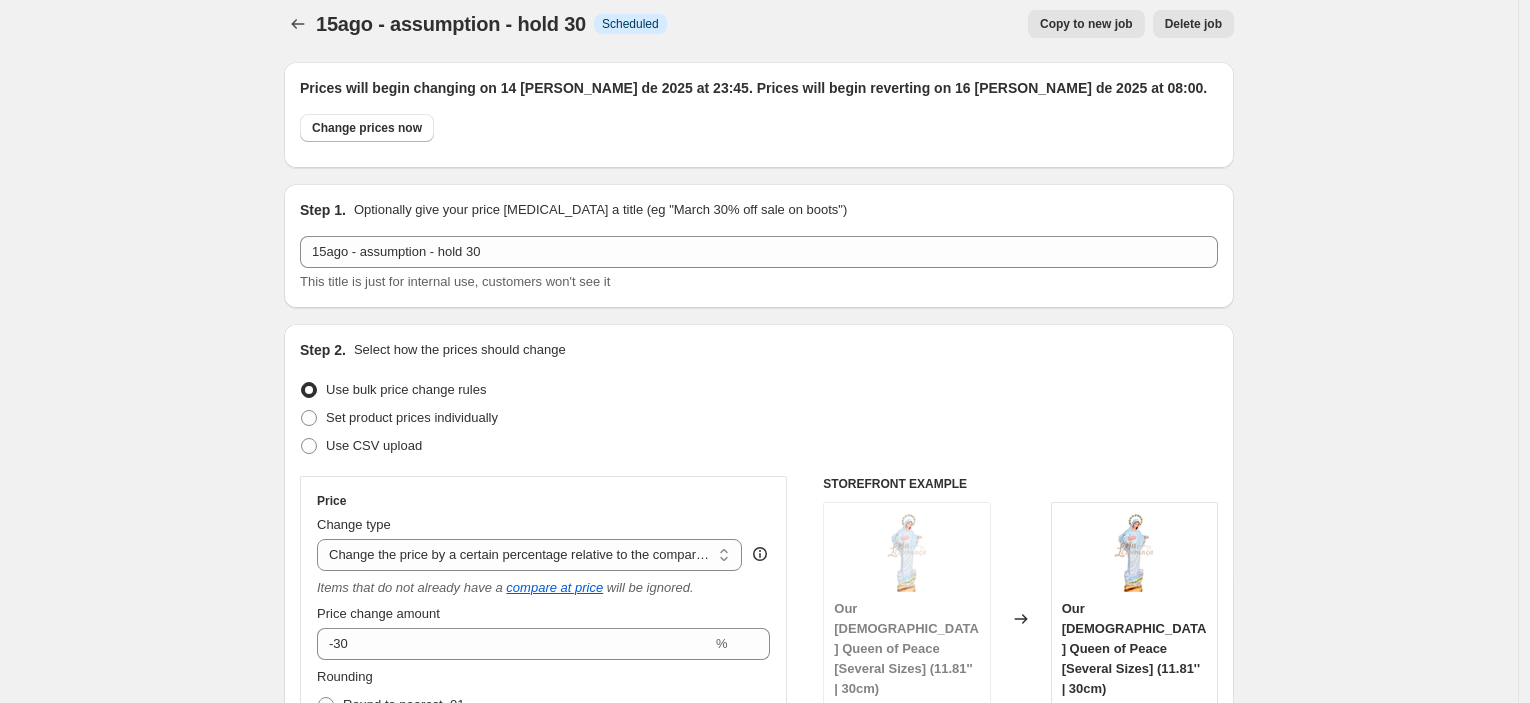 scroll, scrollTop: 0, scrollLeft: 0, axis: both 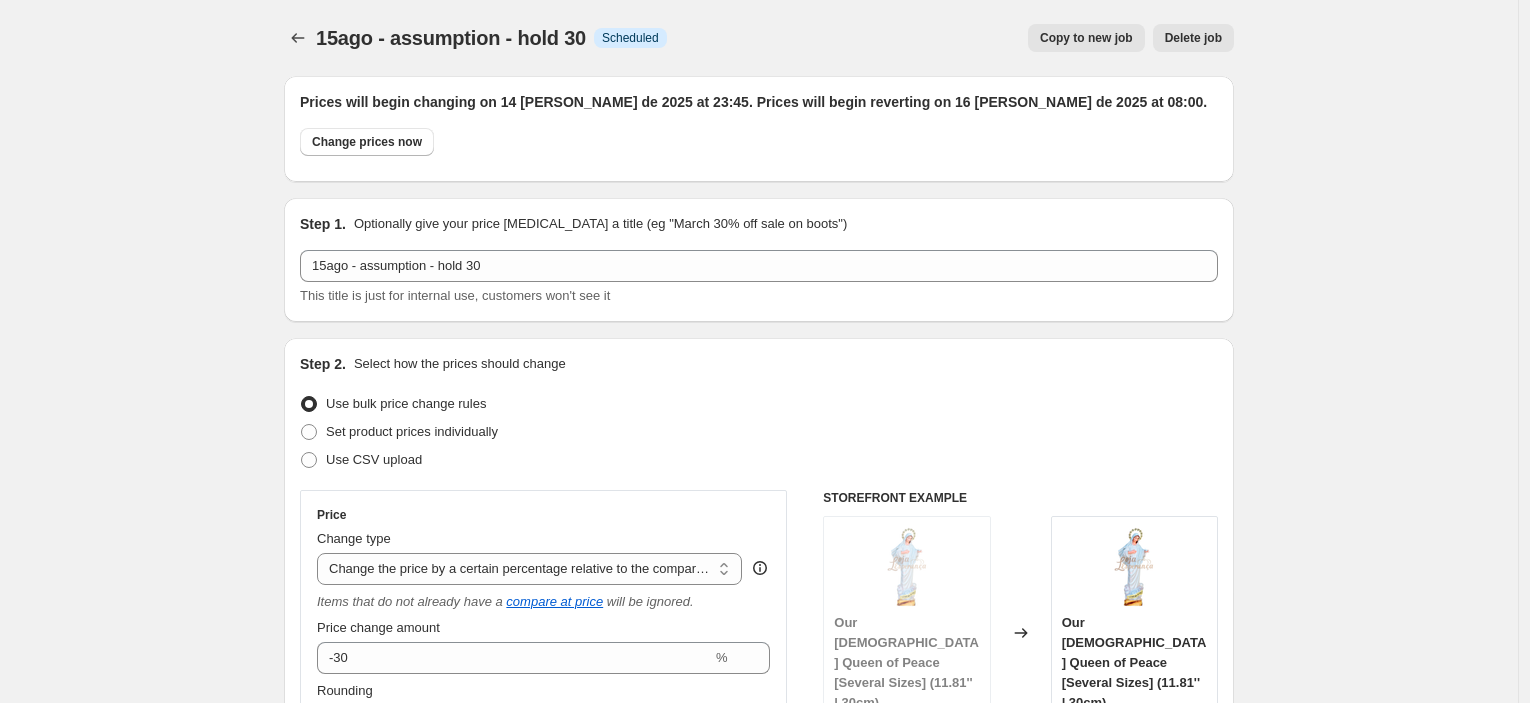 click on "Copy to new job" at bounding box center (1086, 38) 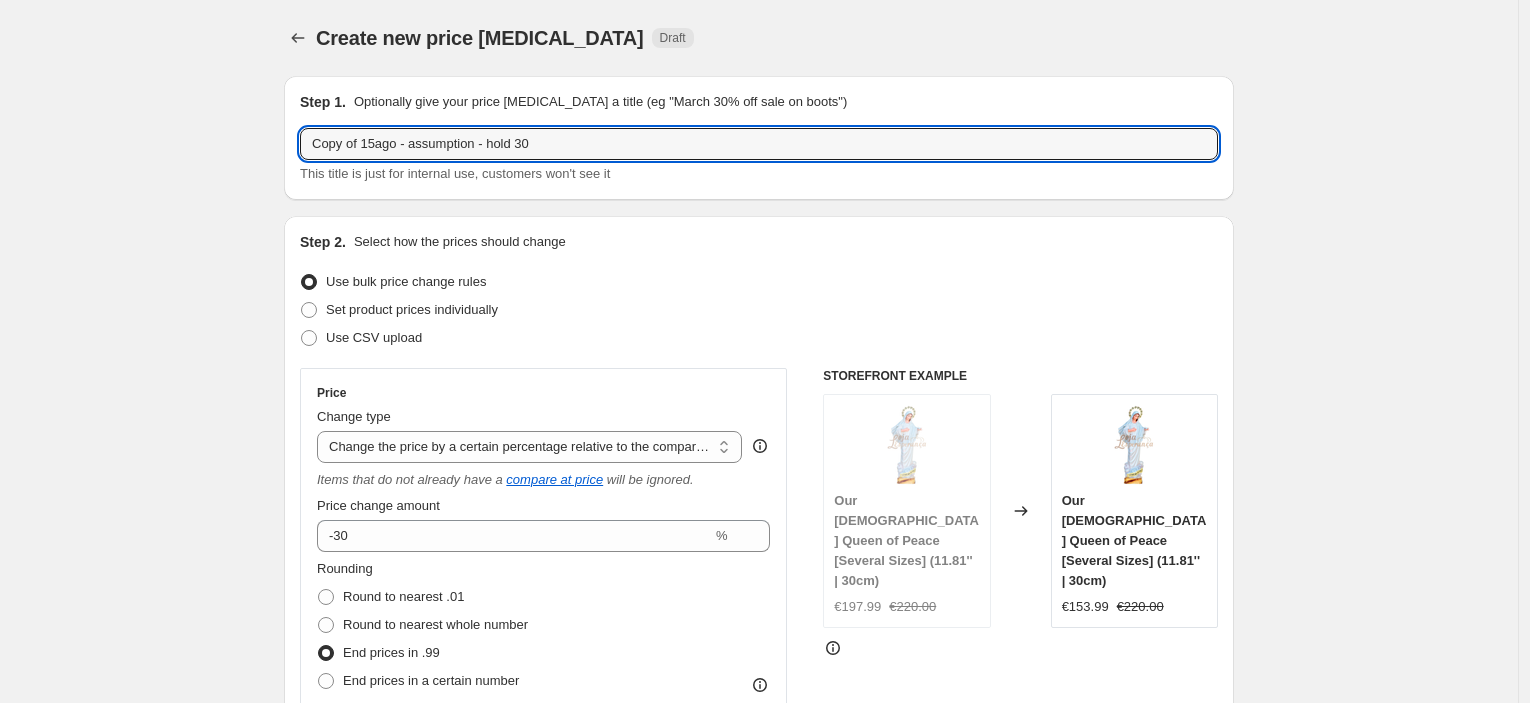 drag, startPoint x: 365, startPoint y: 147, endPoint x: 250, endPoint y: 150, distance: 115.03912 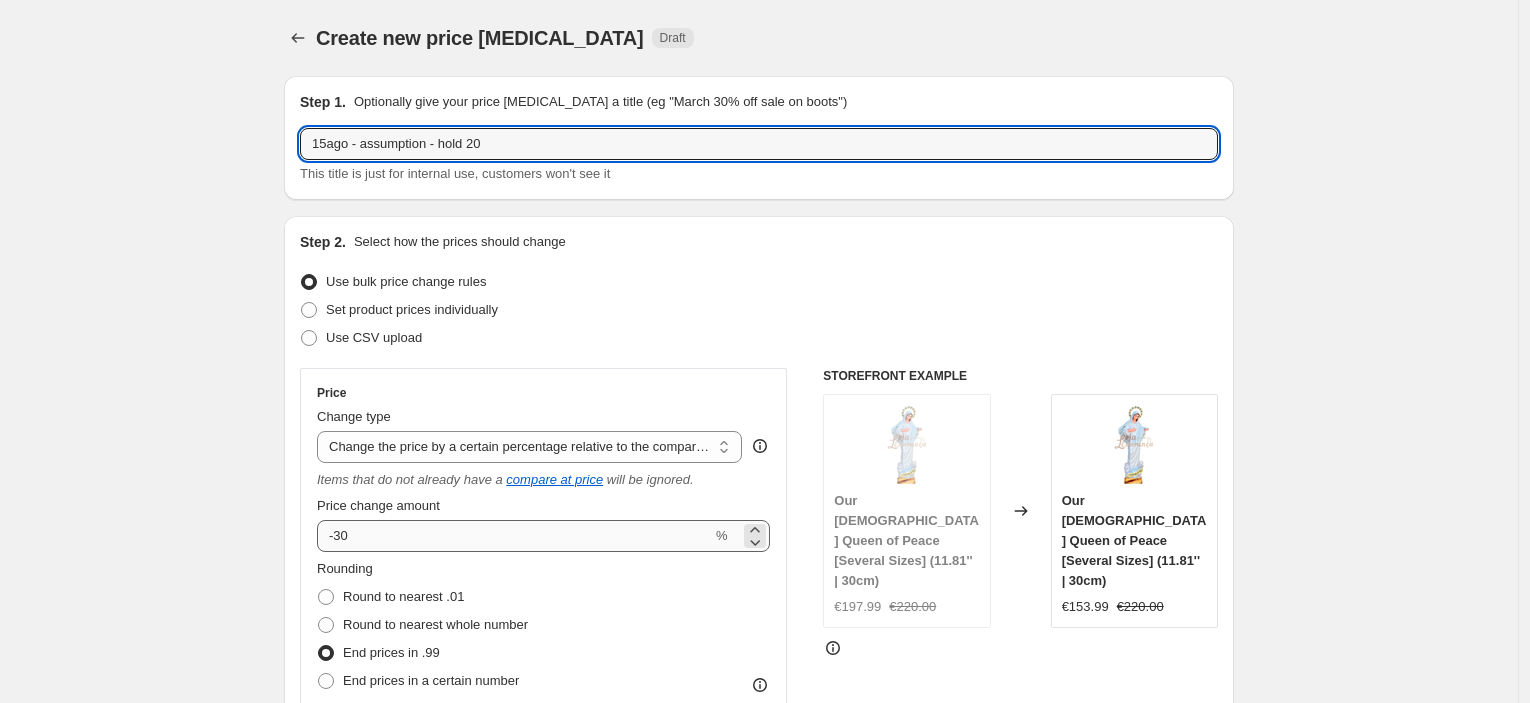 type on "15ago - assumption - hold 20" 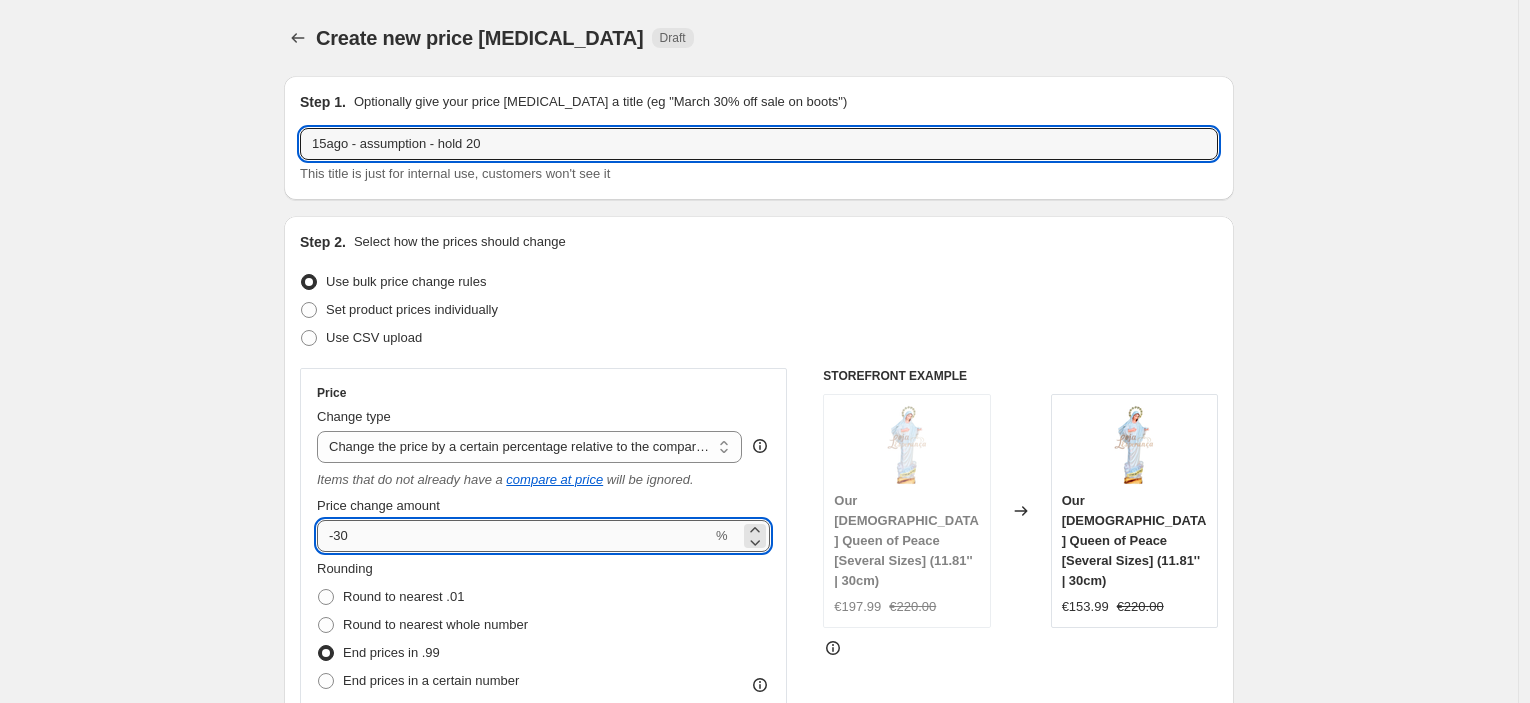 click on "-30" at bounding box center (514, 536) 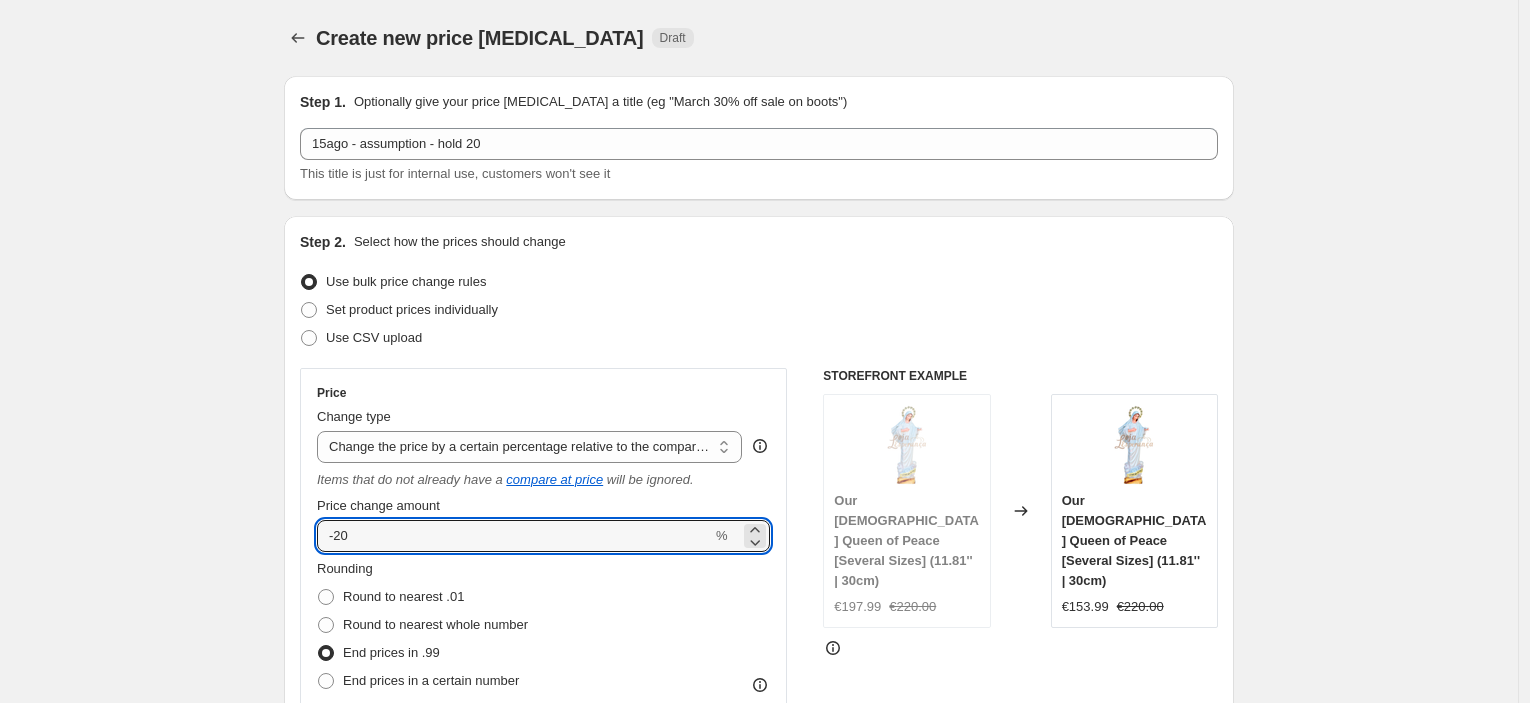 type on "-20" 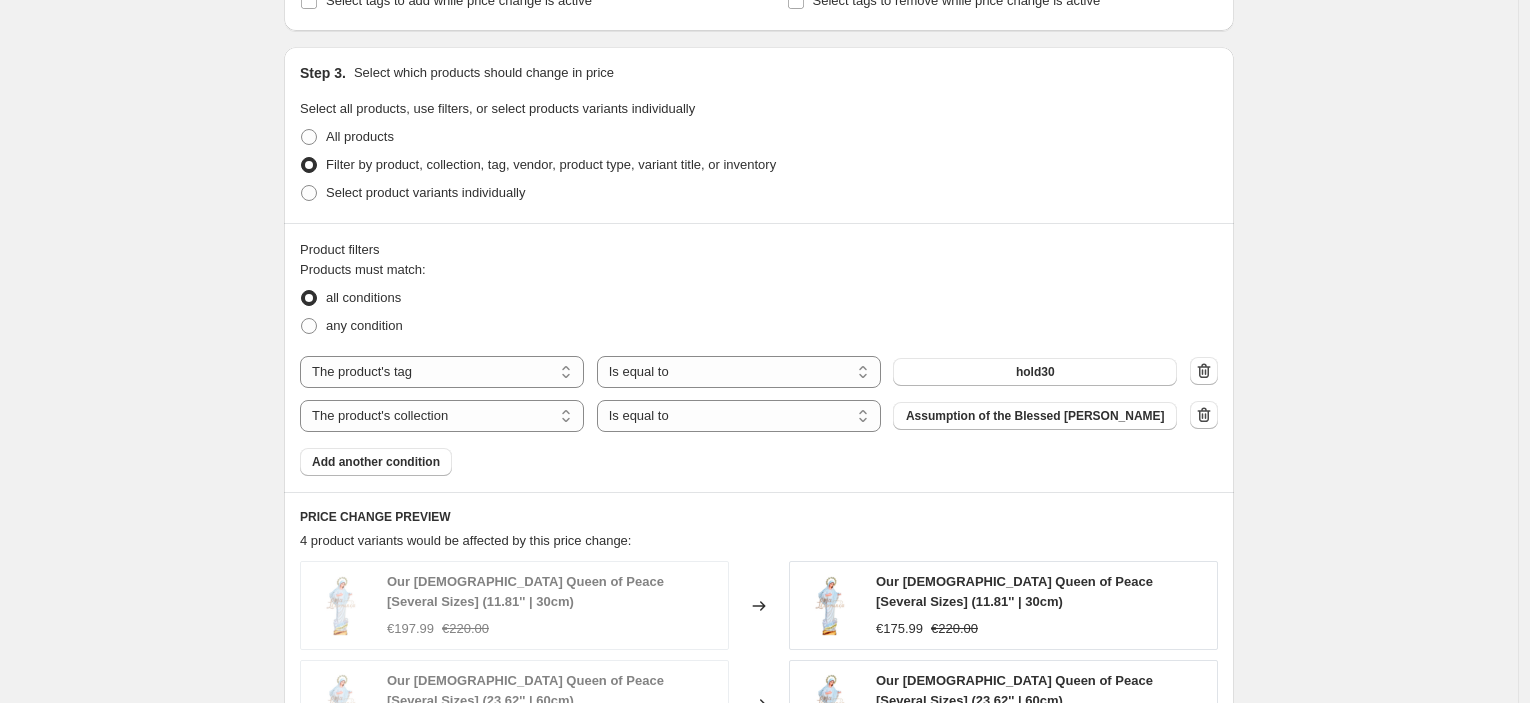 scroll, scrollTop: 999, scrollLeft: 0, axis: vertical 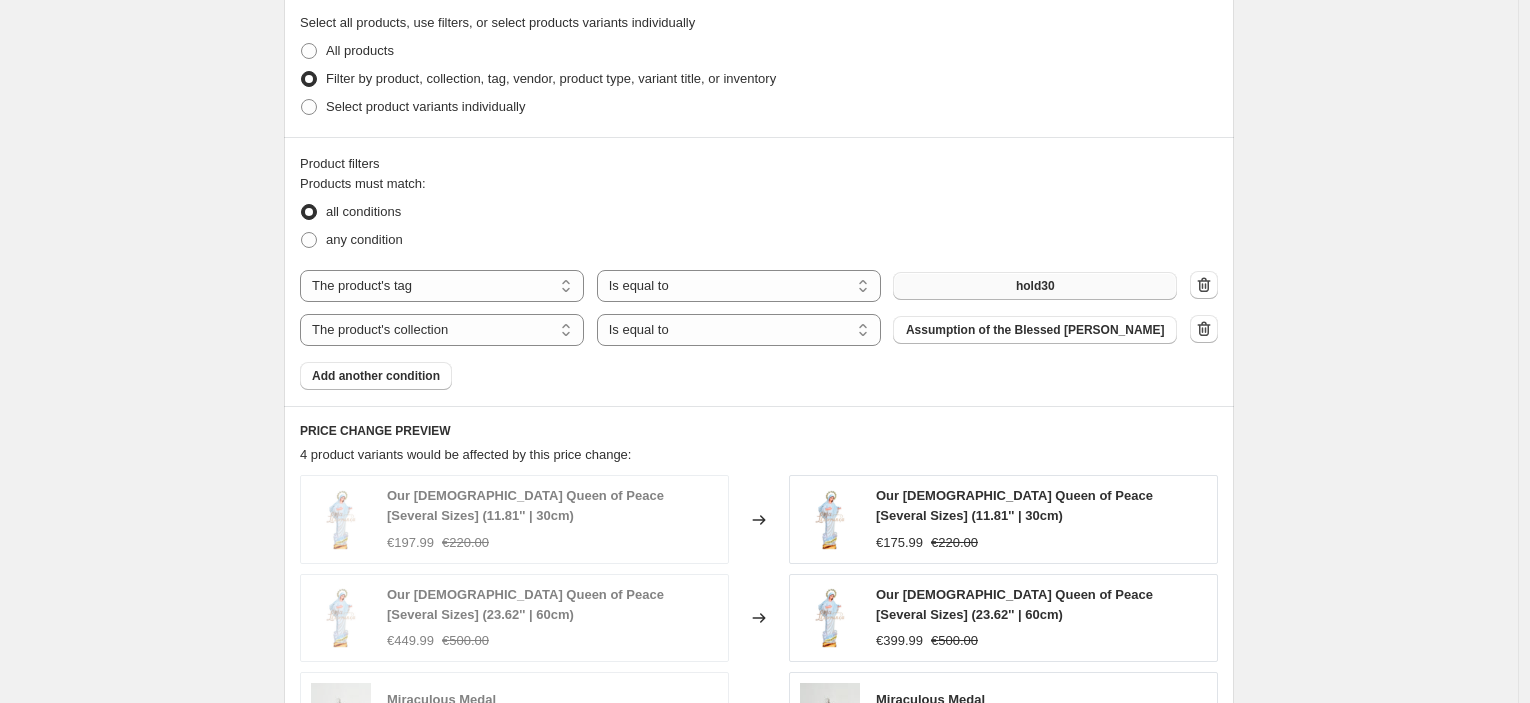 click on "hold30" at bounding box center [1035, 286] 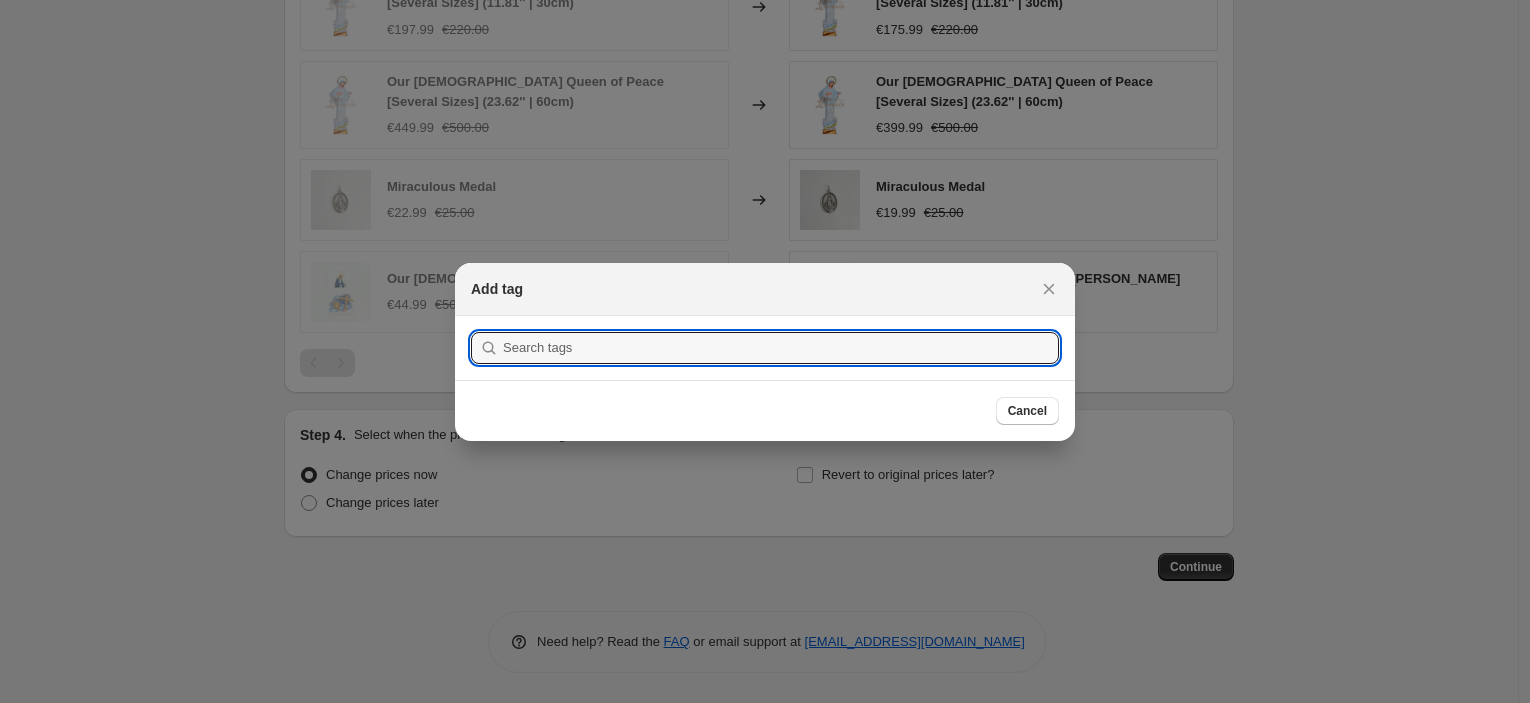 scroll, scrollTop: 999, scrollLeft: 0, axis: vertical 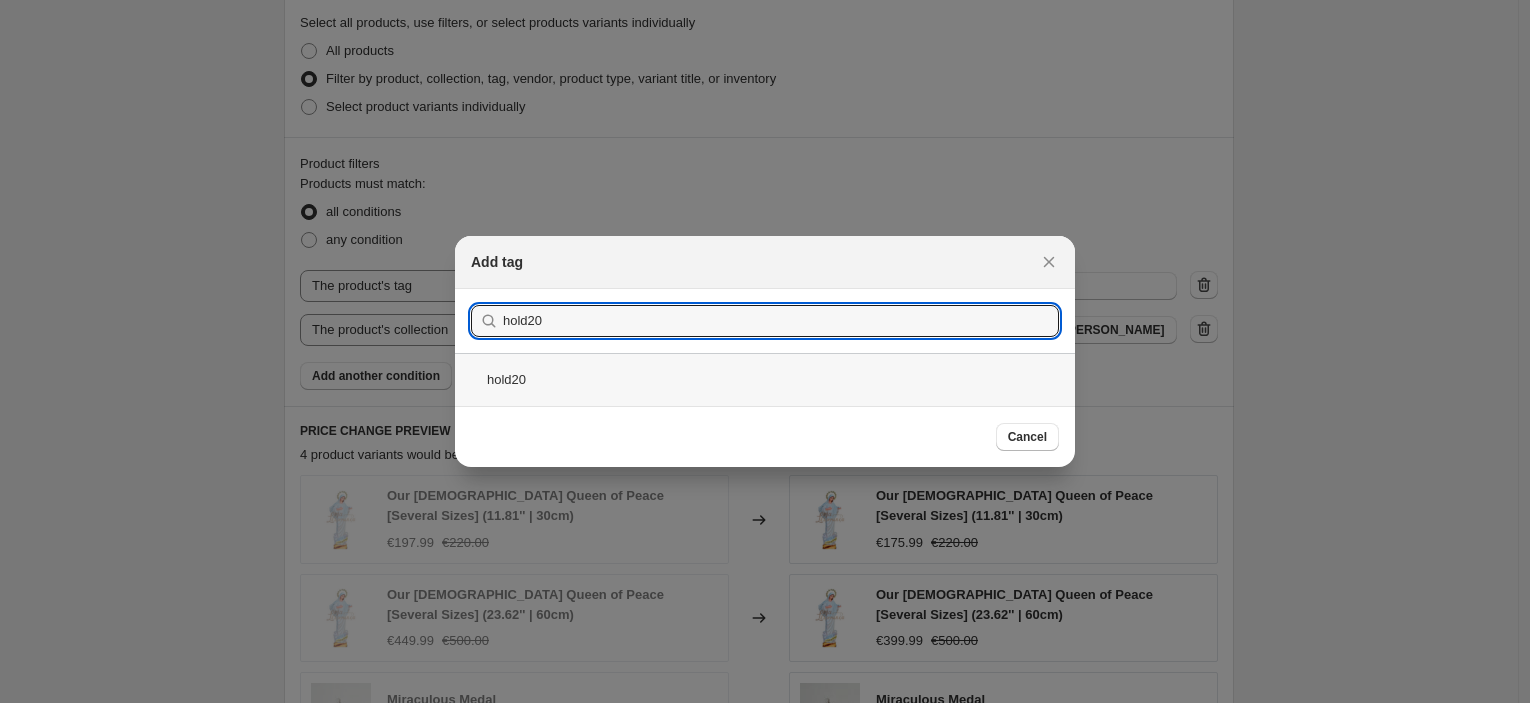 type on "hold20" 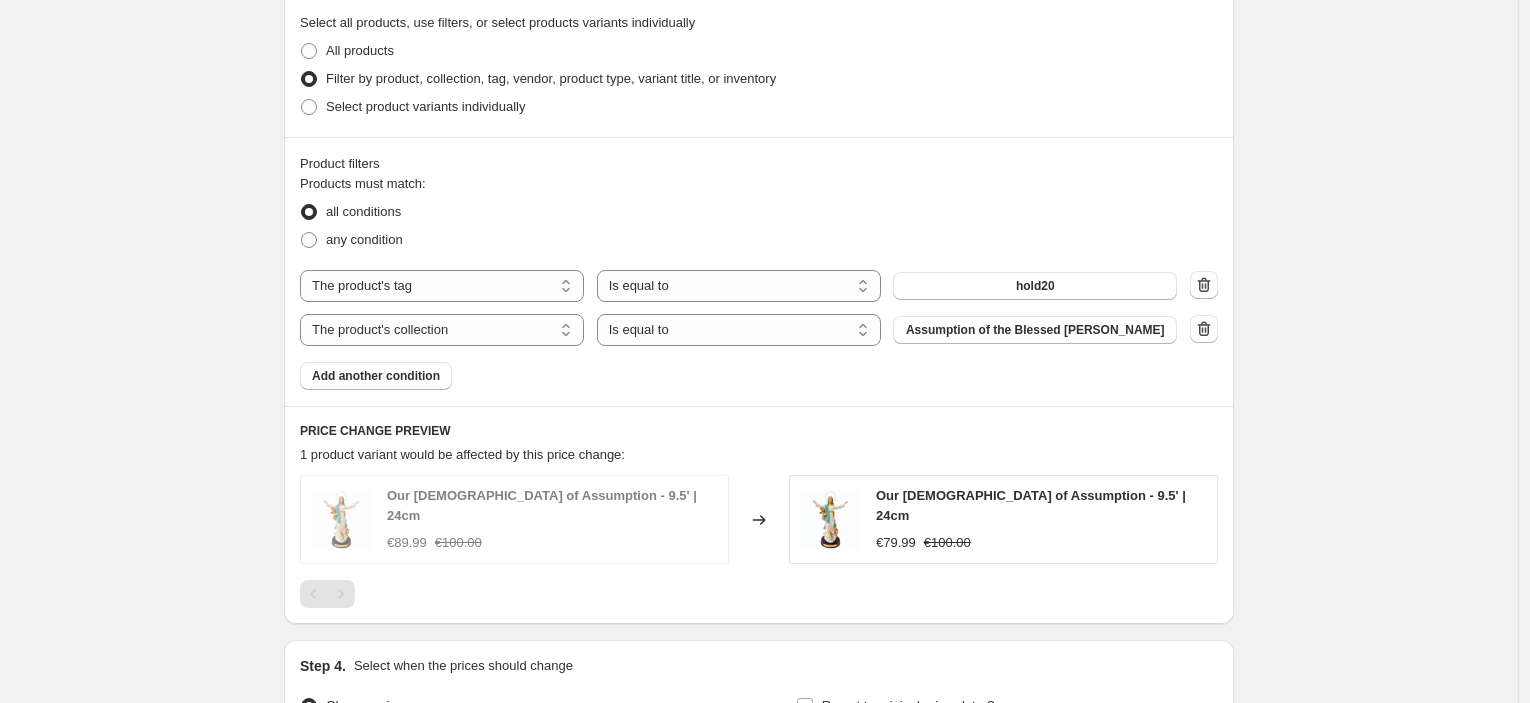 scroll, scrollTop: 1222, scrollLeft: 0, axis: vertical 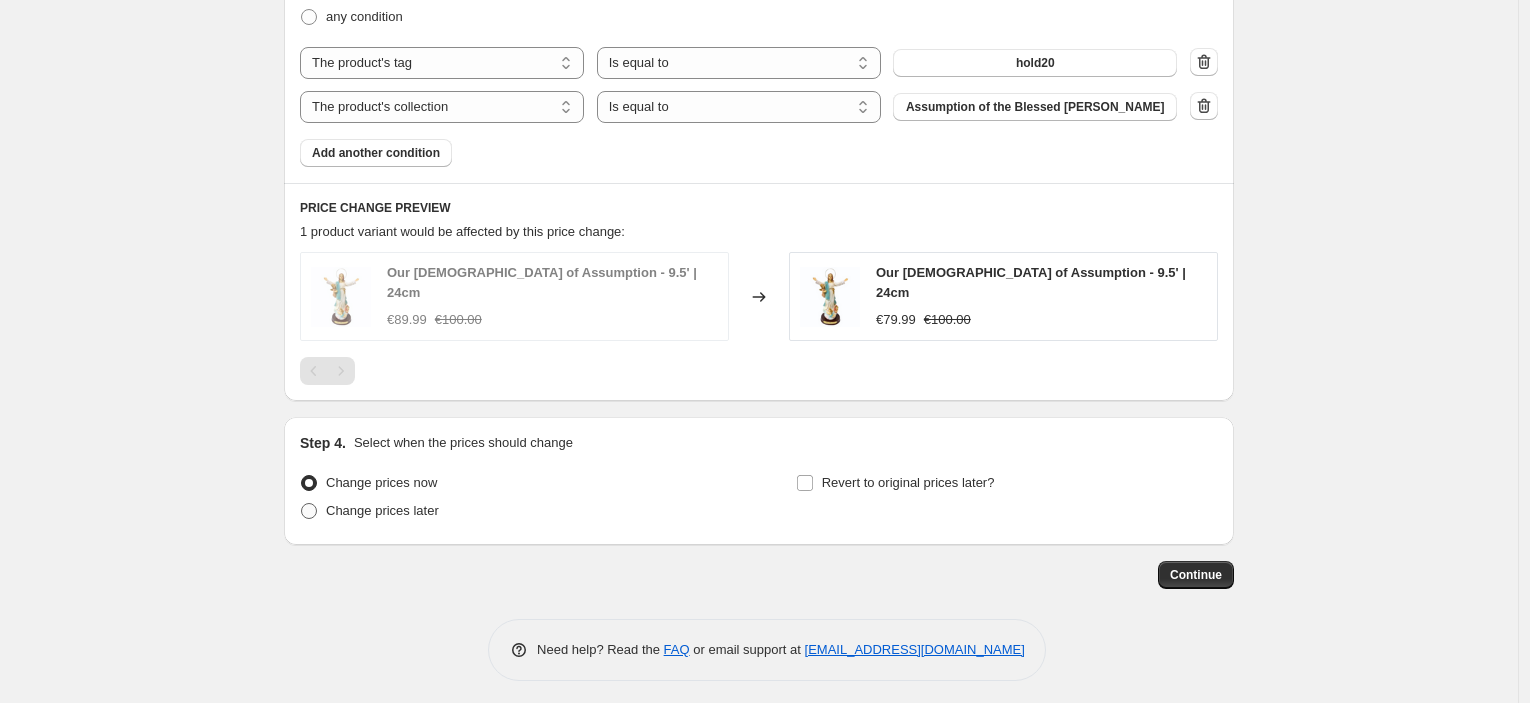 click on "Change prices later" at bounding box center (382, 510) 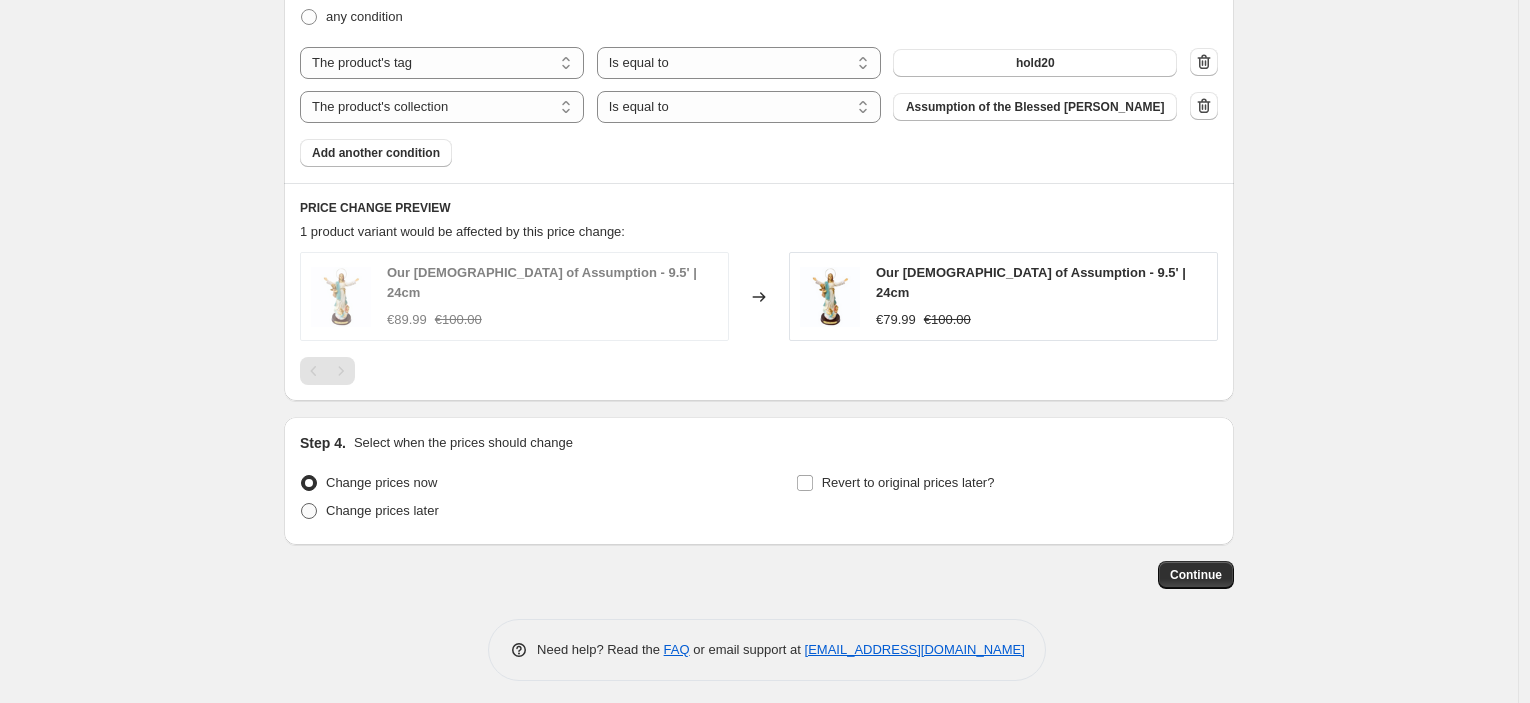 radio on "true" 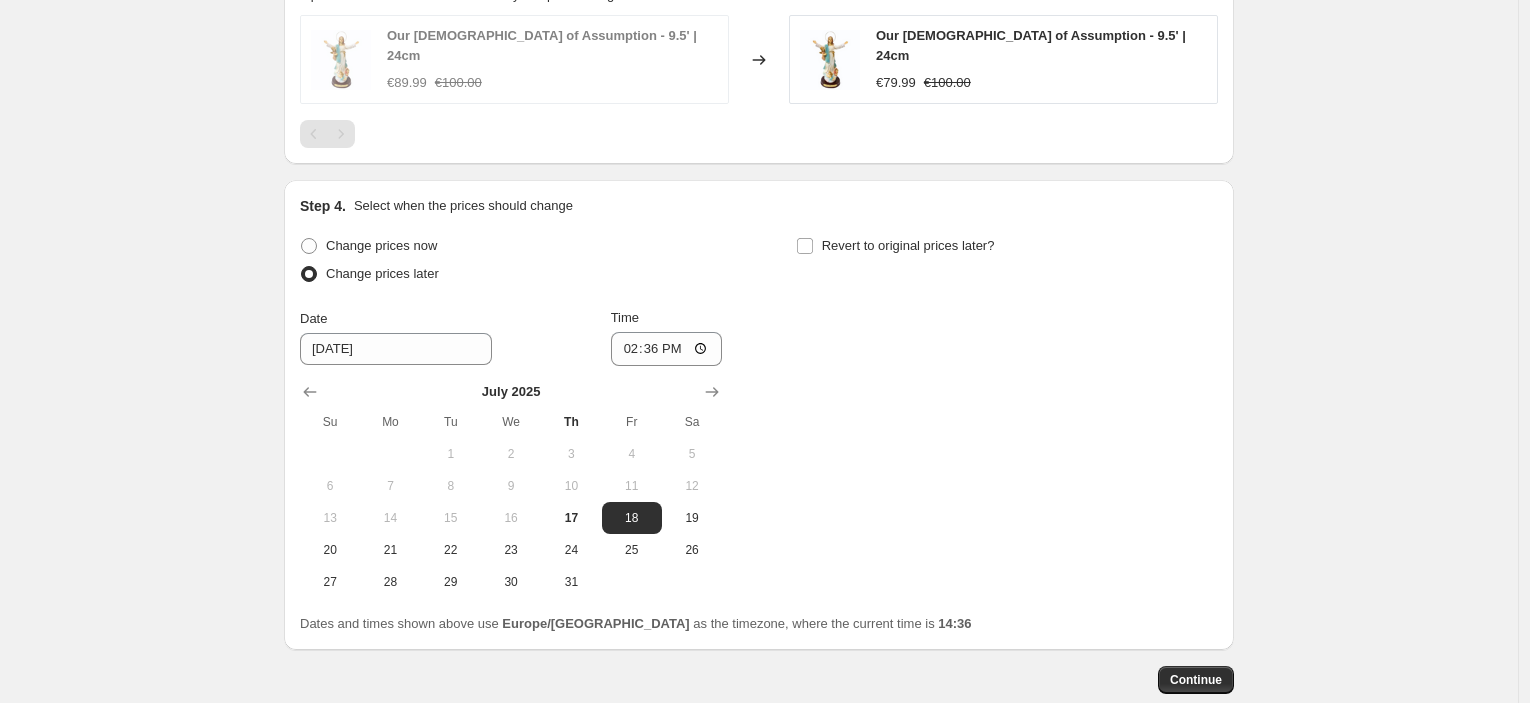scroll, scrollTop: 1564, scrollLeft: 0, axis: vertical 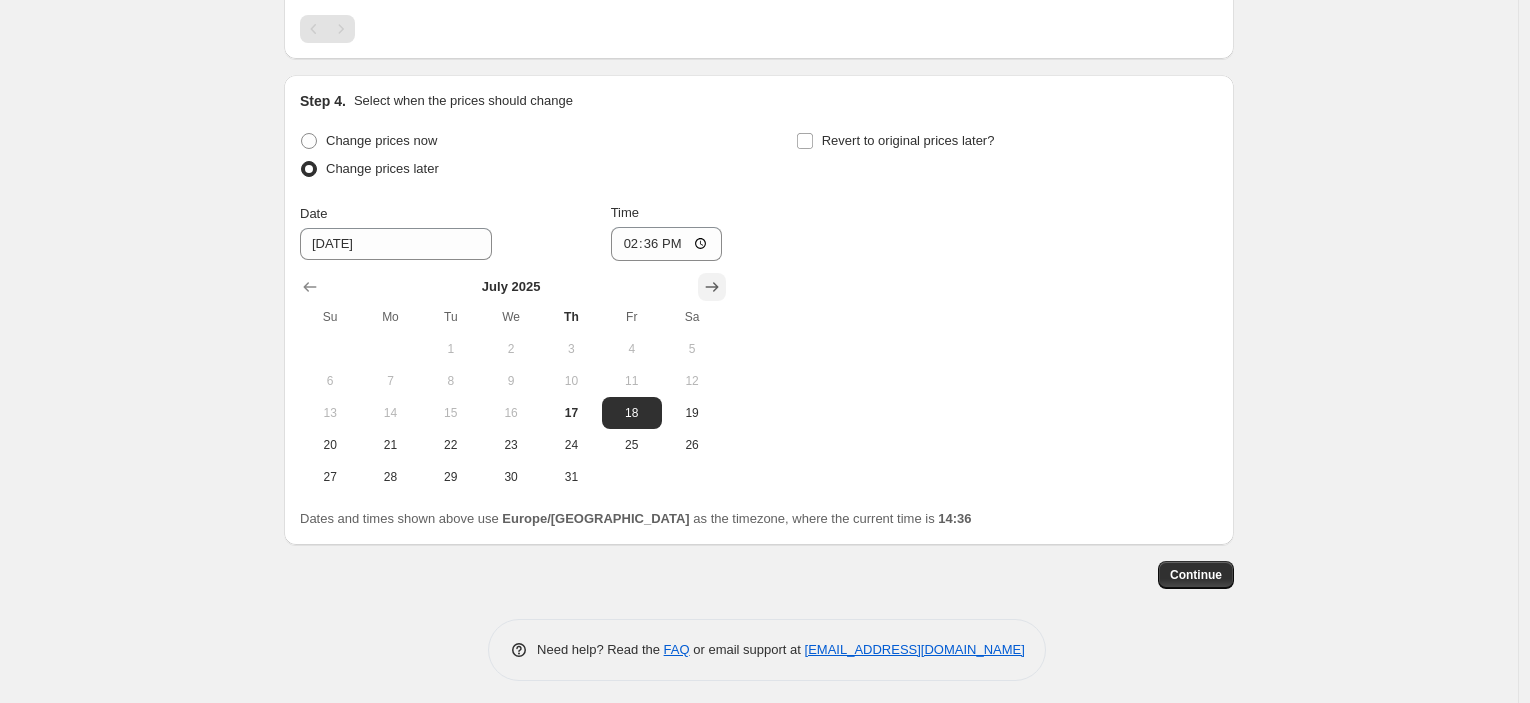 click at bounding box center (712, 287) 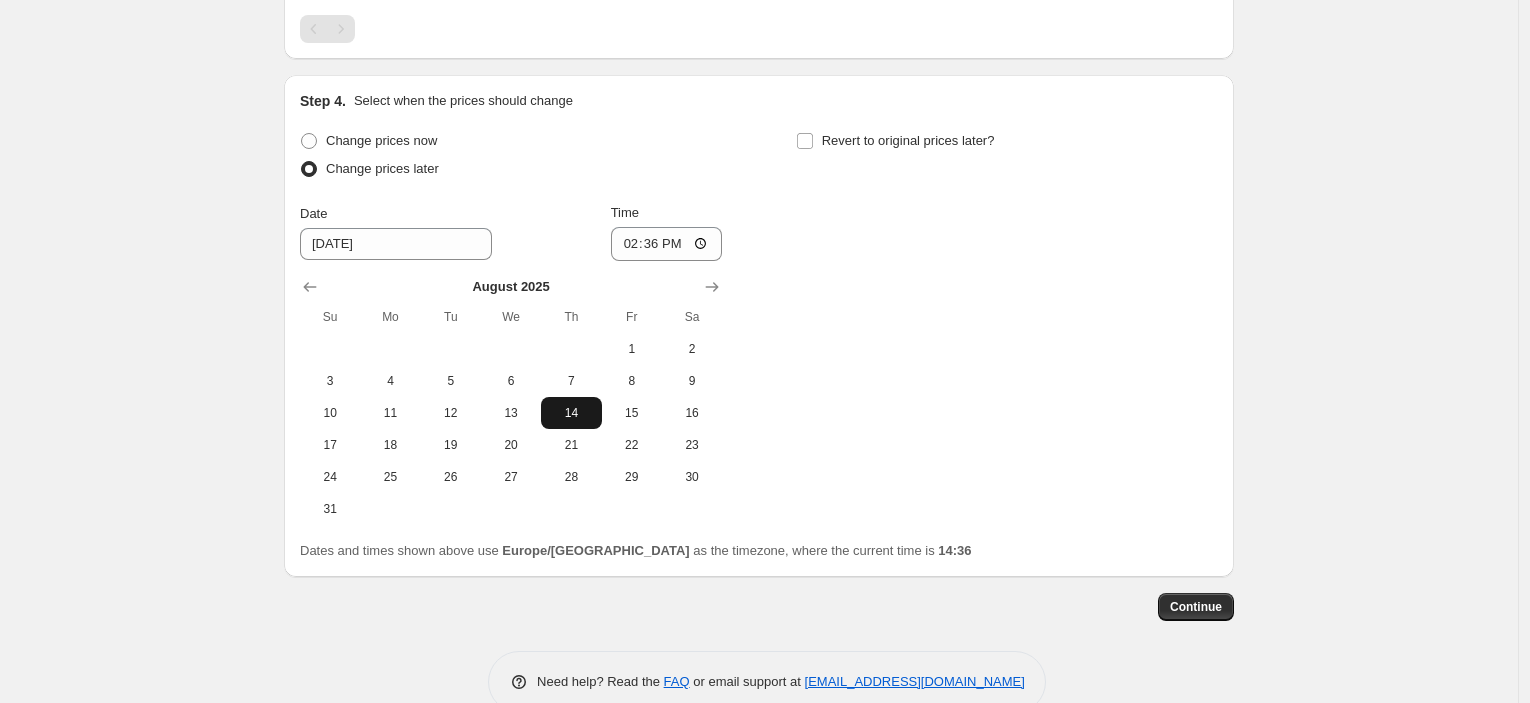 click on "14" at bounding box center [571, 413] 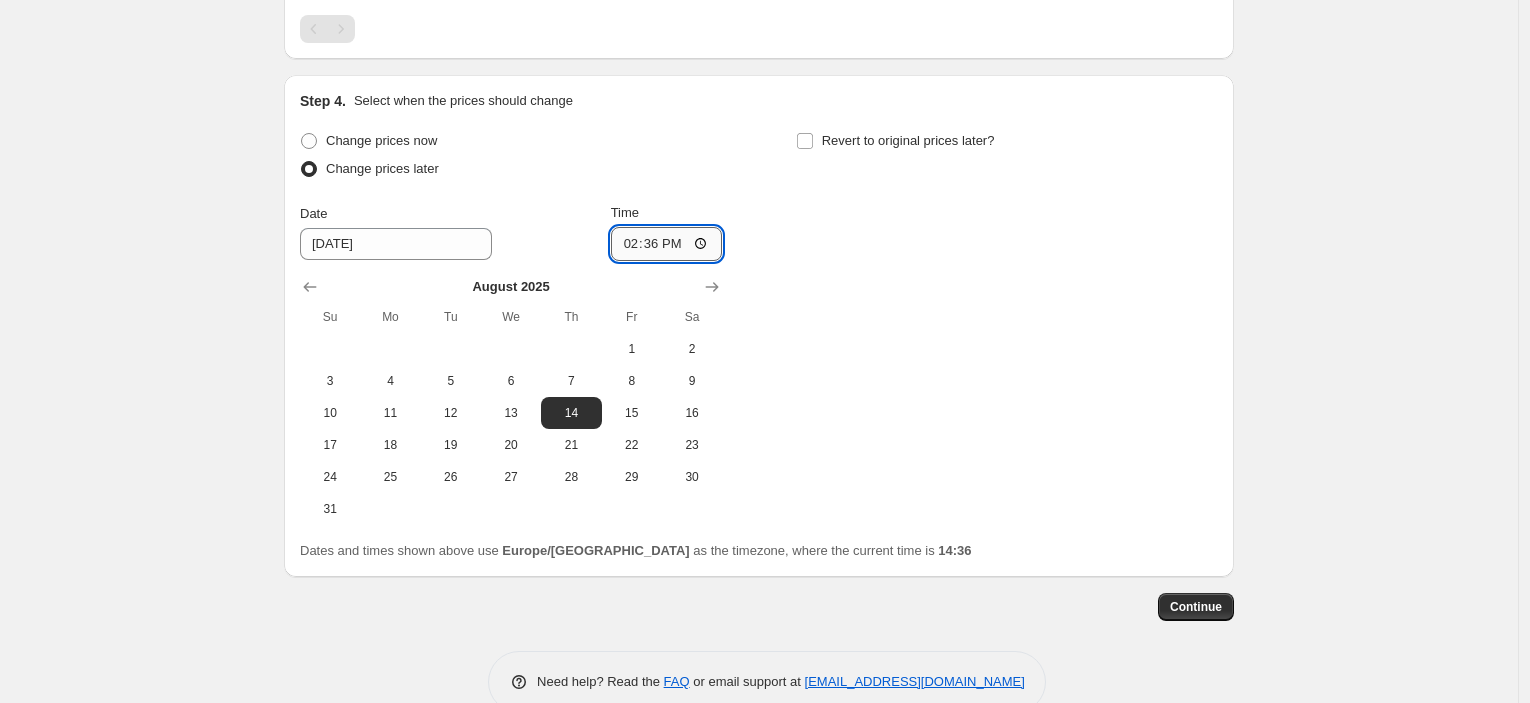 click on "14:36" at bounding box center [667, 244] 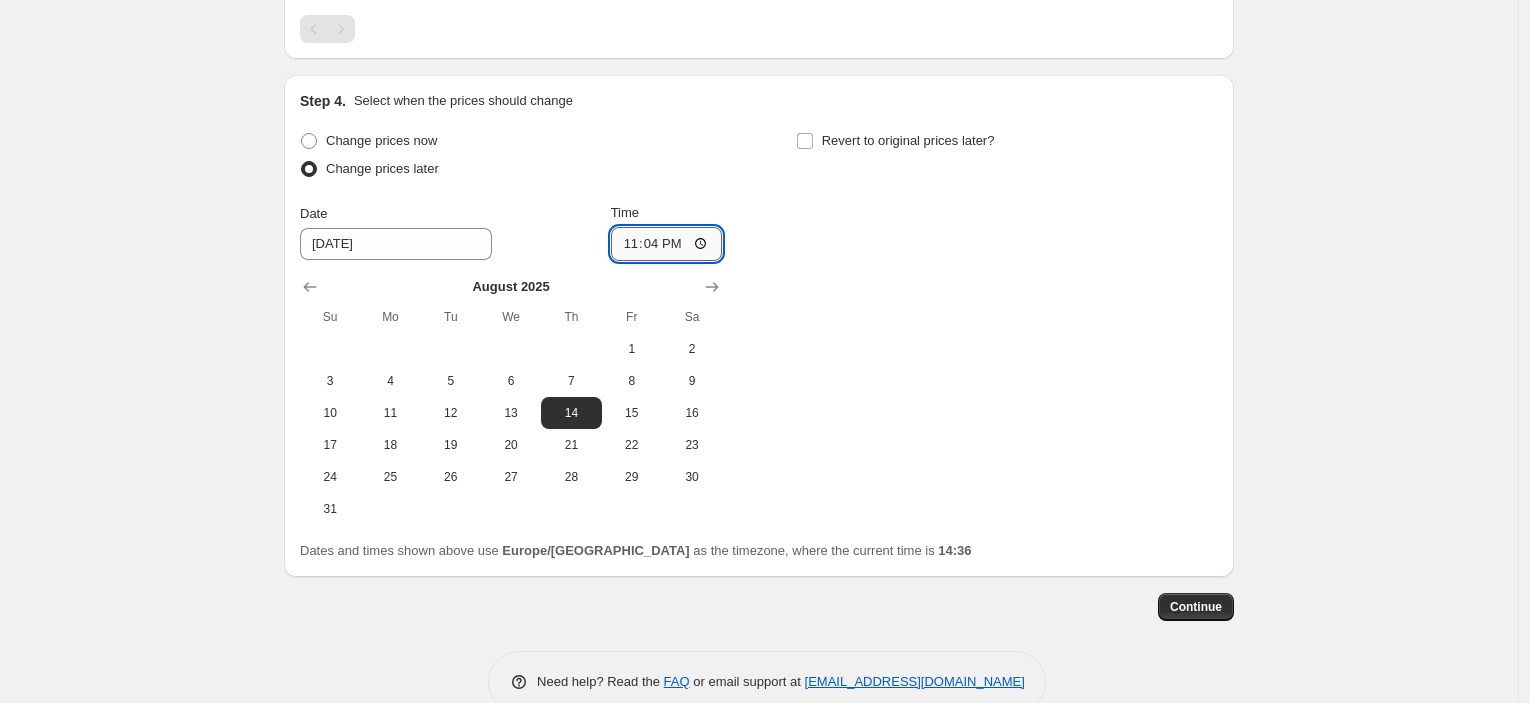 type on "23:45" 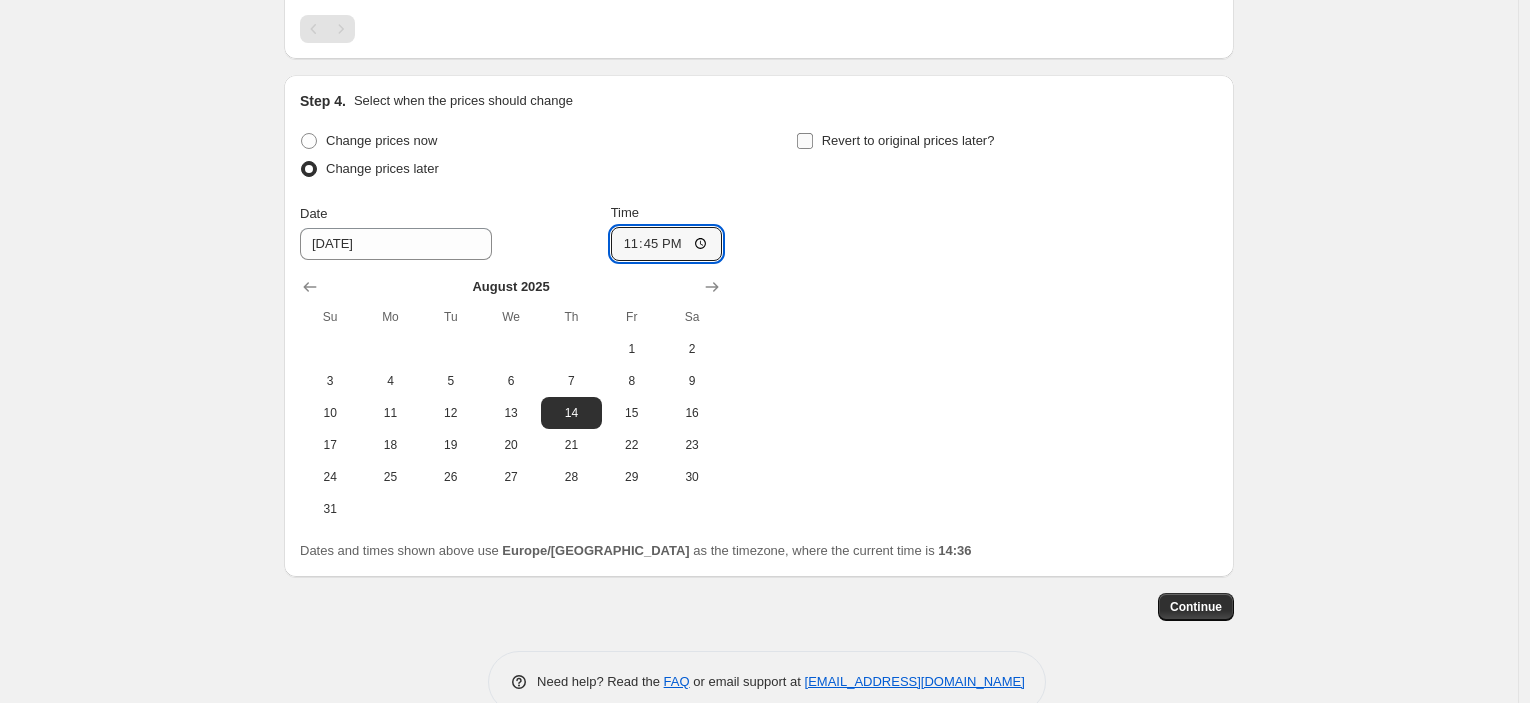 click on "Revert to original prices later?" at bounding box center [895, 141] 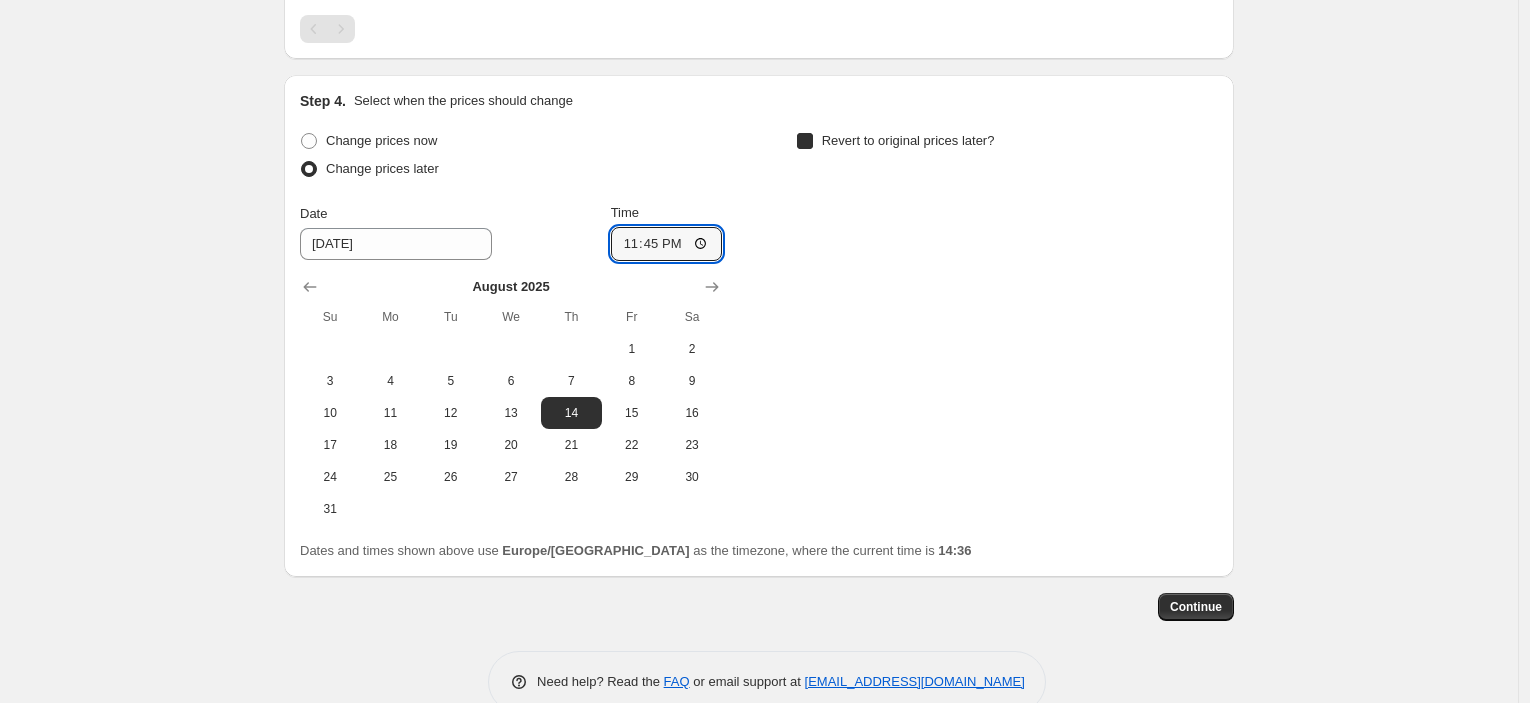 checkbox on "true" 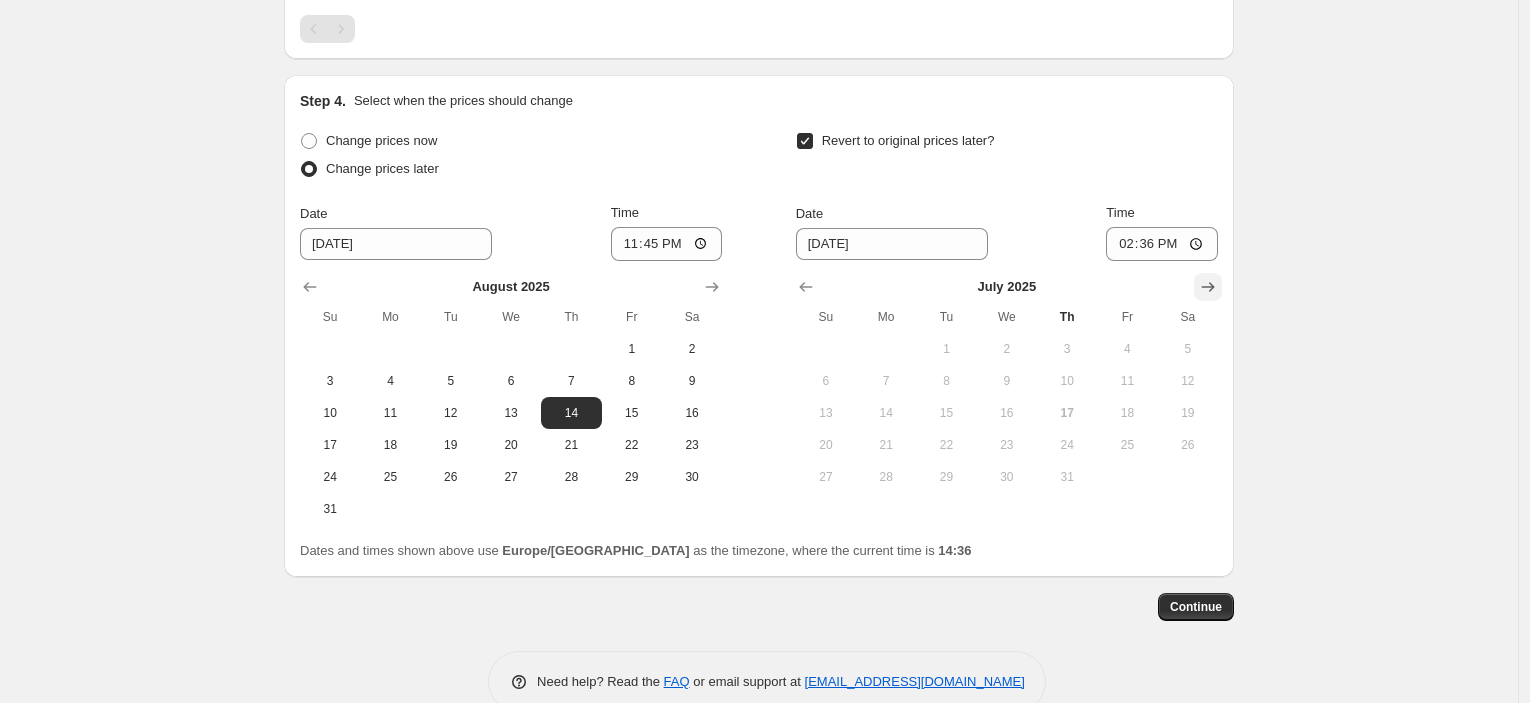 click 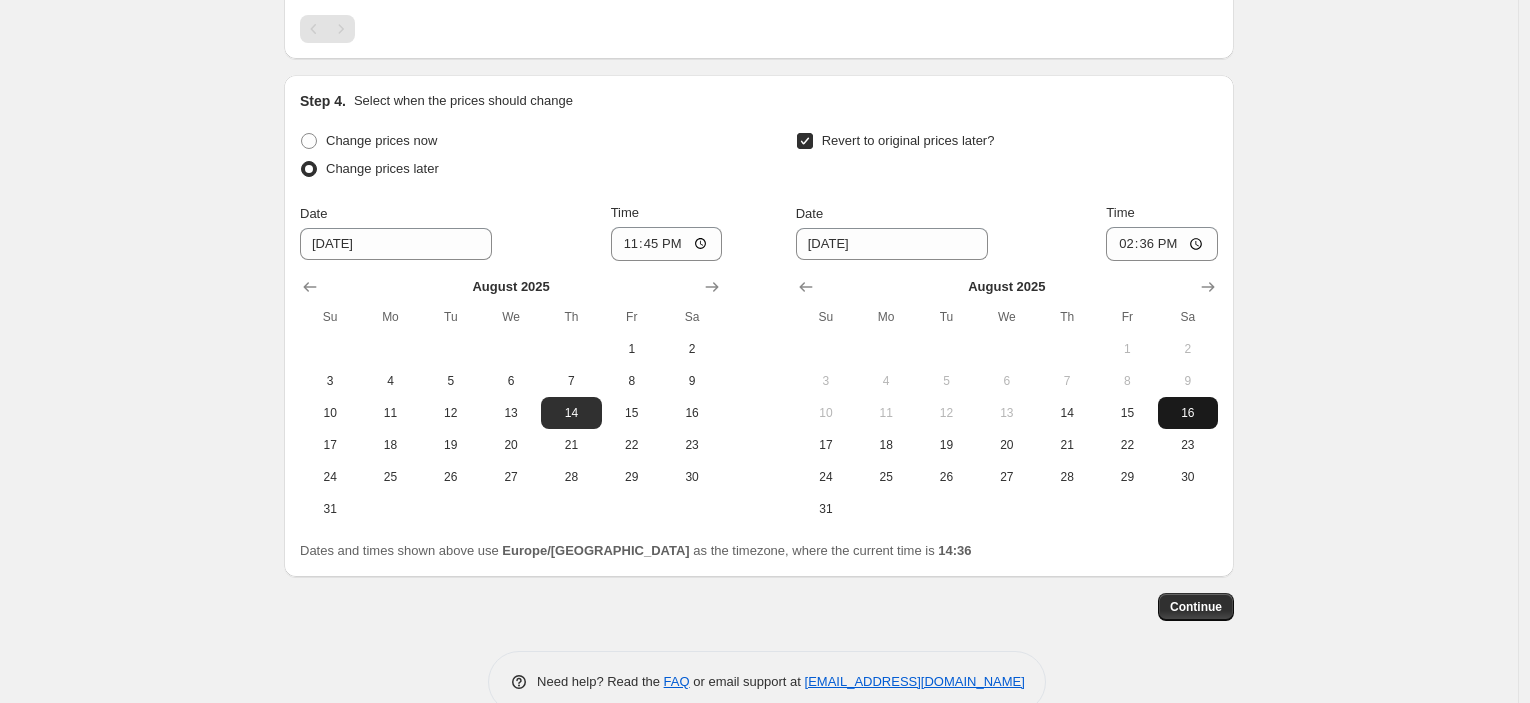 click on "16" at bounding box center (1188, 413) 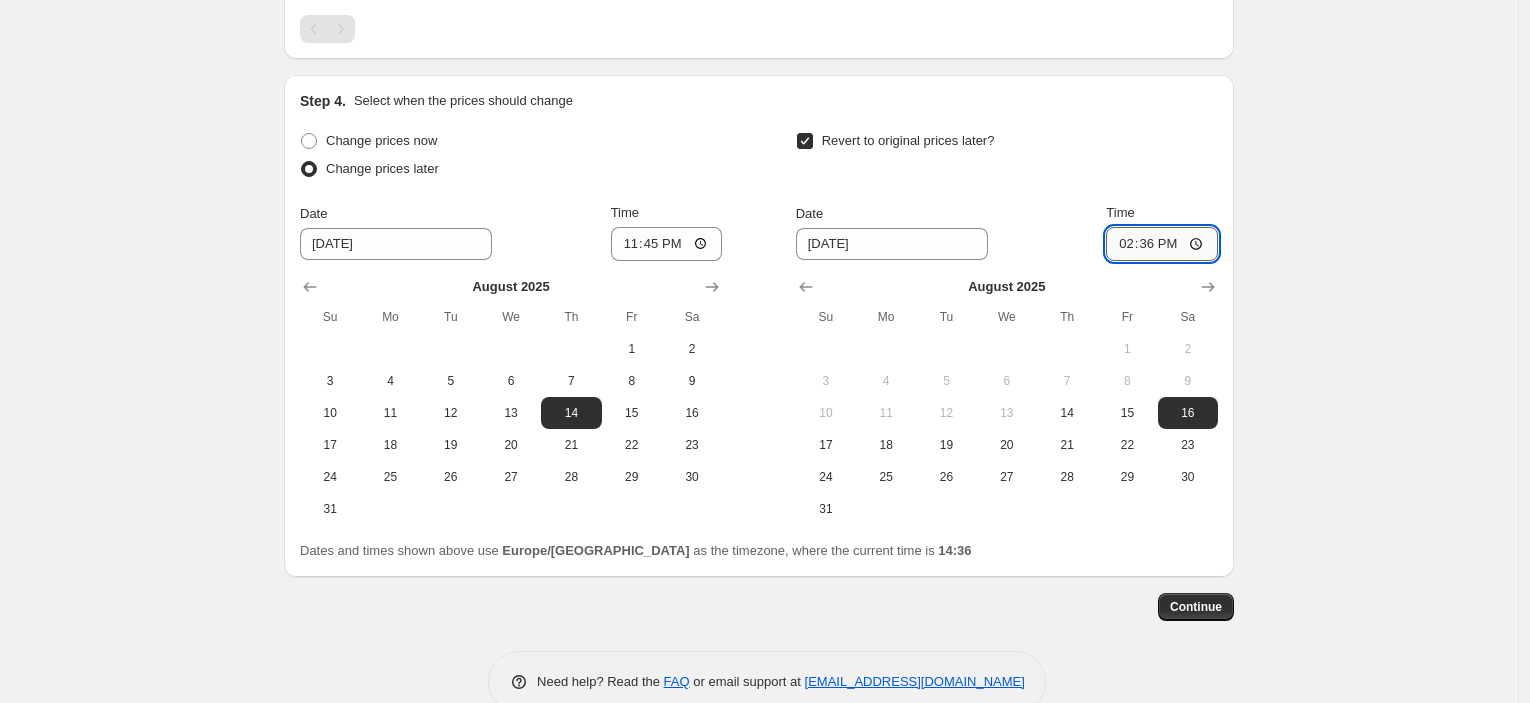 click on "14:36" at bounding box center [1162, 244] 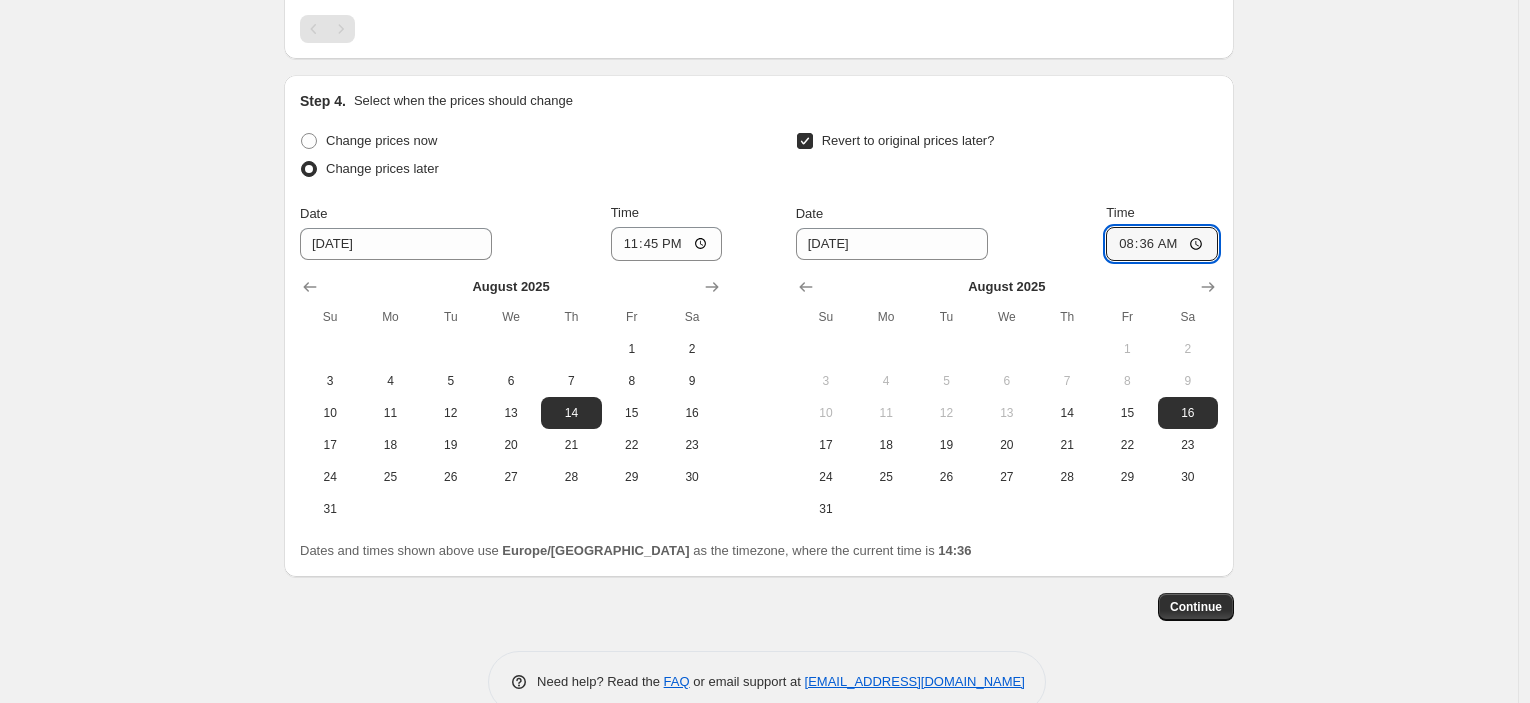 type on "08:00" 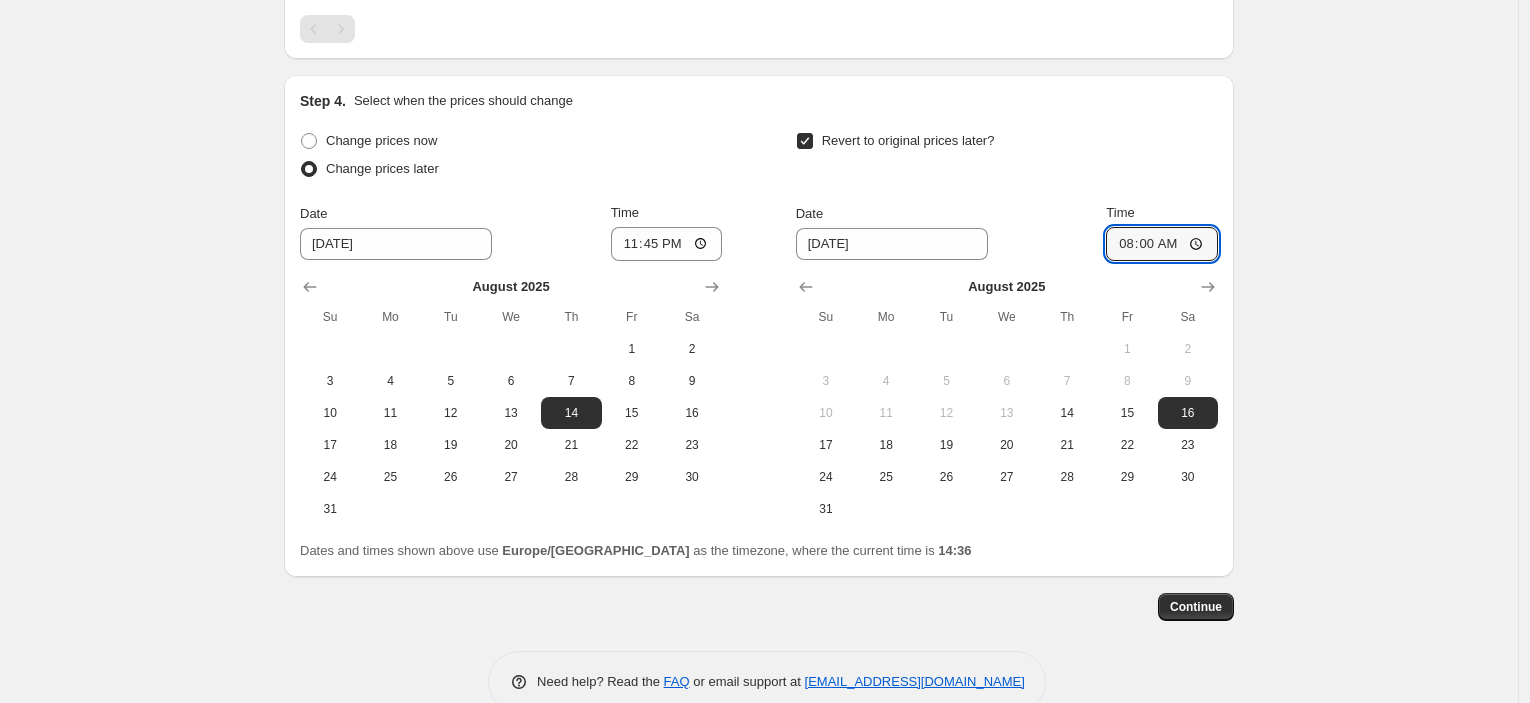 click on "Create new price [MEDICAL_DATA]. This page is ready Create new price [MEDICAL_DATA] Draft Step 1. Optionally give your price [MEDICAL_DATA] a title (eg "March 30% off sale on boots") 15ago - assumption - hold 20 This title is just for internal use, customers won't see it Step 2. Select how the prices should change Use bulk price change rules Set product prices individually Use CSV upload Price Change type Change the price to a certain amount Change the price by a certain amount Change the price by a certain percentage Change the price to the current compare at price (price before sale) Change the price by a certain amount relative to the compare at price Change the price by a certain percentage relative to the compare at price Don't change the price Change the price by a certain percentage relative to the cost per item Change price to certain cost margin Change the price by a certain percentage relative to the compare at price Items that do not already have a   compare at price   will be ignored. Price change amount -20" at bounding box center (759, -411) 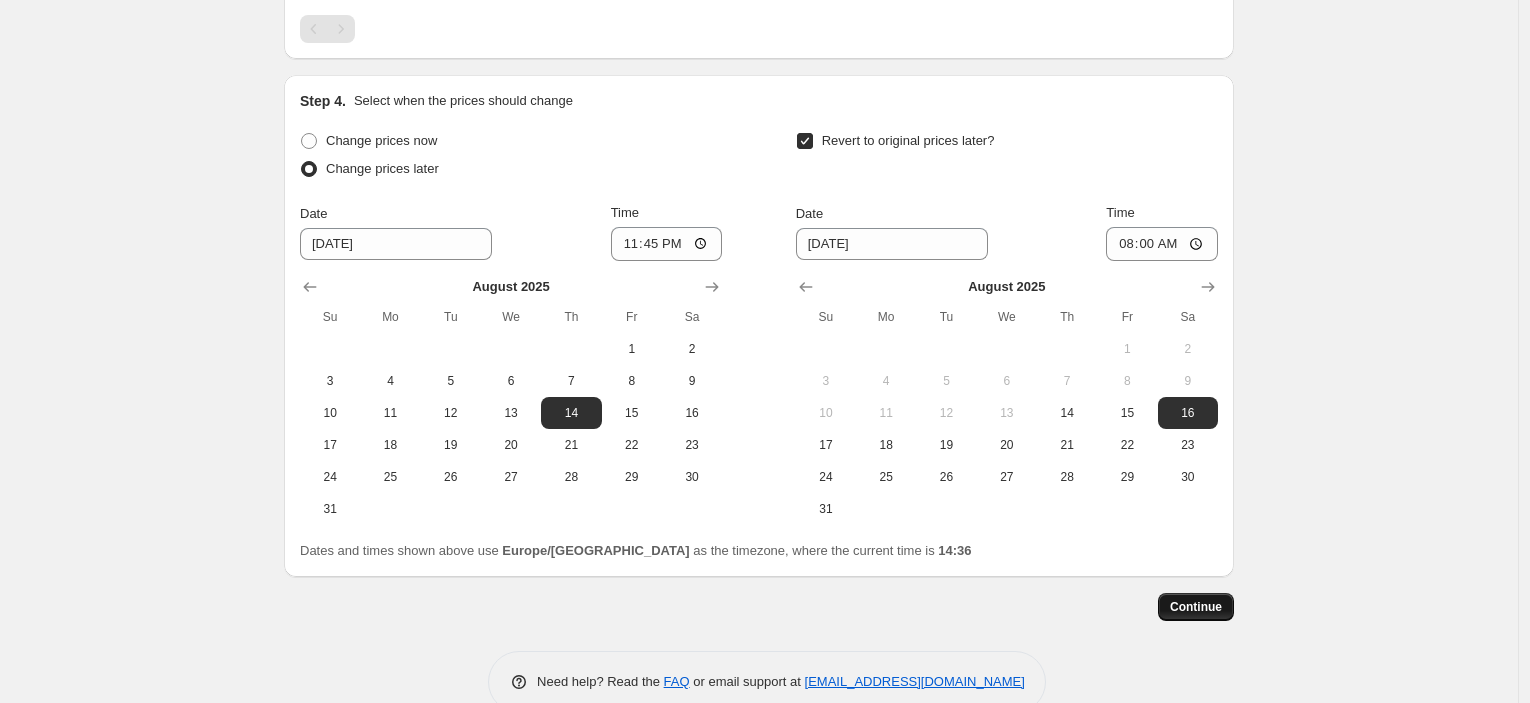 click on "Continue" at bounding box center (1196, 607) 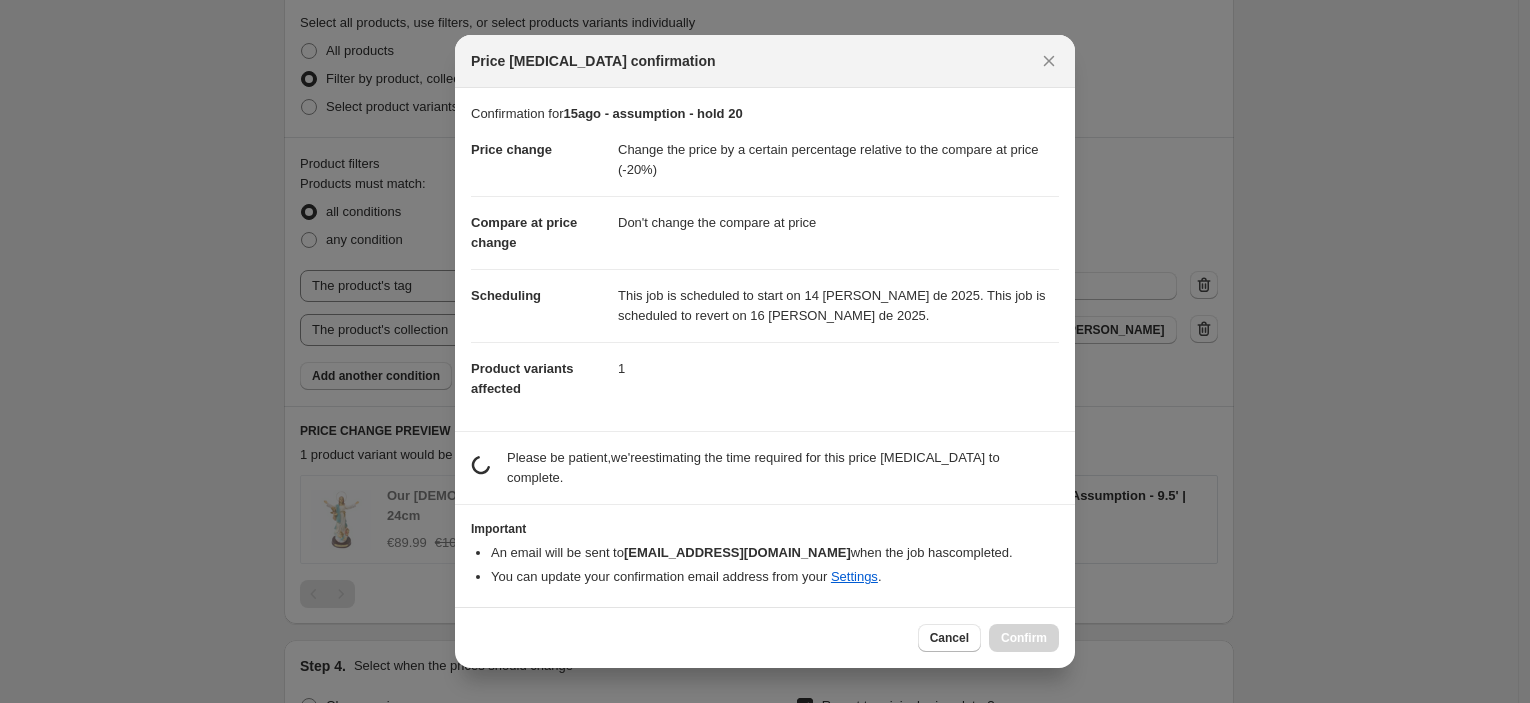scroll, scrollTop: 0, scrollLeft: 0, axis: both 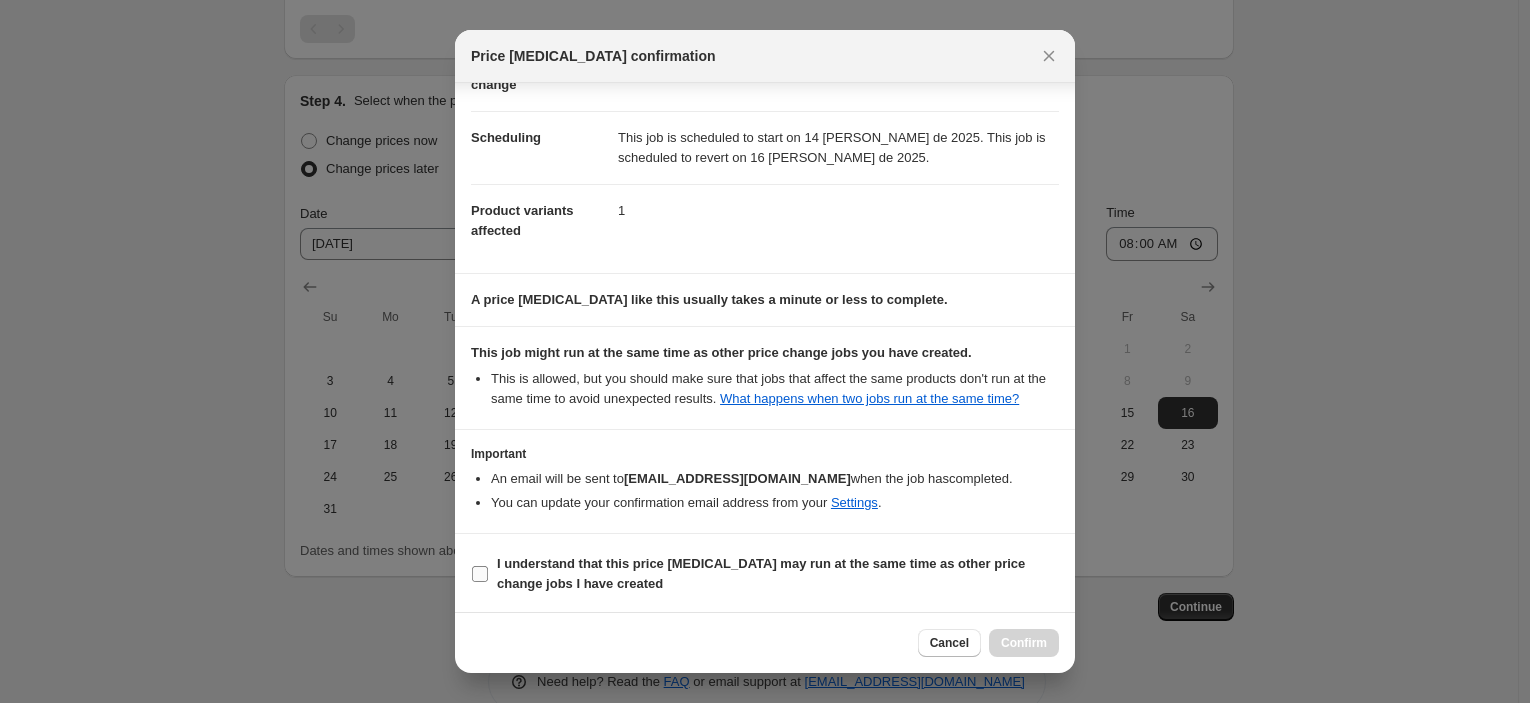 click on "I understand that this price [MEDICAL_DATA] may run at the same time as other price change jobs I have created" at bounding box center [778, 574] 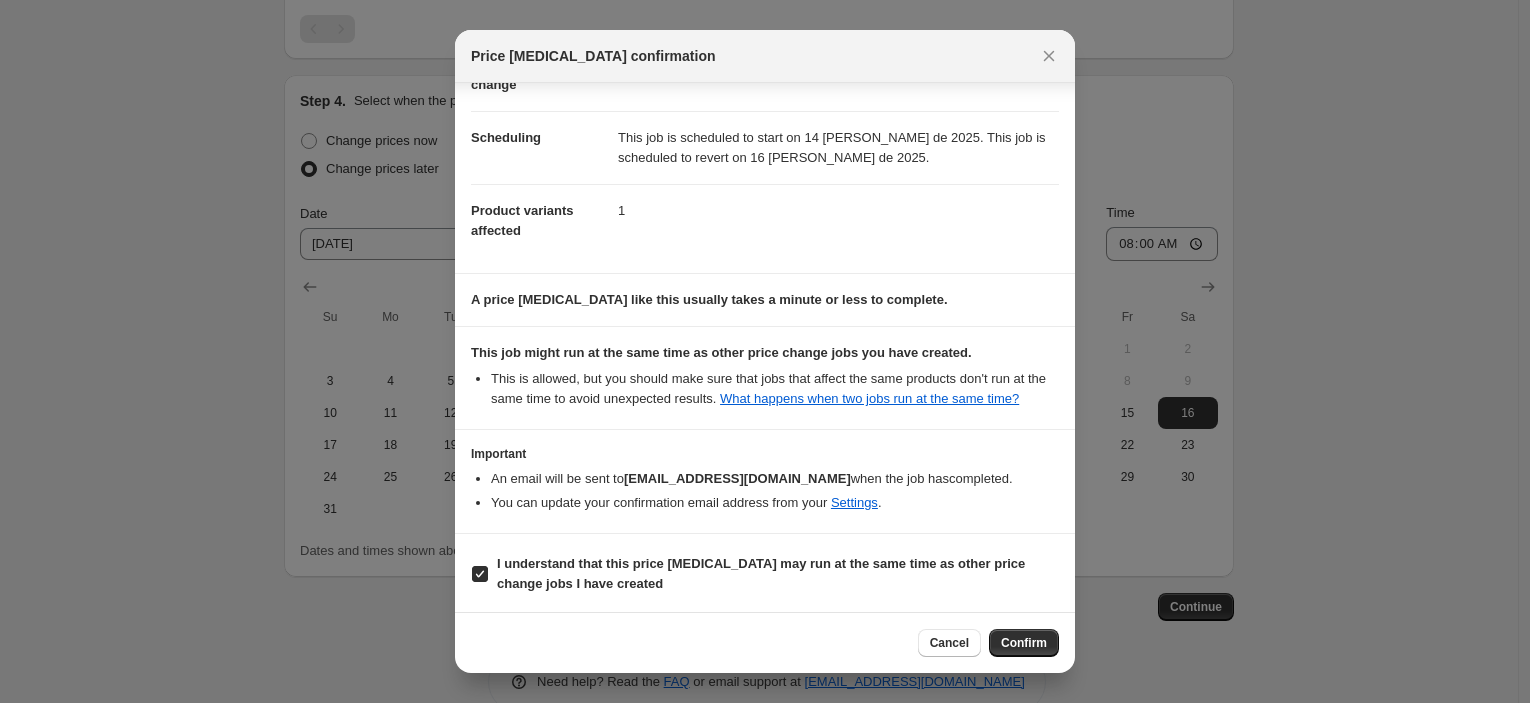 click on "Confirm" at bounding box center (1024, 643) 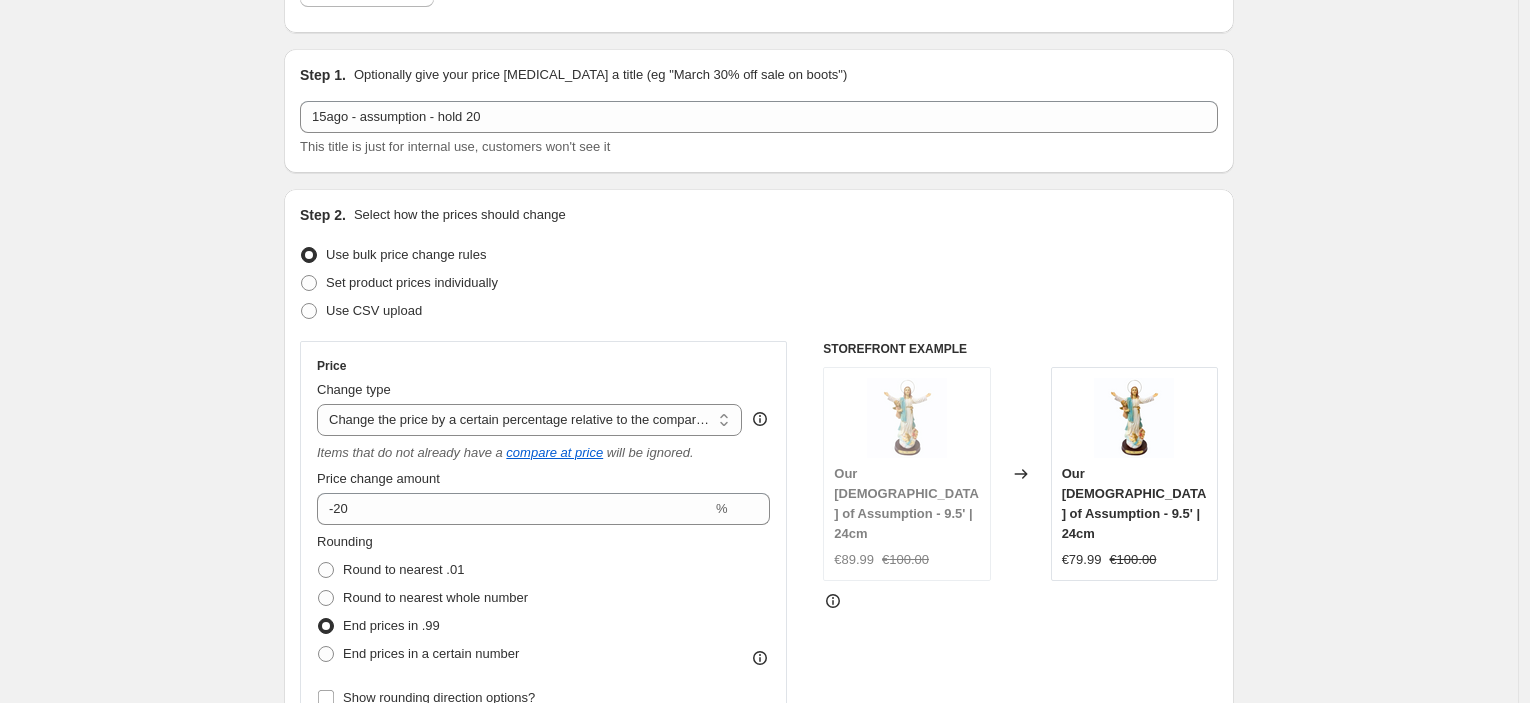 scroll, scrollTop: 0, scrollLeft: 0, axis: both 